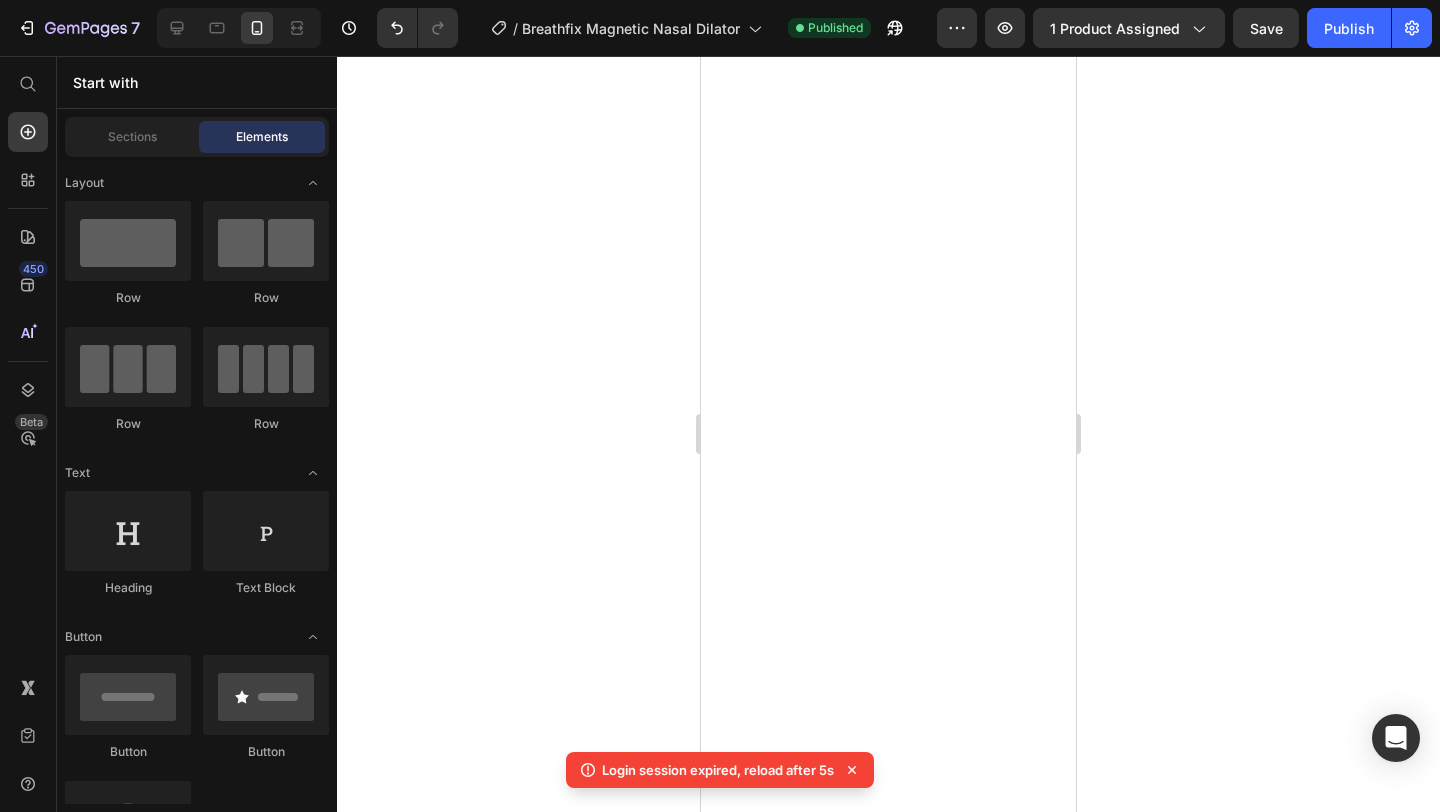 scroll, scrollTop: 0, scrollLeft: 0, axis: both 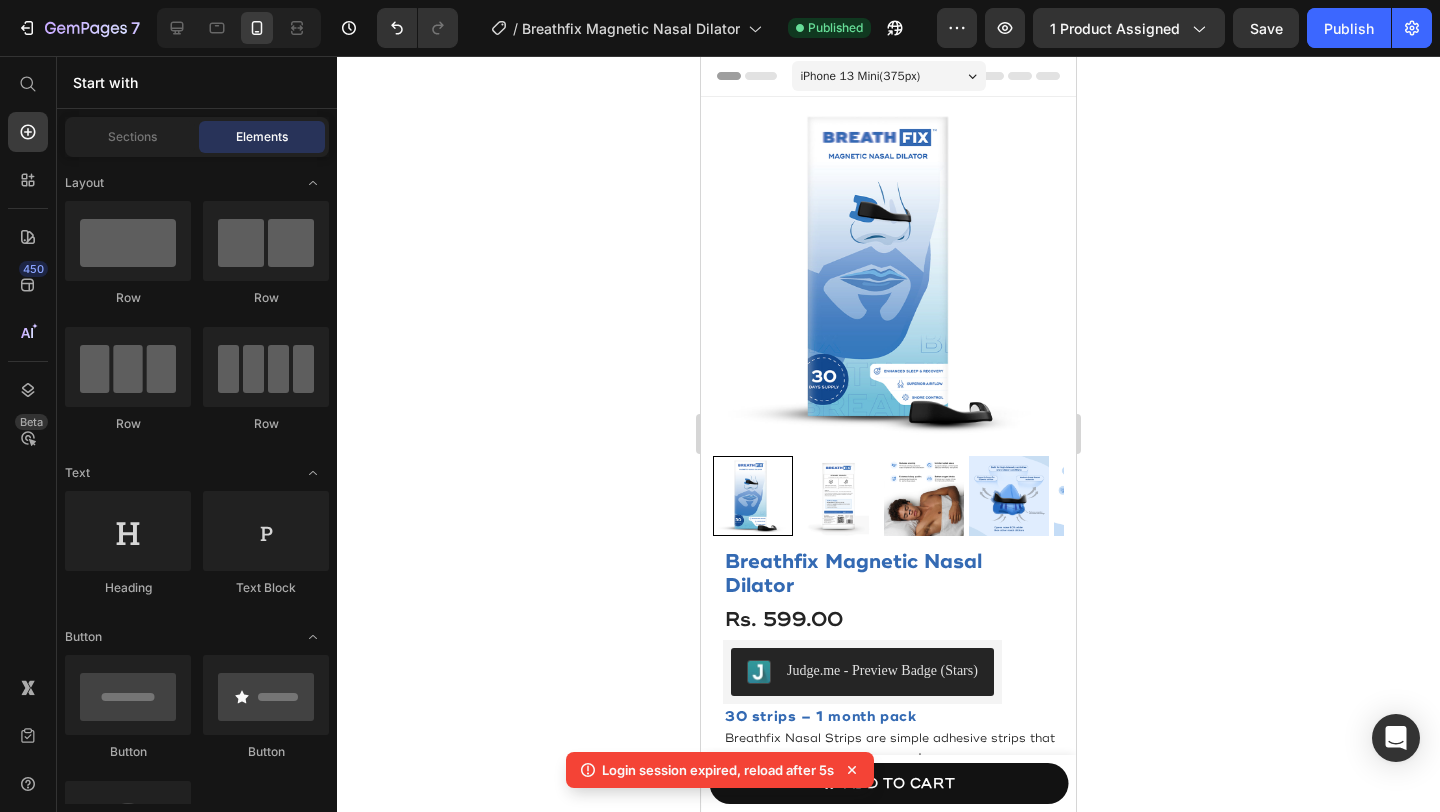 click 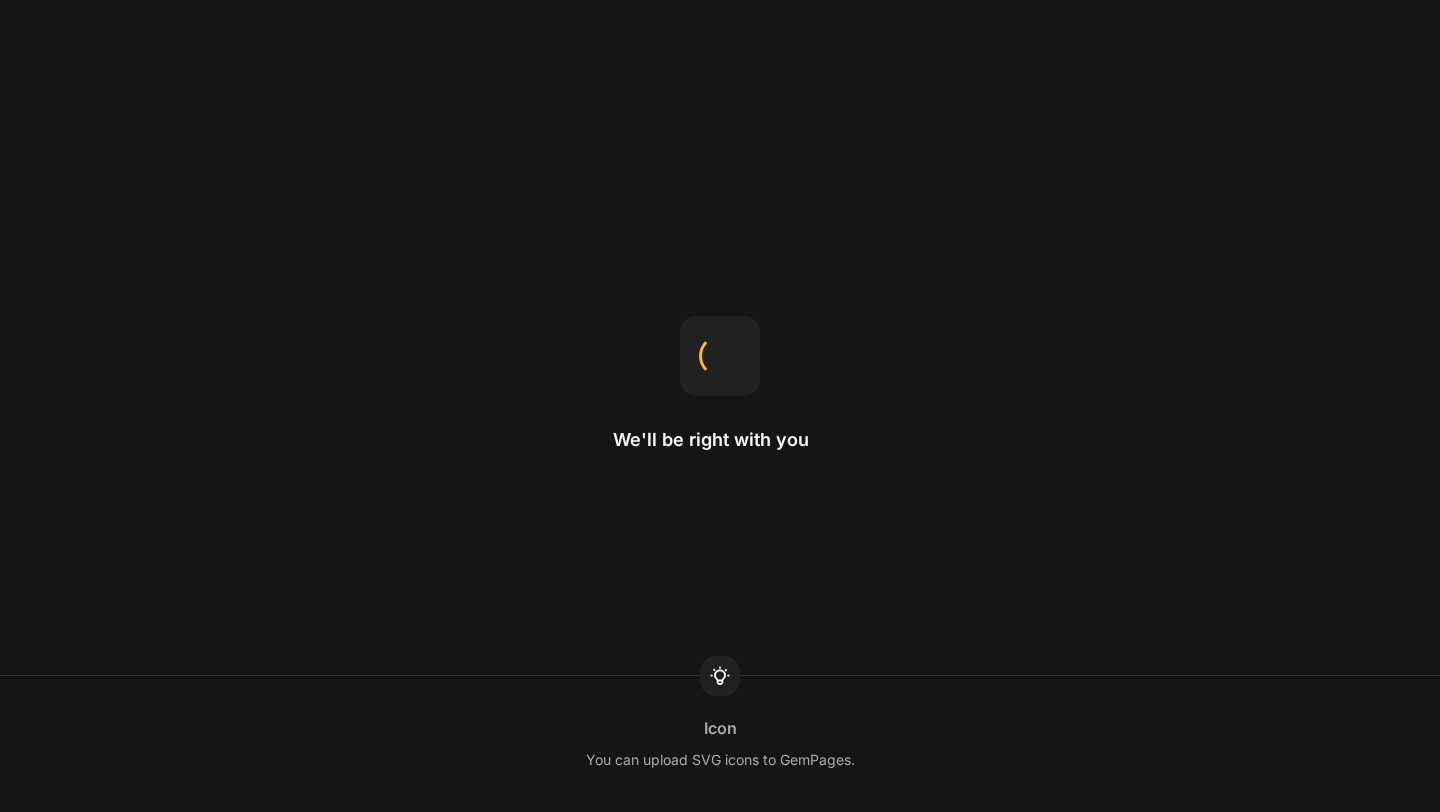 scroll, scrollTop: 0, scrollLeft: 0, axis: both 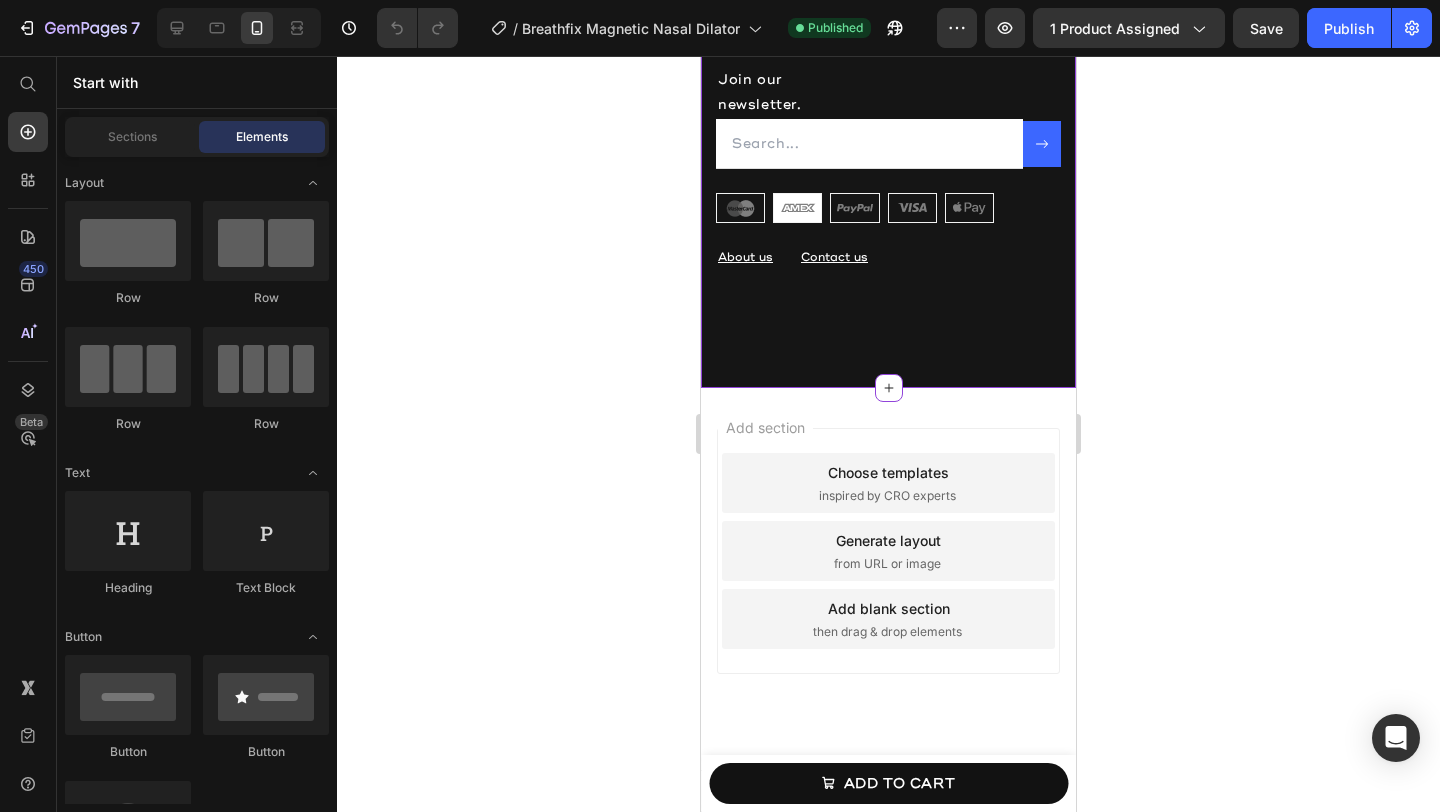 click on "BreathFix  Heading Shipping Policy: We currently ship only within India. Kindly ensure that the shipping mobile number provided at checkout is an Indian mobile number starting with +91. Orders with non-Indian mobile numbers may be cancelled or delayed as we require a valid local number for successful delivery coordination. Text block Address Heading Byte Wellness Private Limited, No.50/22, Thirumangalam Road, Navalar Nagar, Chennai, Tamil Nadu, 600040, India Text block Contact Heading Email: support@breathfix.in Text block Policies Heading Shipping Text block Privacy policy  Text block Terms & Condition Text block Follow us Heading Instagram Text block Row Row Join our newsletter. Text block Email Field
Submit Button Row Newsletter Row Image About us  Text block Contact us Text block Row Row" at bounding box center (888, -181) 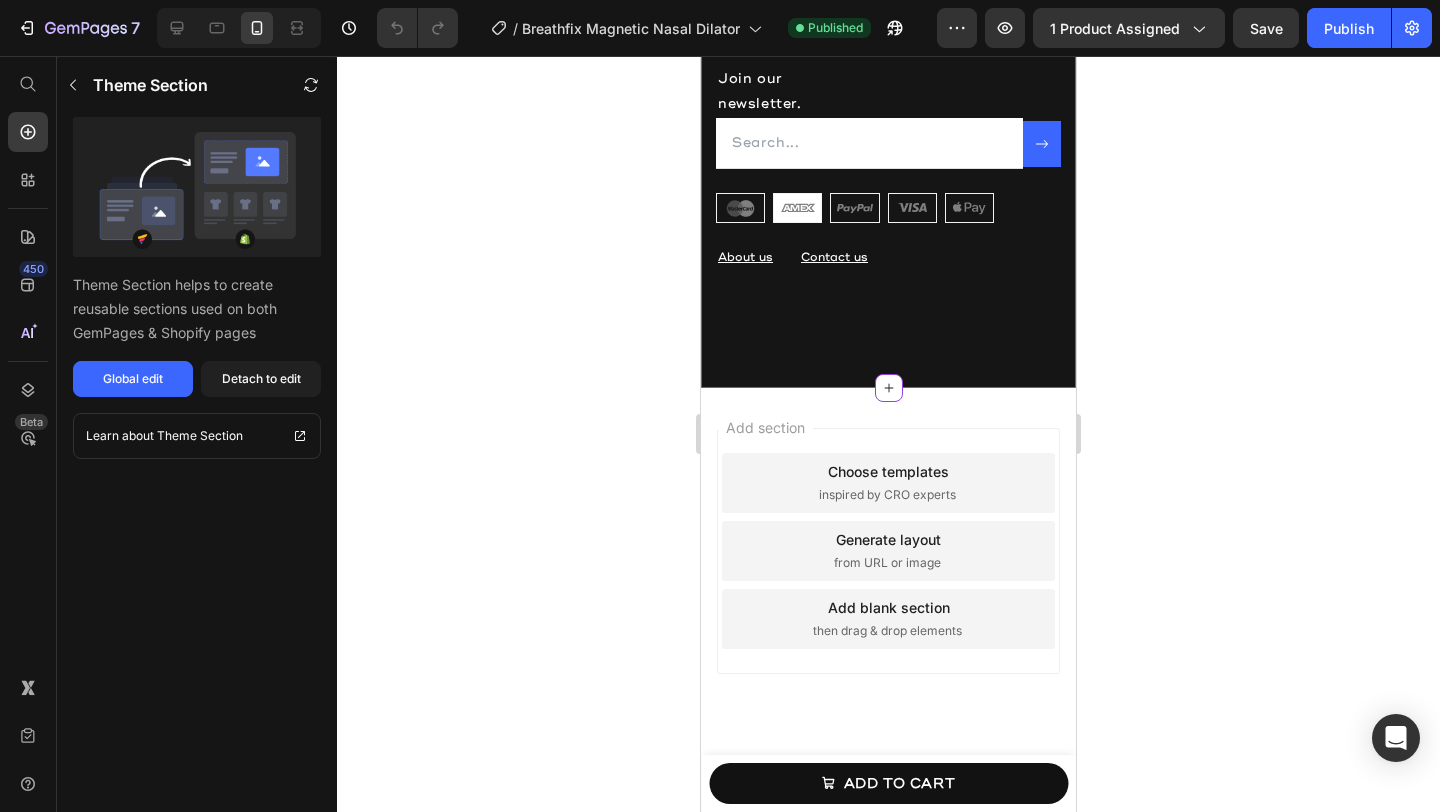 scroll, scrollTop: 4116, scrollLeft: 0, axis: vertical 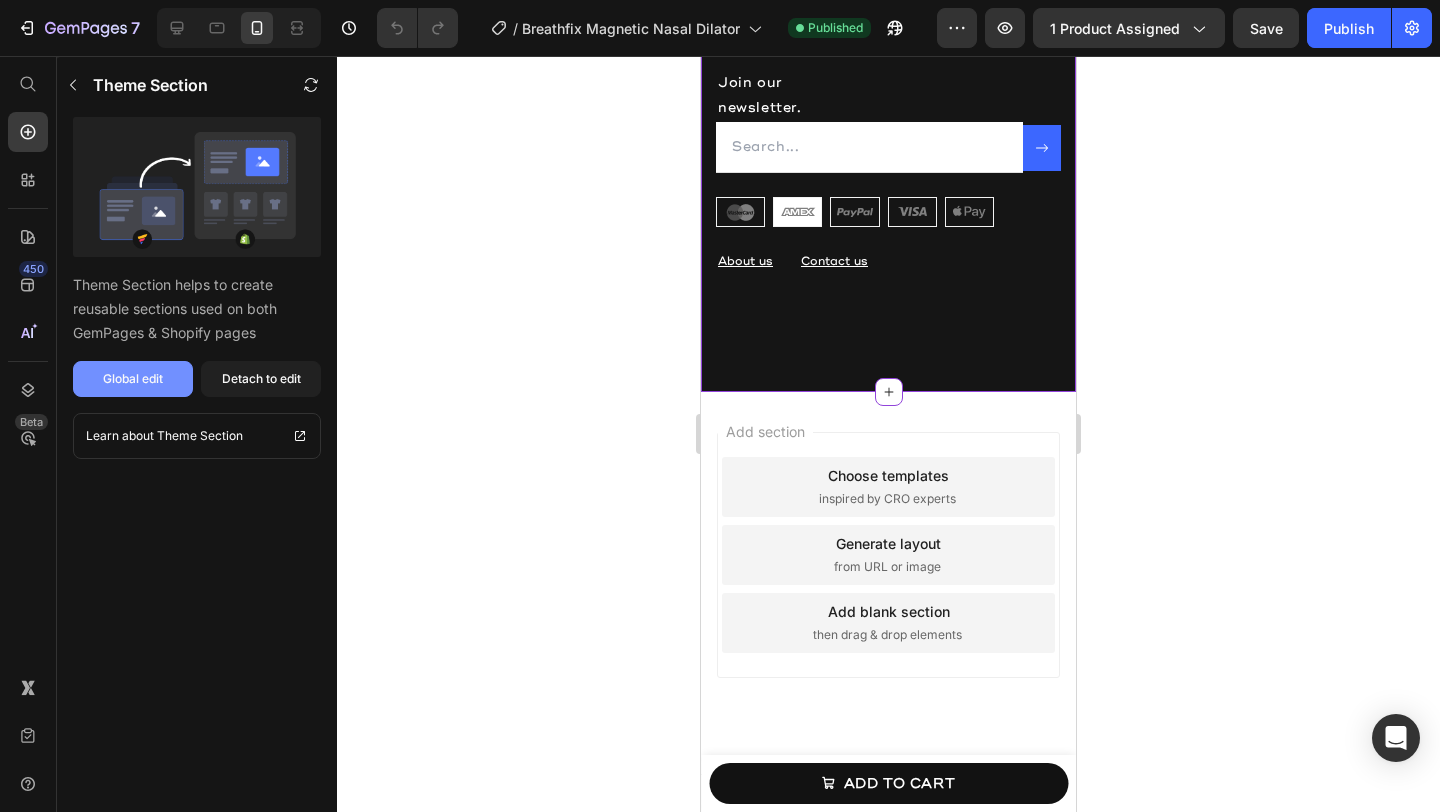 click on "Global edit" at bounding box center (133, 379) 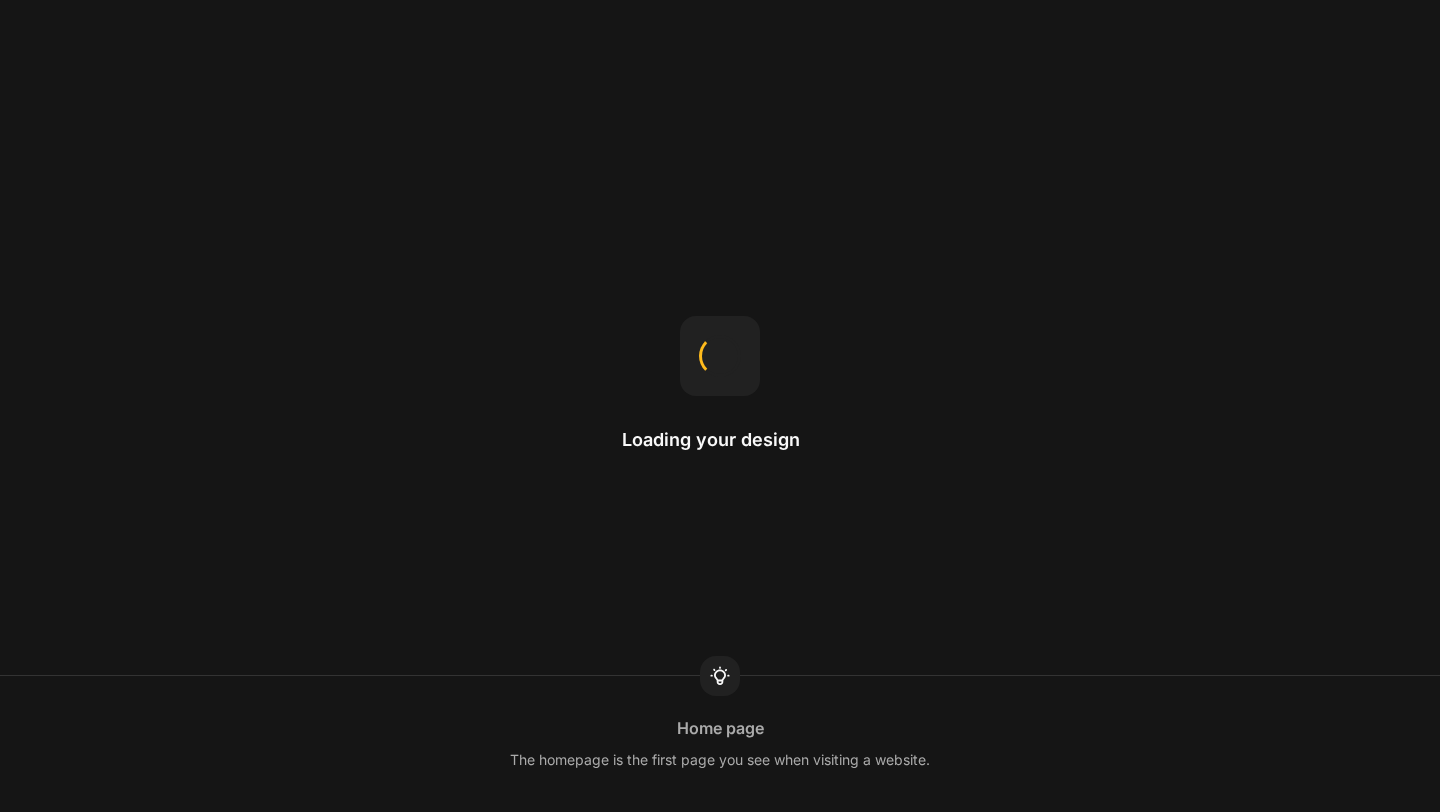 scroll, scrollTop: 0, scrollLeft: 0, axis: both 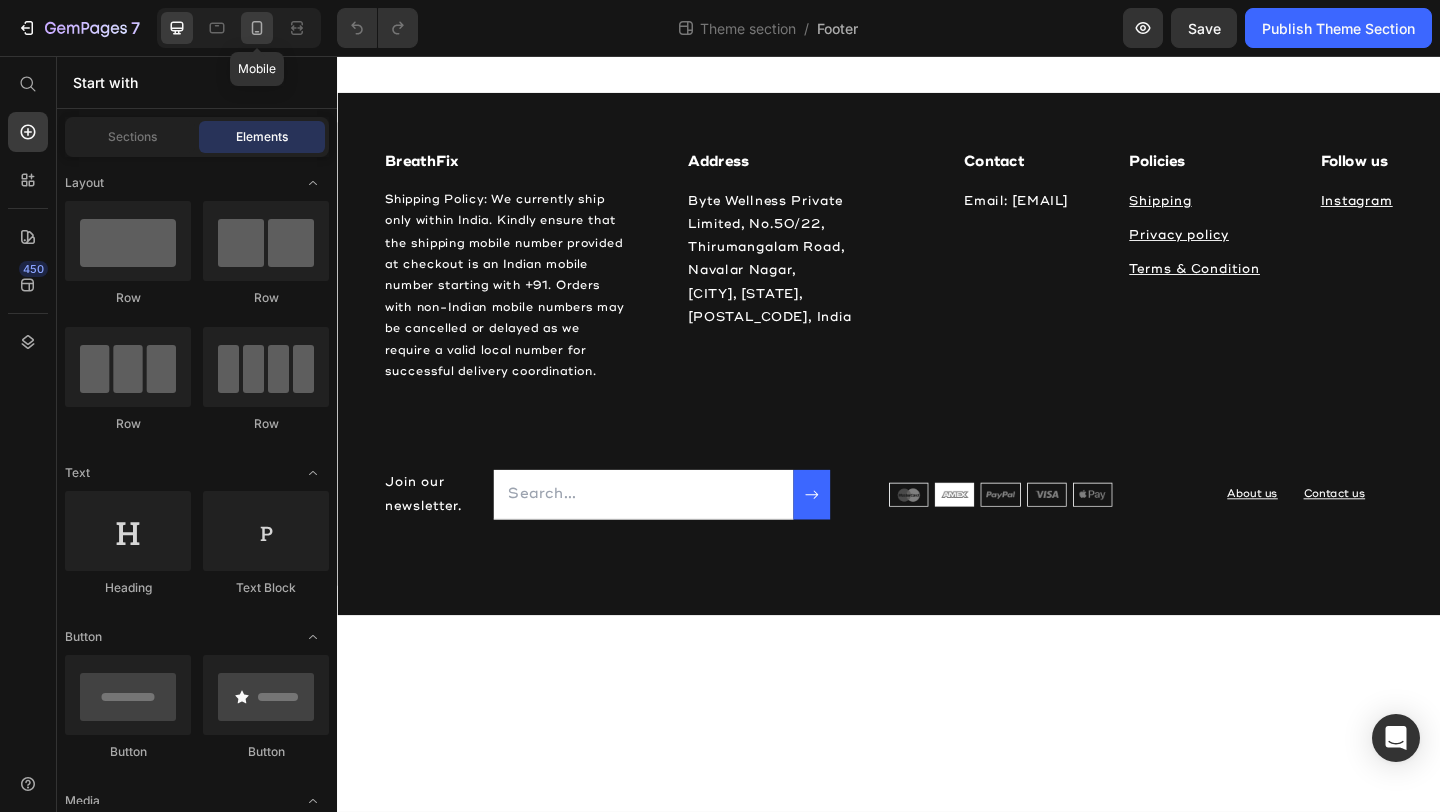 click 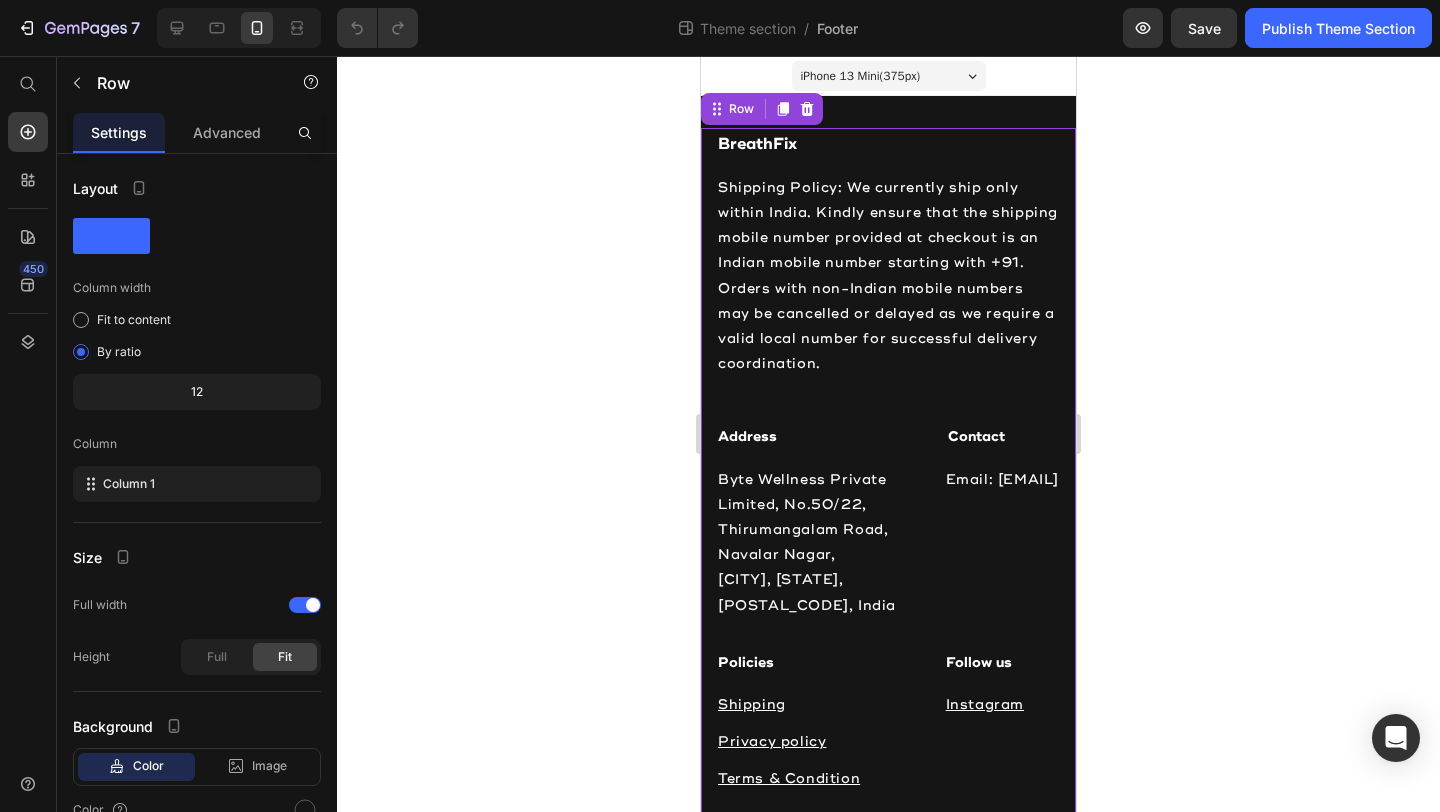 click on "BreathFix  Heading Shipping Policy: We currently ship only within India. Kindly ensure that the shipping mobile number provided at checkout is an Indian mobile number starting with +91. Orders with non-Indian mobile numbers may be cancelled or delayed as we require a valid local number for successful delivery coordination. Text block Address Heading Byte Wellness Private Limited, No.50/22, Thirumangalam Road, Navalar Nagar, Chennai, Tamil Nadu, 600040, India Text block Contact Heading Email: support@breathfix.in Text block Policies Heading Shipping Text block Privacy policy  Text block Terms & Condition Text block Follow us Heading Instagram Text block Row Row Join our newsletter. Text block Email Field
Submit Button Row Newsletter Row Image About us  Text block Contact us Text block Row Row Row   15" at bounding box center [888, 627] 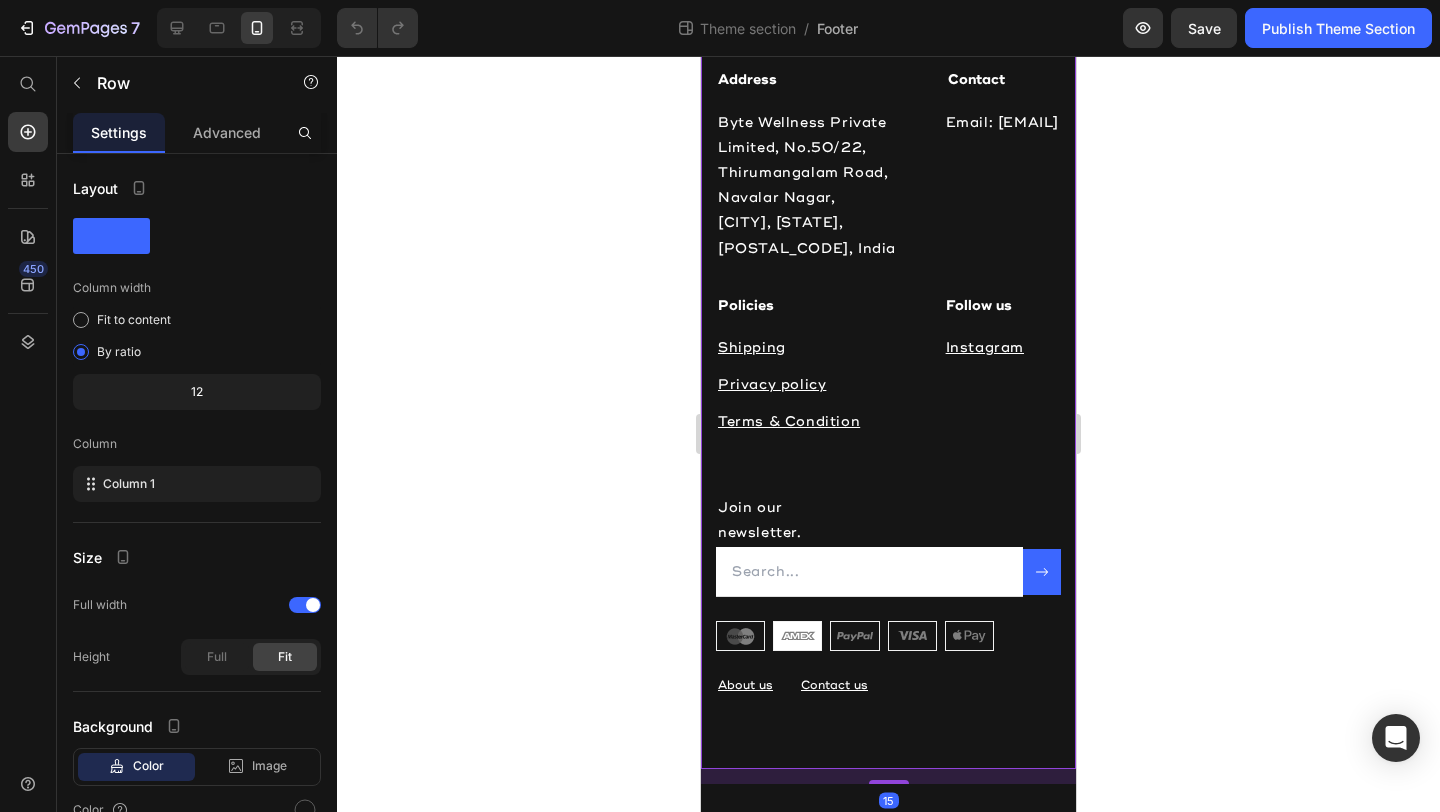 scroll, scrollTop: 437, scrollLeft: 0, axis: vertical 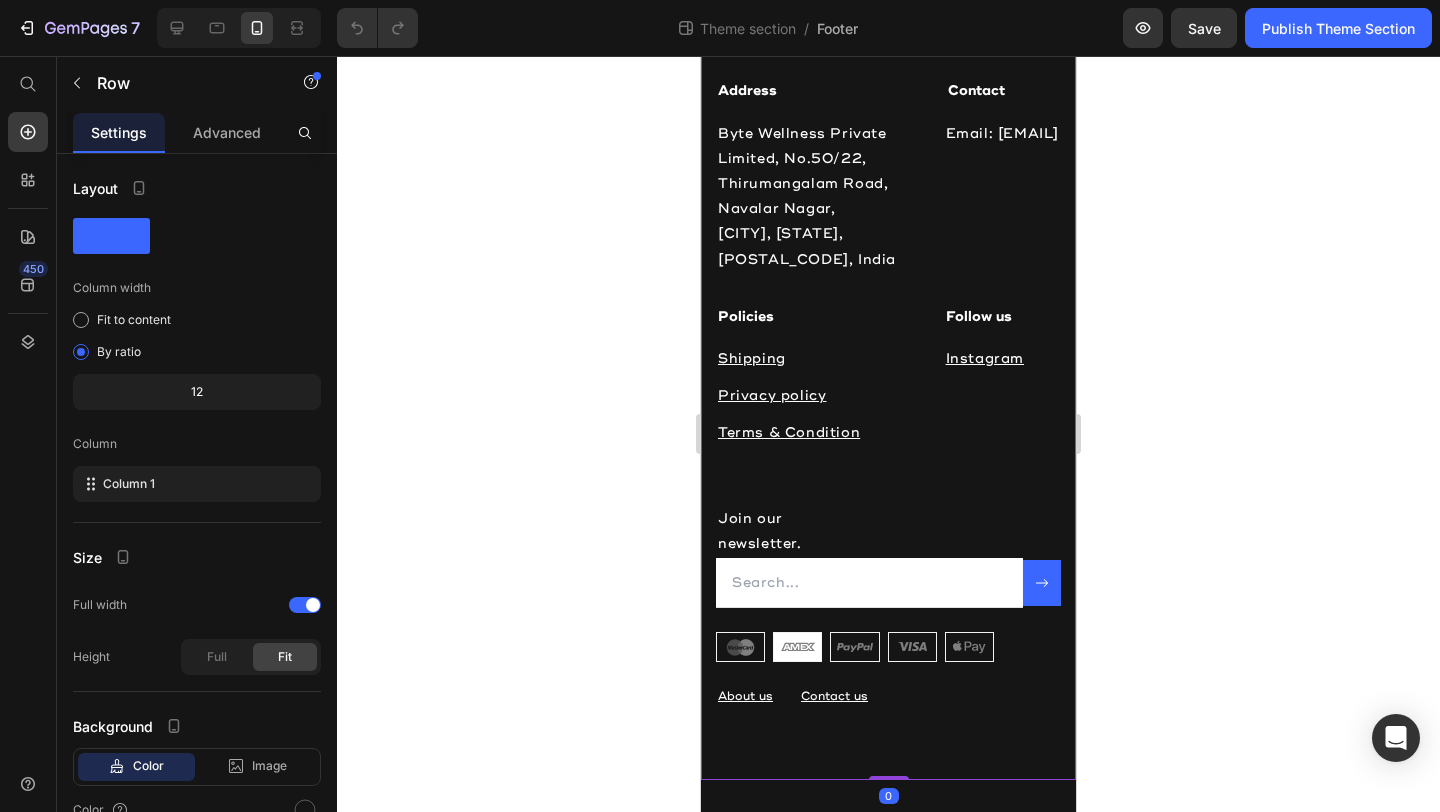 drag, startPoint x: 885, startPoint y: 777, endPoint x: 889, endPoint y: 744, distance: 33.24154 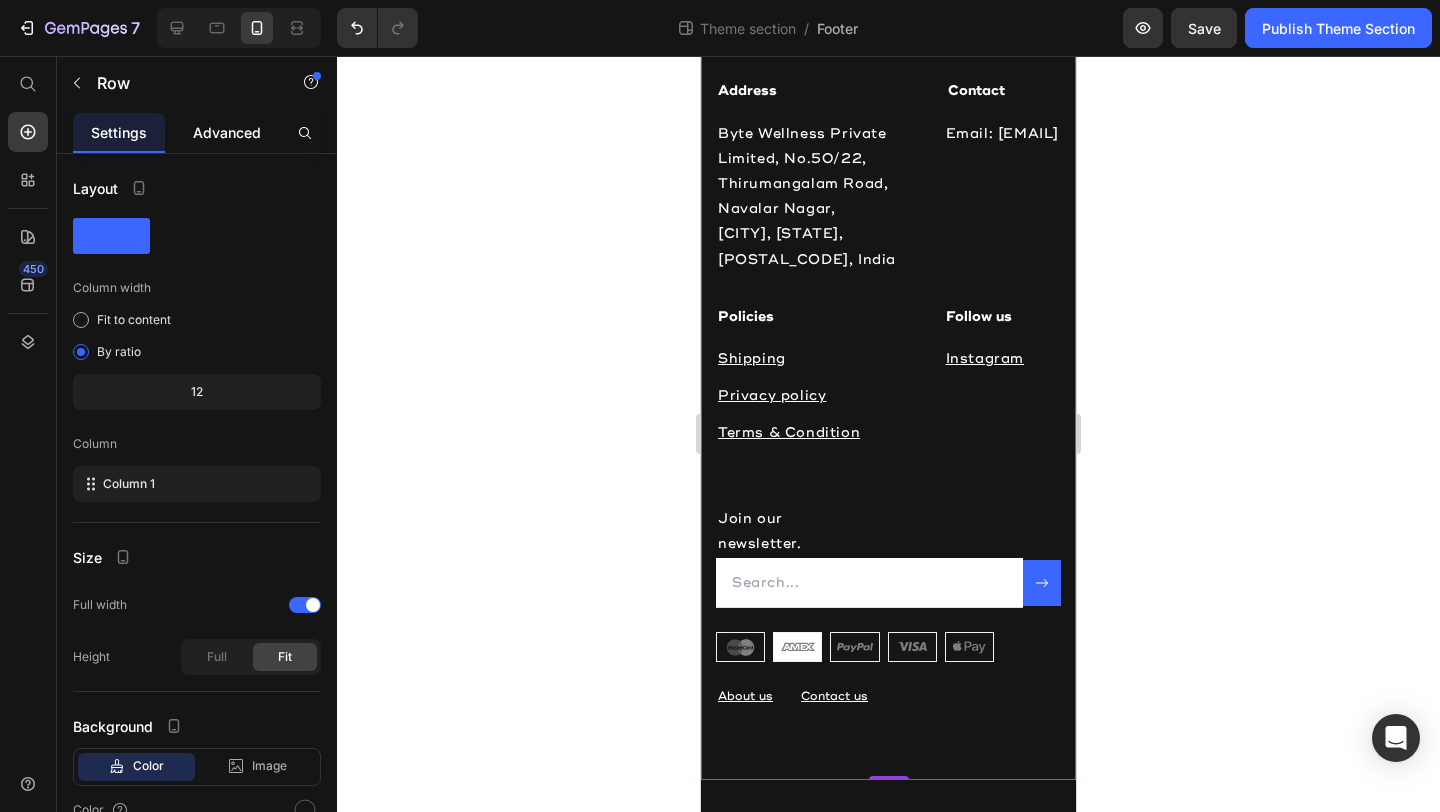 click on "Advanced" at bounding box center (227, 132) 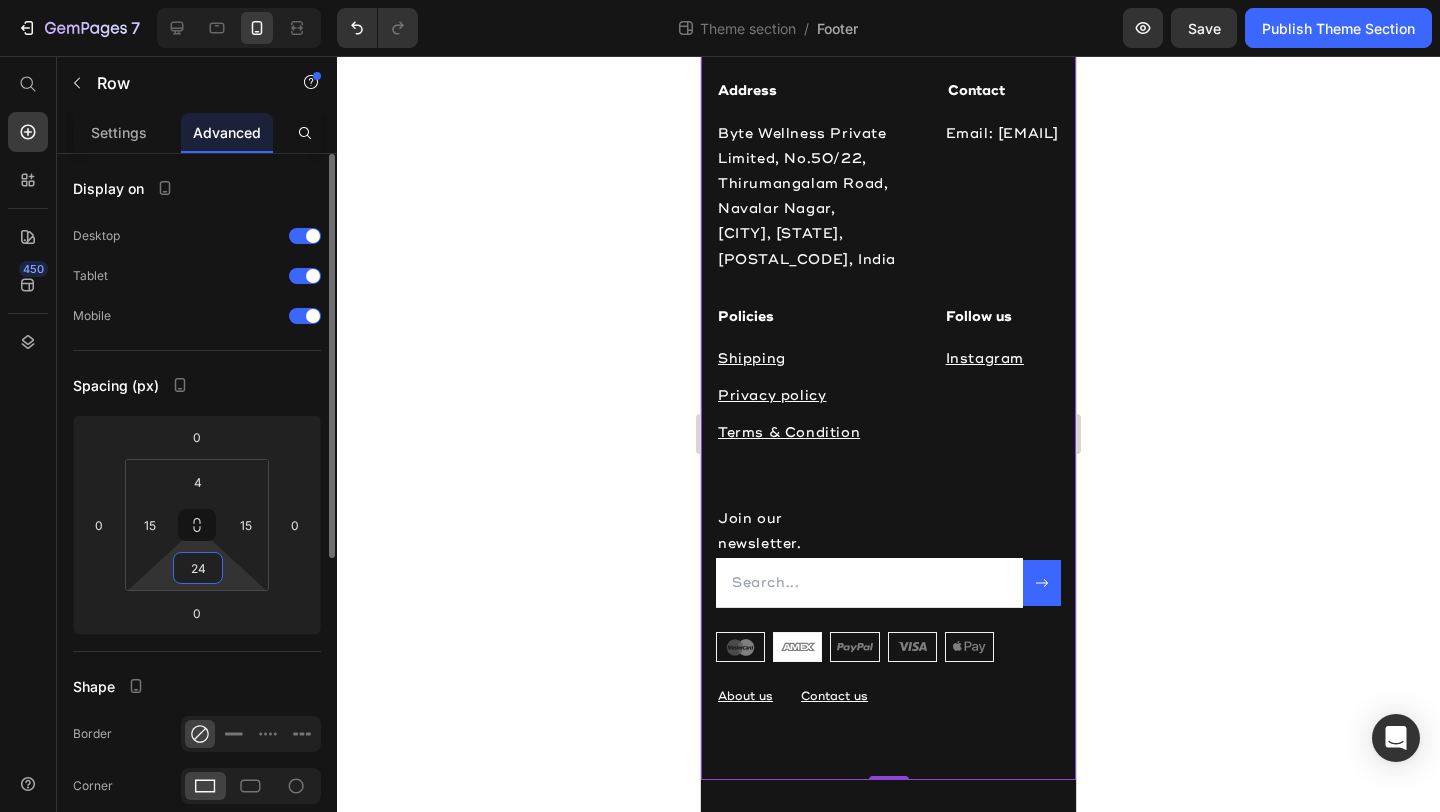 click on "24" at bounding box center [198, 568] 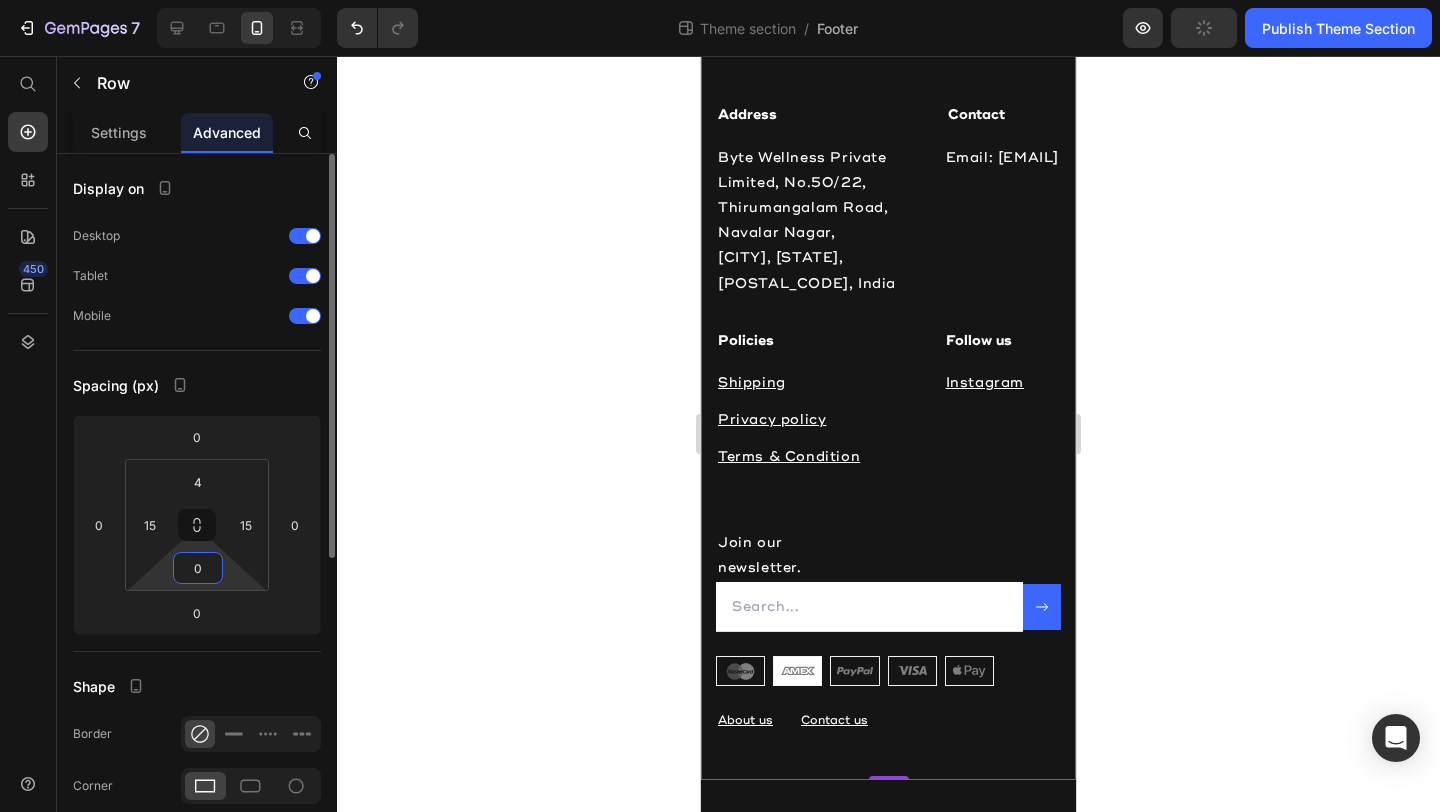 scroll, scrollTop: 398, scrollLeft: 0, axis: vertical 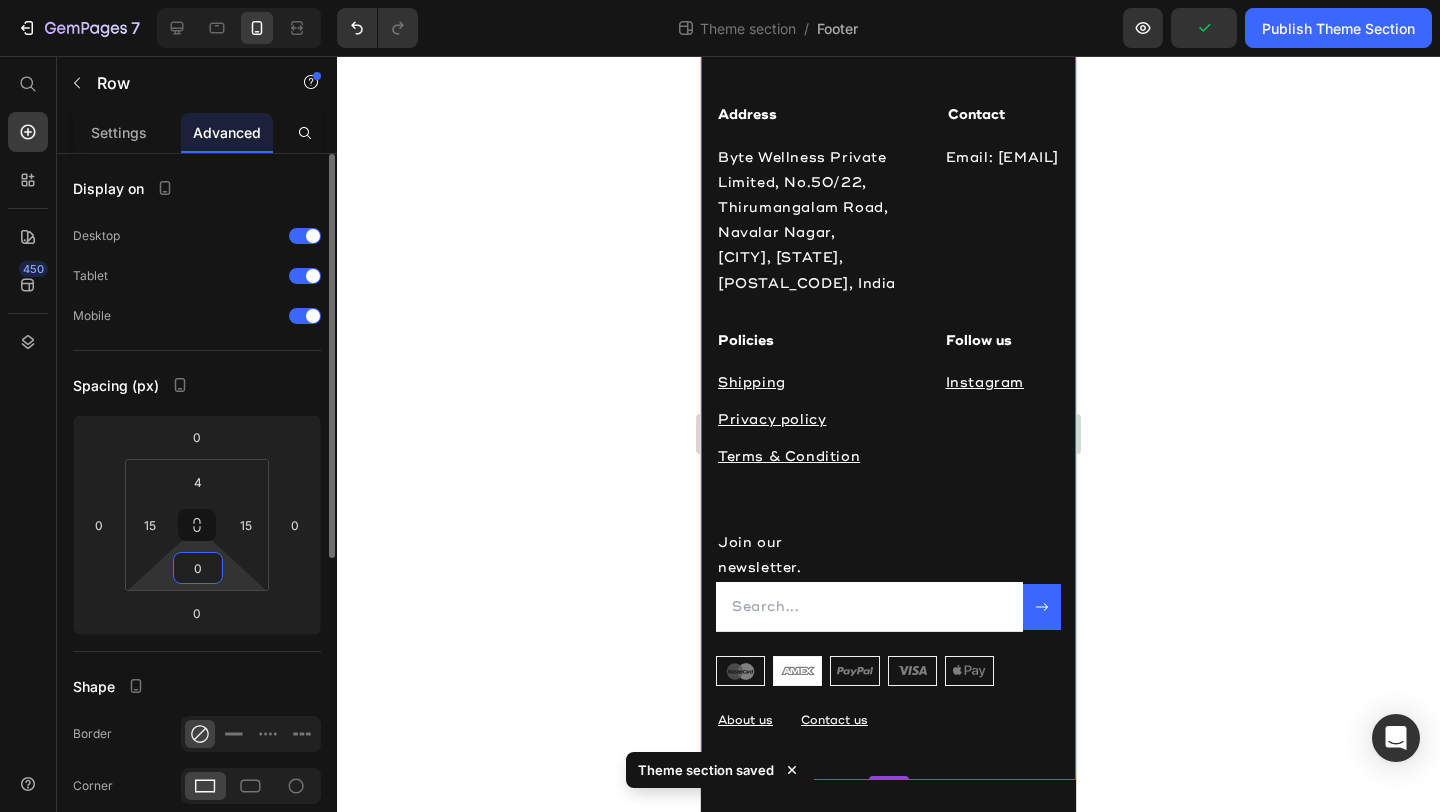 type on "0" 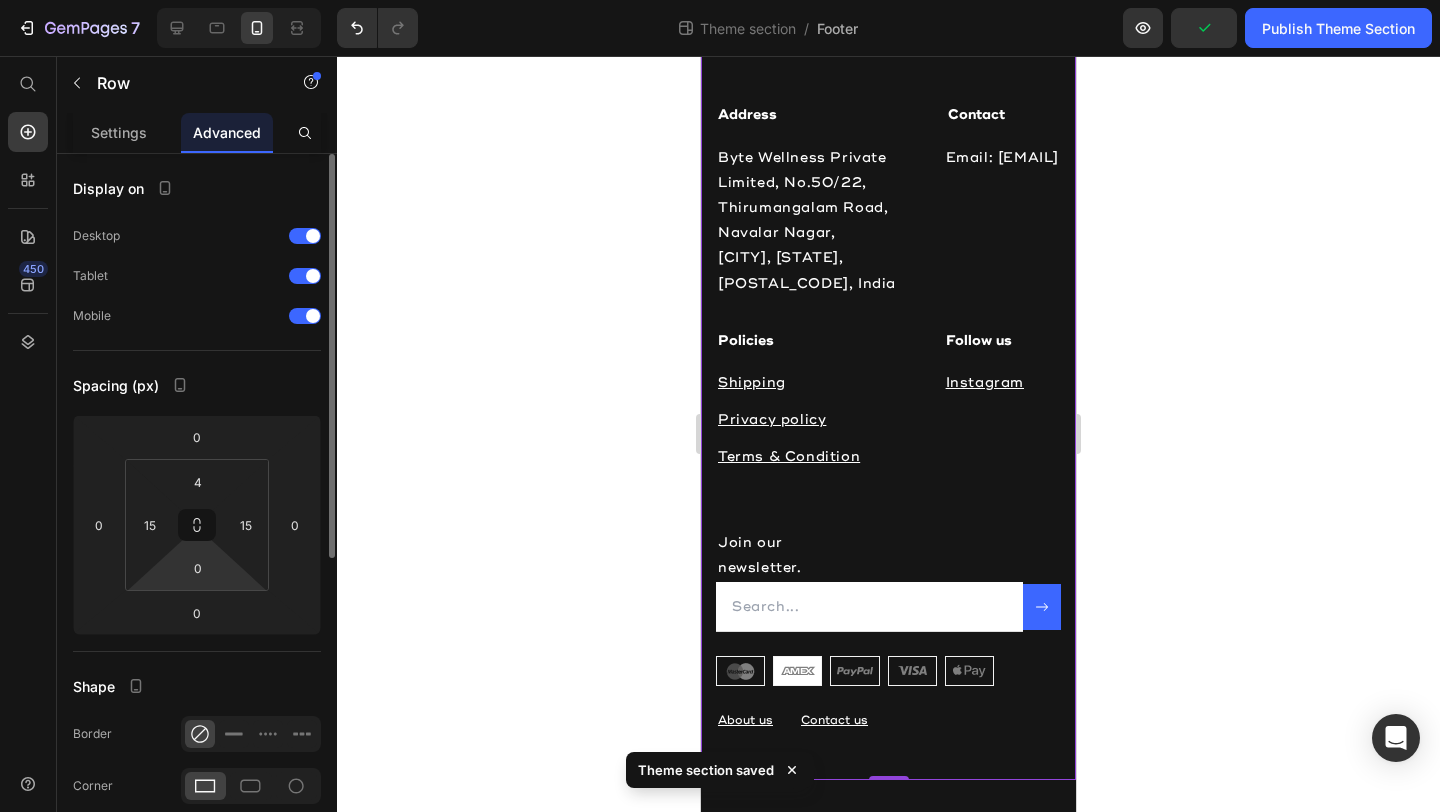 click on "Display on Desktop Tablet Mobile Spacing (px) 0 0 0 0 4 15 0 15 Shape Border Corner Shadow Position Opacity 100 % Animation Interaction Trigger 0 interaction Create CSS class" at bounding box center [197, 737] 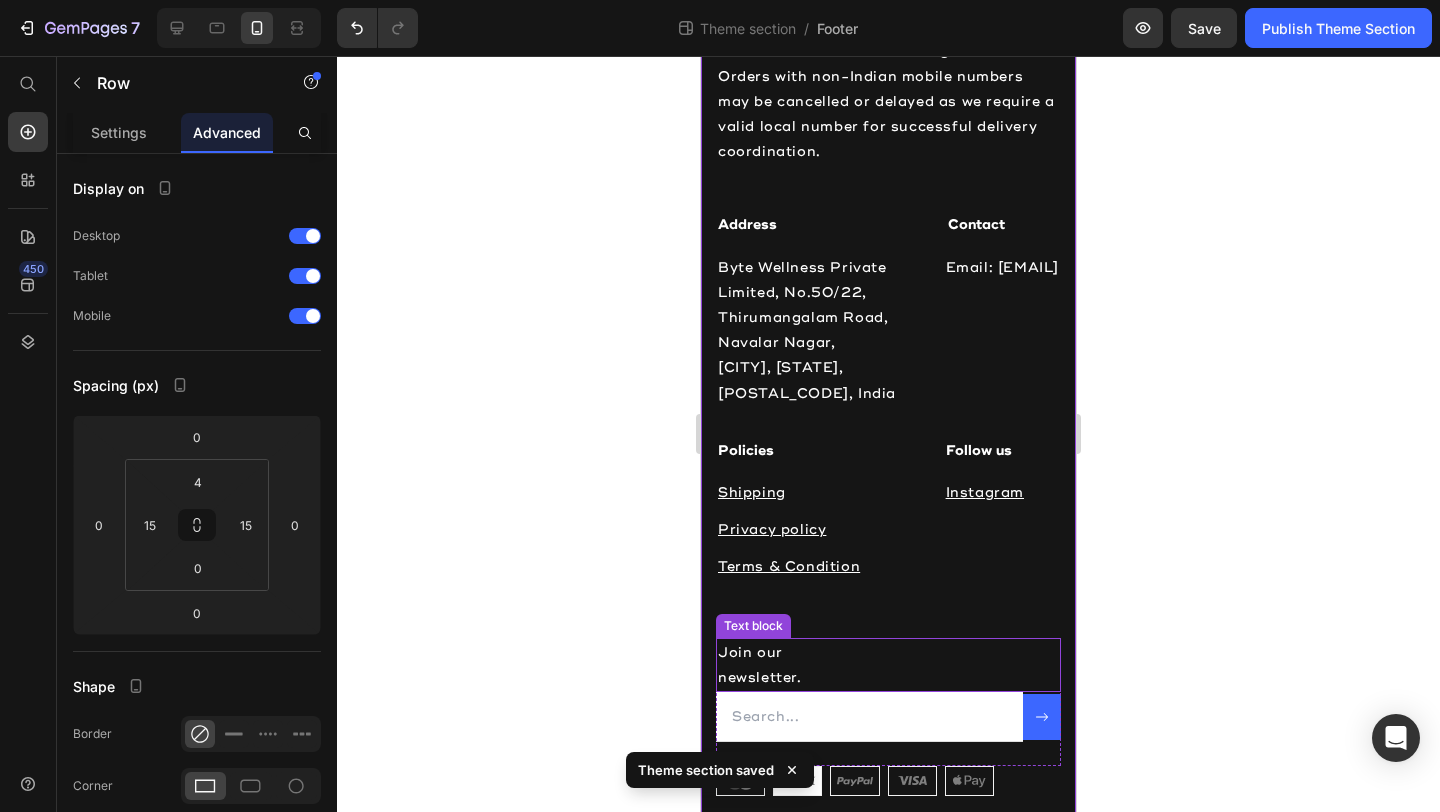 scroll, scrollTop: 0, scrollLeft: 0, axis: both 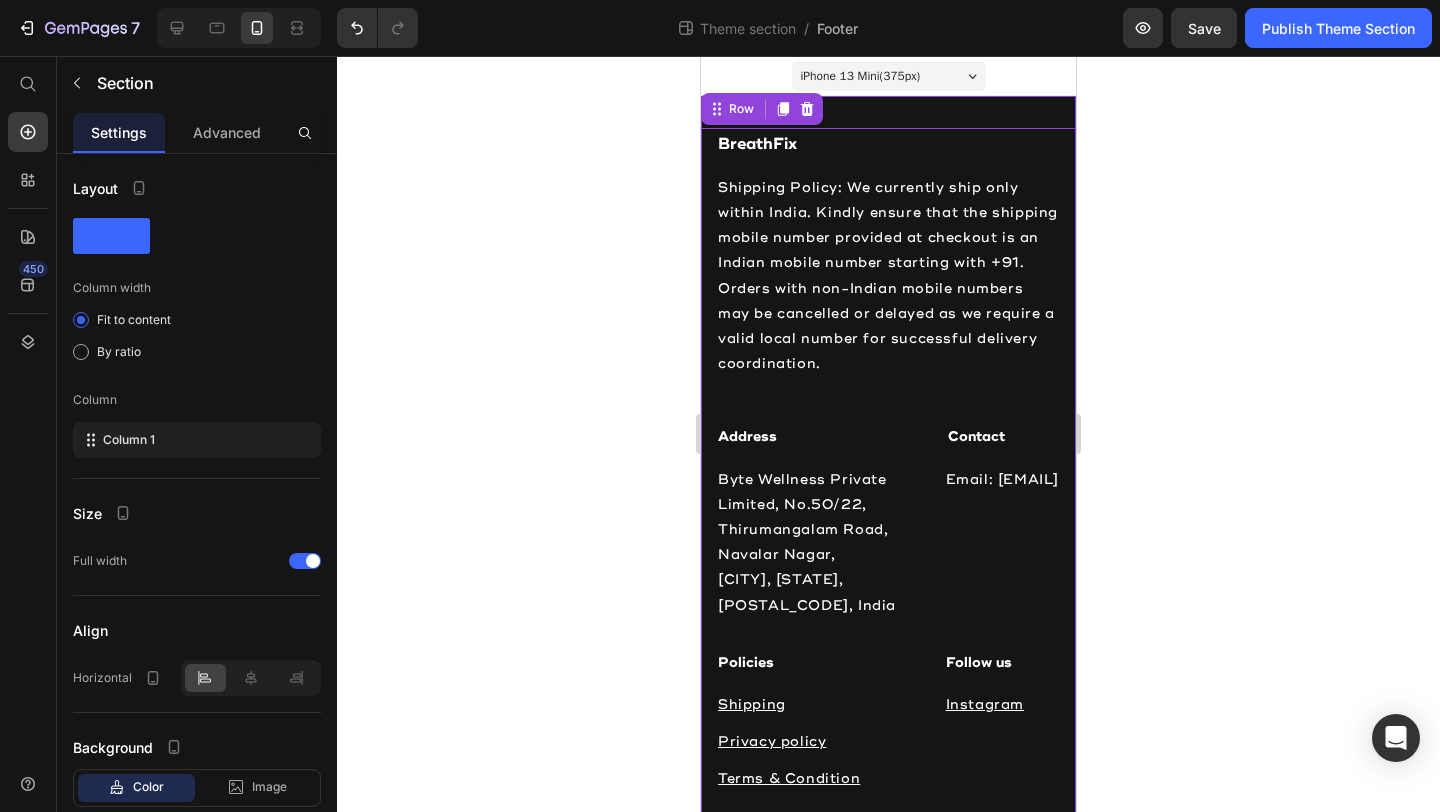 click on "BreathFix  Heading Shipping Policy: We currently ship only within India. Kindly ensure that the shipping mobile number provided at checkout is an Indian mobile number starting with +91. Orders with non-Indian mobile numbers may be cancelled or delayed as we require a valid local number for successful delivery coordination. Text block Address Heading Byte Wellness Private Limited, No.50/22, Thirumangalam Road, Navalar Nagar, Chennai, Tamil Nadu, 600040, India Text block Contact Heading Email: support@breathfix.in Text block Policies Heading Shipping Text block Privacy policy  Text block Terms & Condition Text block Follow us Heading Instagram Text block Row Row Join our newsletter. Text block Email Field
Submit Button Row Newsletter Row Image About us  Text block Contact us Text block Row Row Row   0" at bounding box center (888, 615) 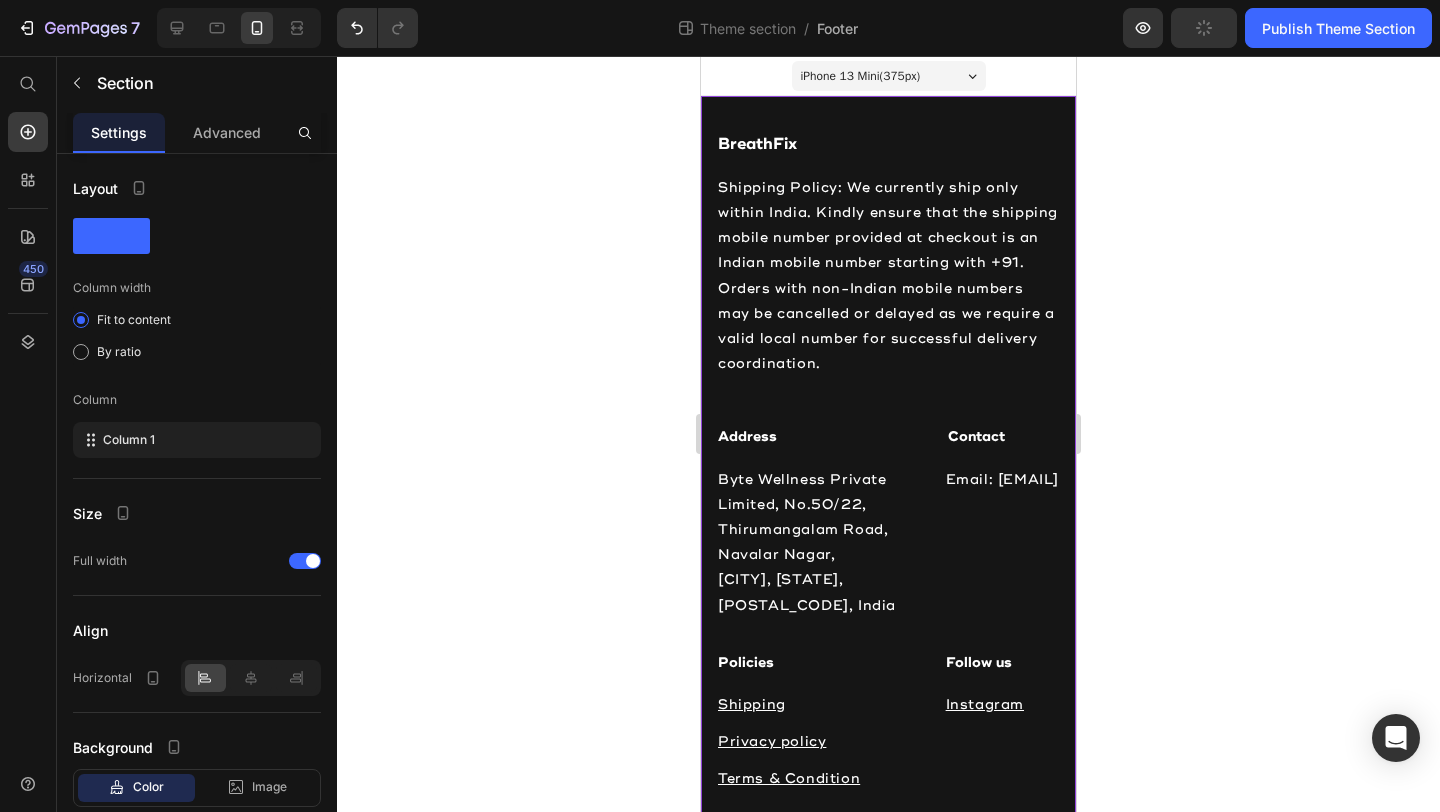 click on "BreathFix  Heading Shipping Policy: We currently ship only within India. Kindly ensure that the shipping mobile number provided at checkout is an Indian mobile number starting with +91. Orders with non-Indian mobile numbers may be cancelled or delayed as we require a valid local number for successful delivery coordination. Text block Address Heading Byte Wellness Private Limited, No.50/22, Thirumangalam Road, Navalar Nagar, Chennai, Tamil Nadu, 600040, India Text block Contact Heading Email: support@breathfix.in Text block Policies Heading Shipping Text block Privacy policy  Text block Terms & Condition Text block Follow us Heading Instagram Text block Row Row Join our newsletter. Text block Email Field
Submit Button Row Newsletter Row Image About us  Text block Contact us Text block Row Row Row" at bounding box center (888, 615) 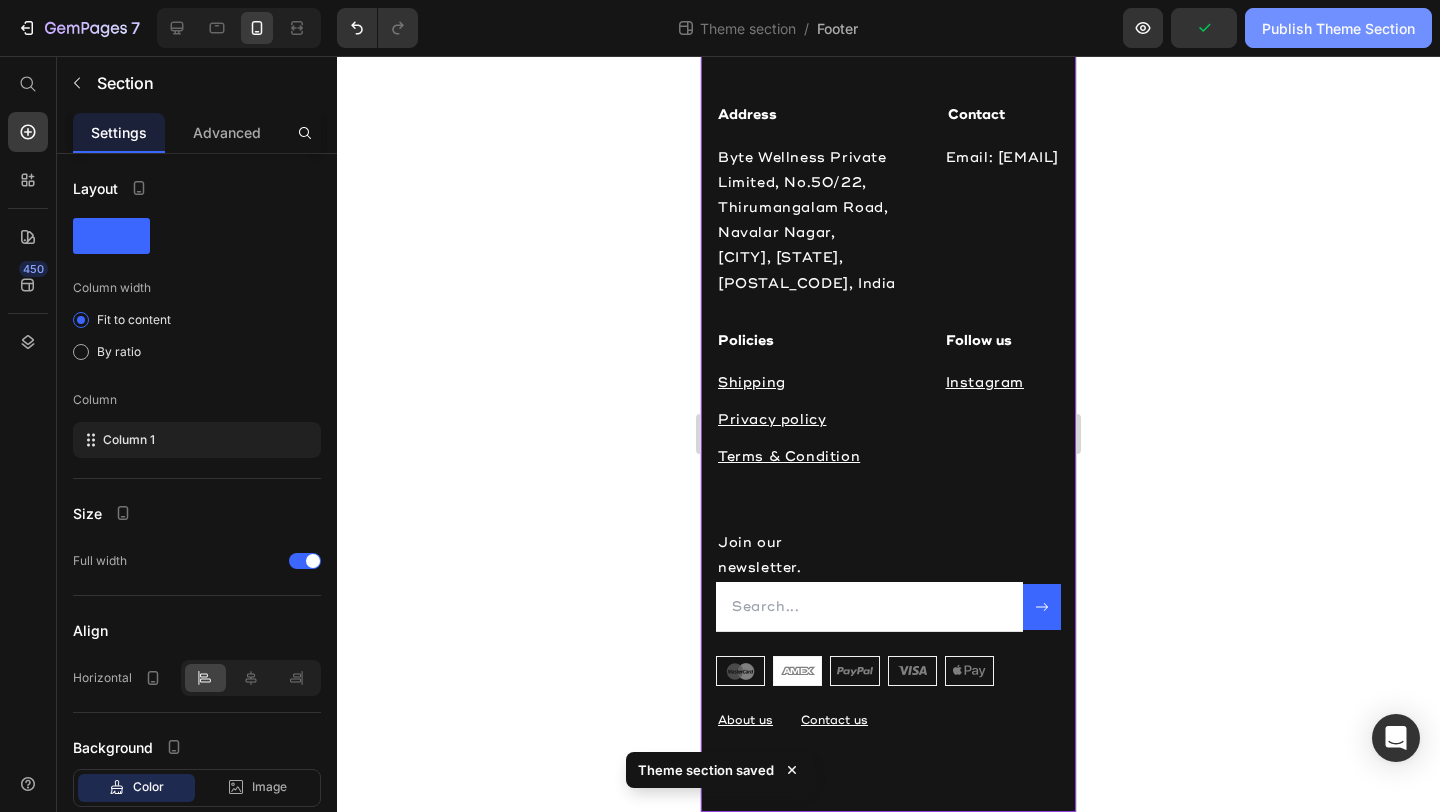 click on "Publish Theme Section" at bounding box center [1338, 28] 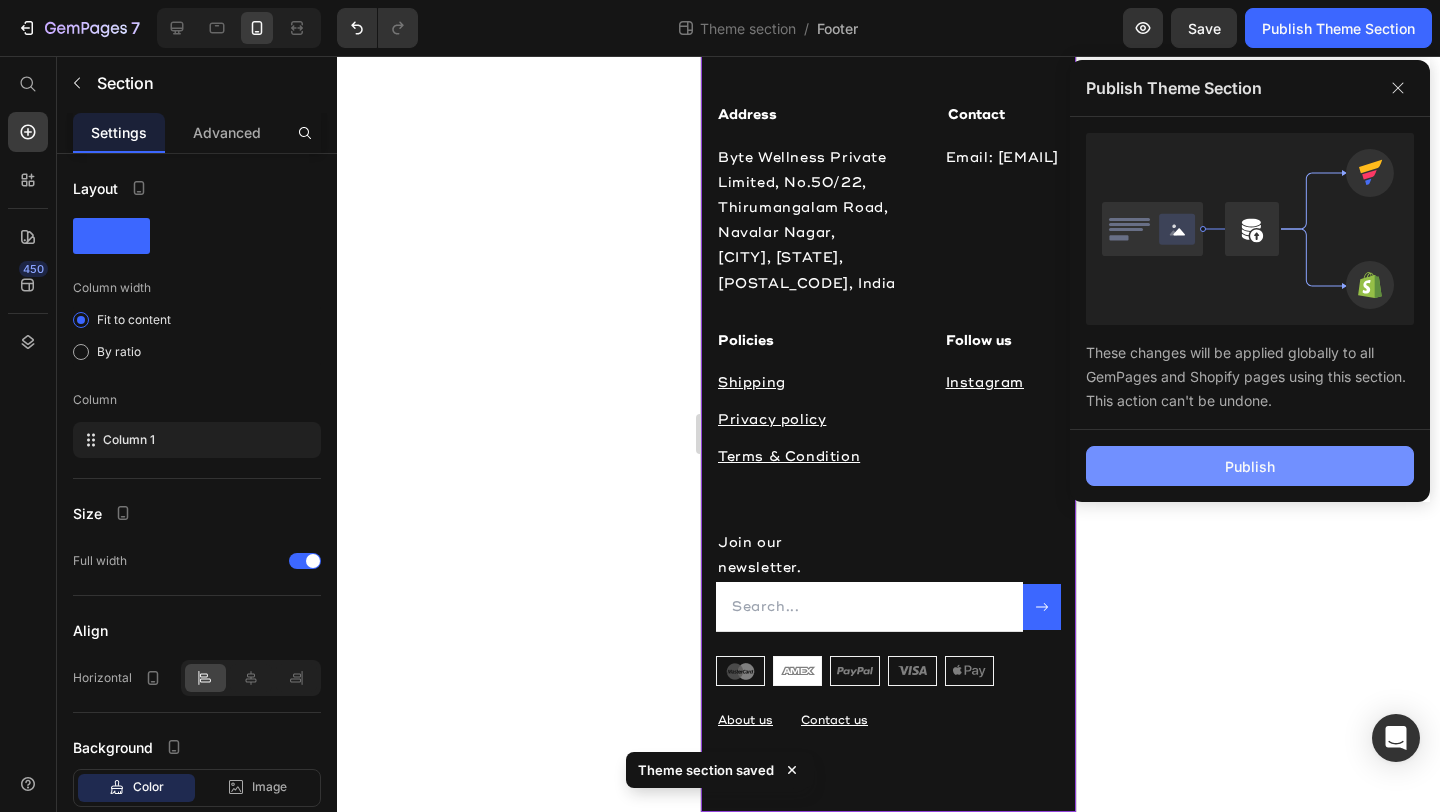 click on "Publish" at bounding box center [1250, 466] 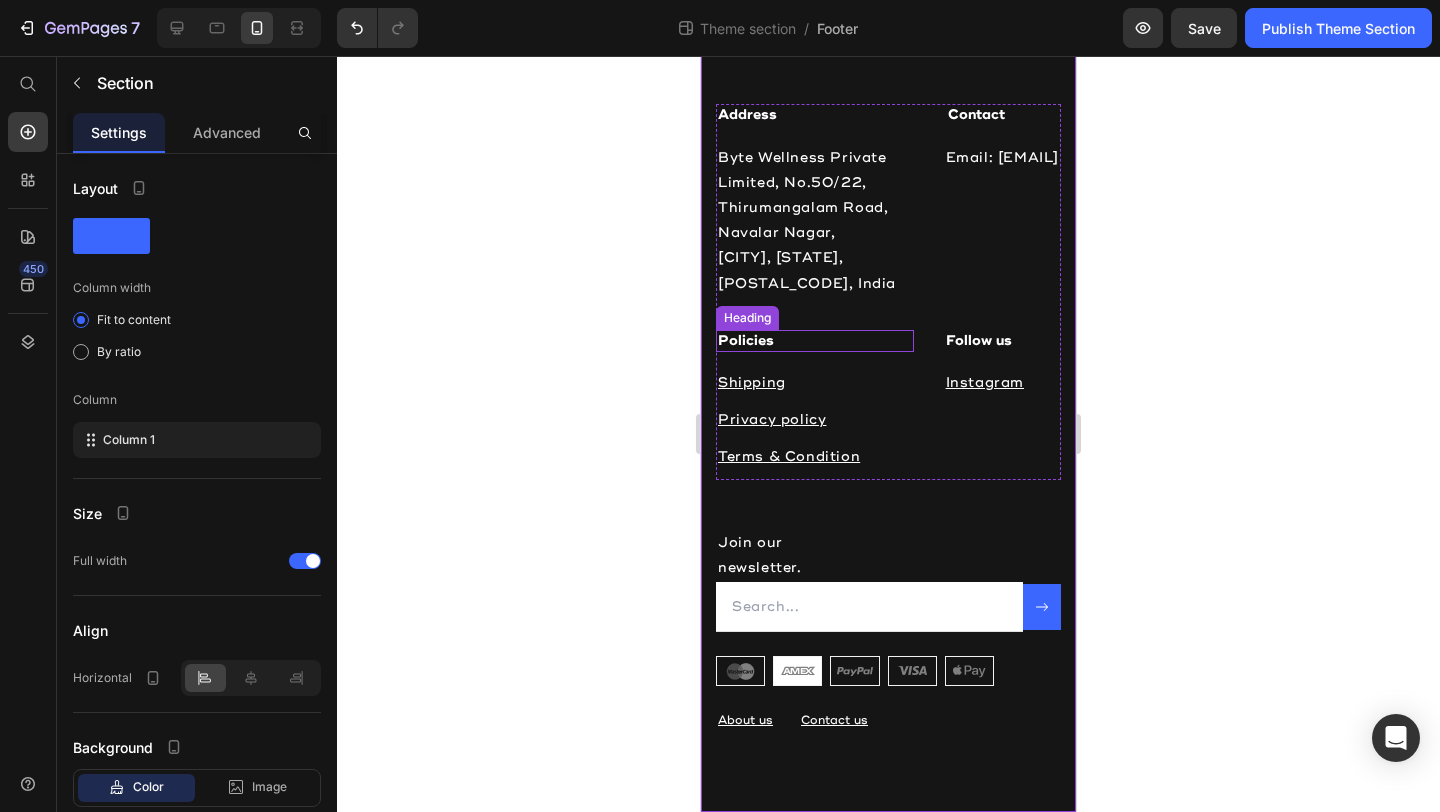scroll, scrollTop: 0, scrollLeft: 0, axis: both 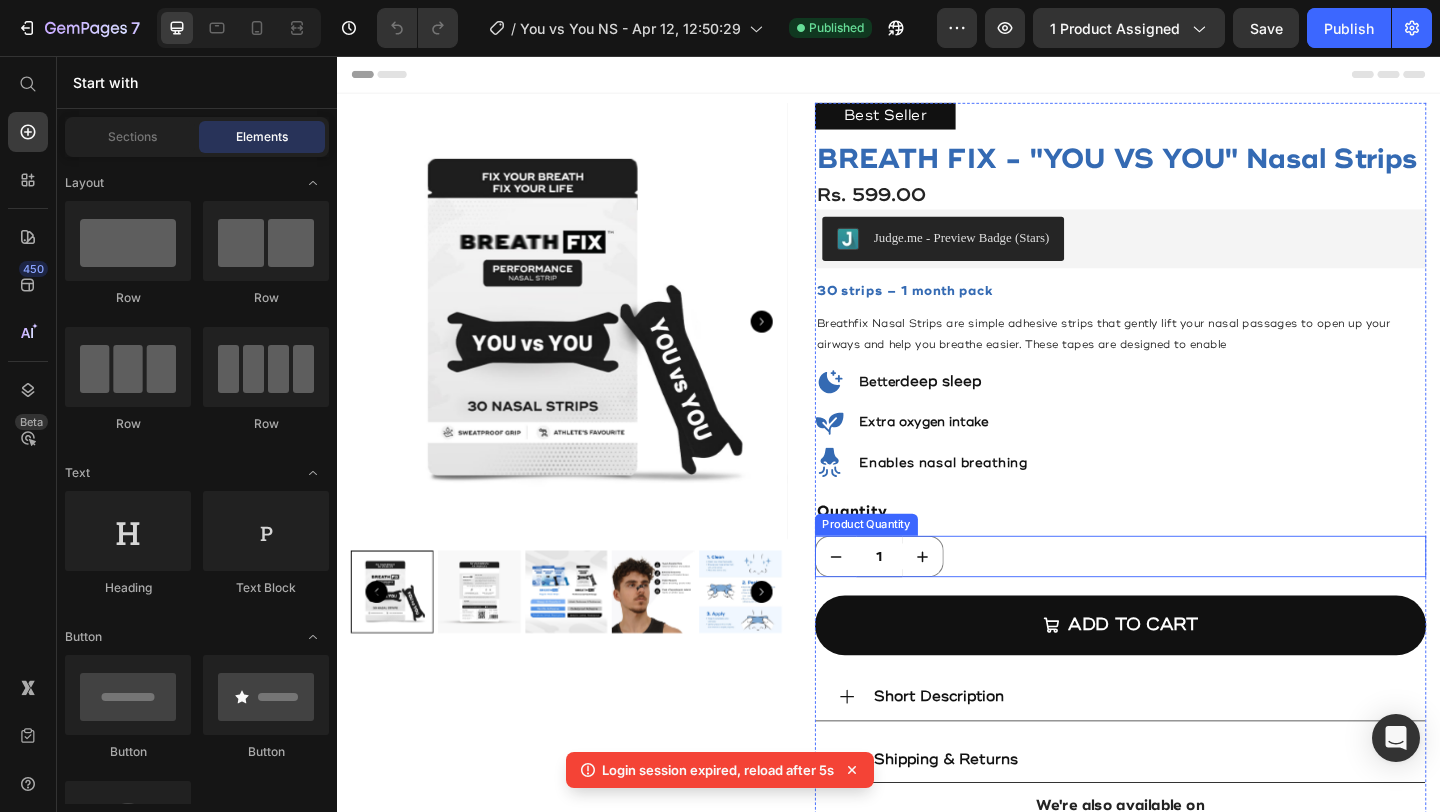 click on "1" at bounding box center [1189, 600] 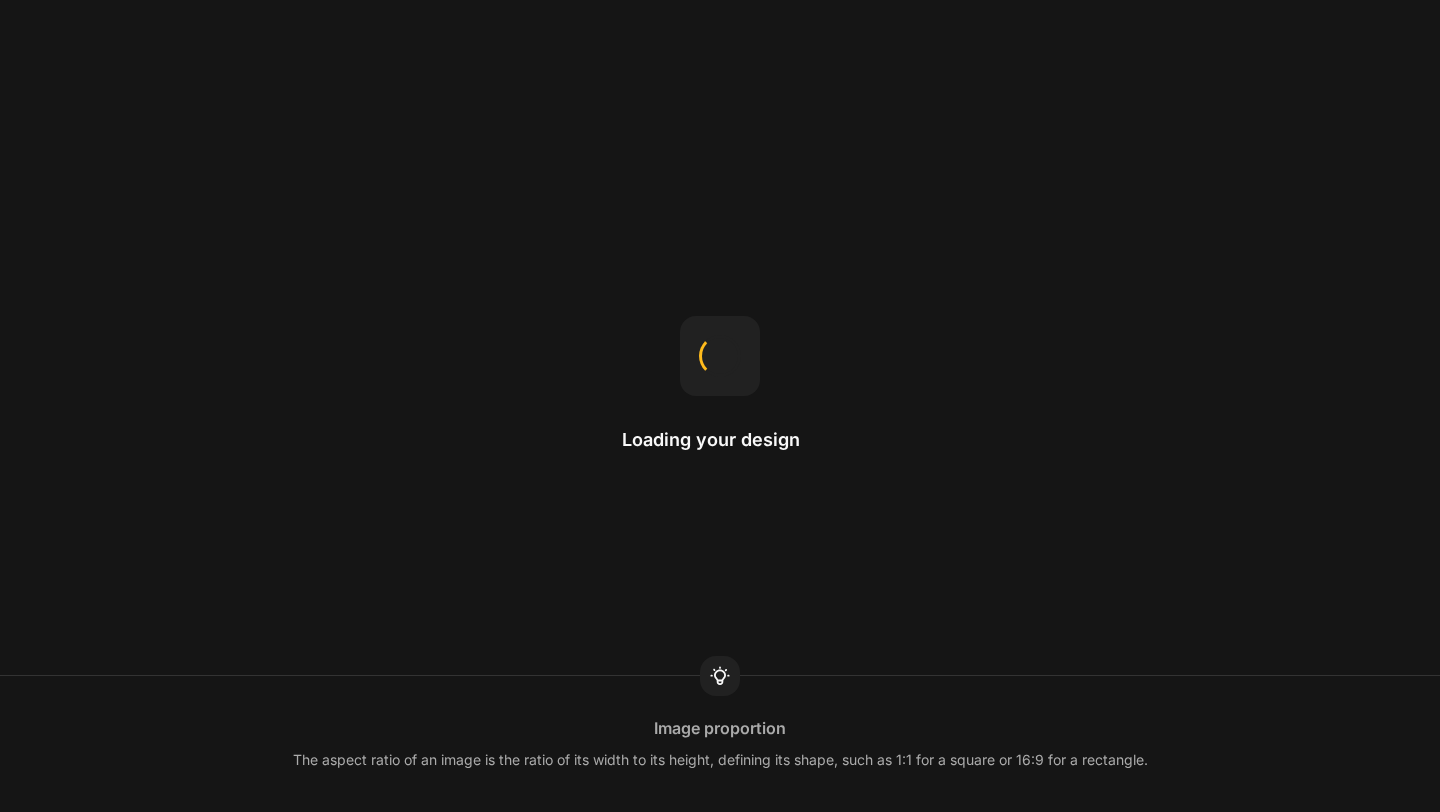 scroll, scrollTop: 0, scrollLeft: 0, axis: both 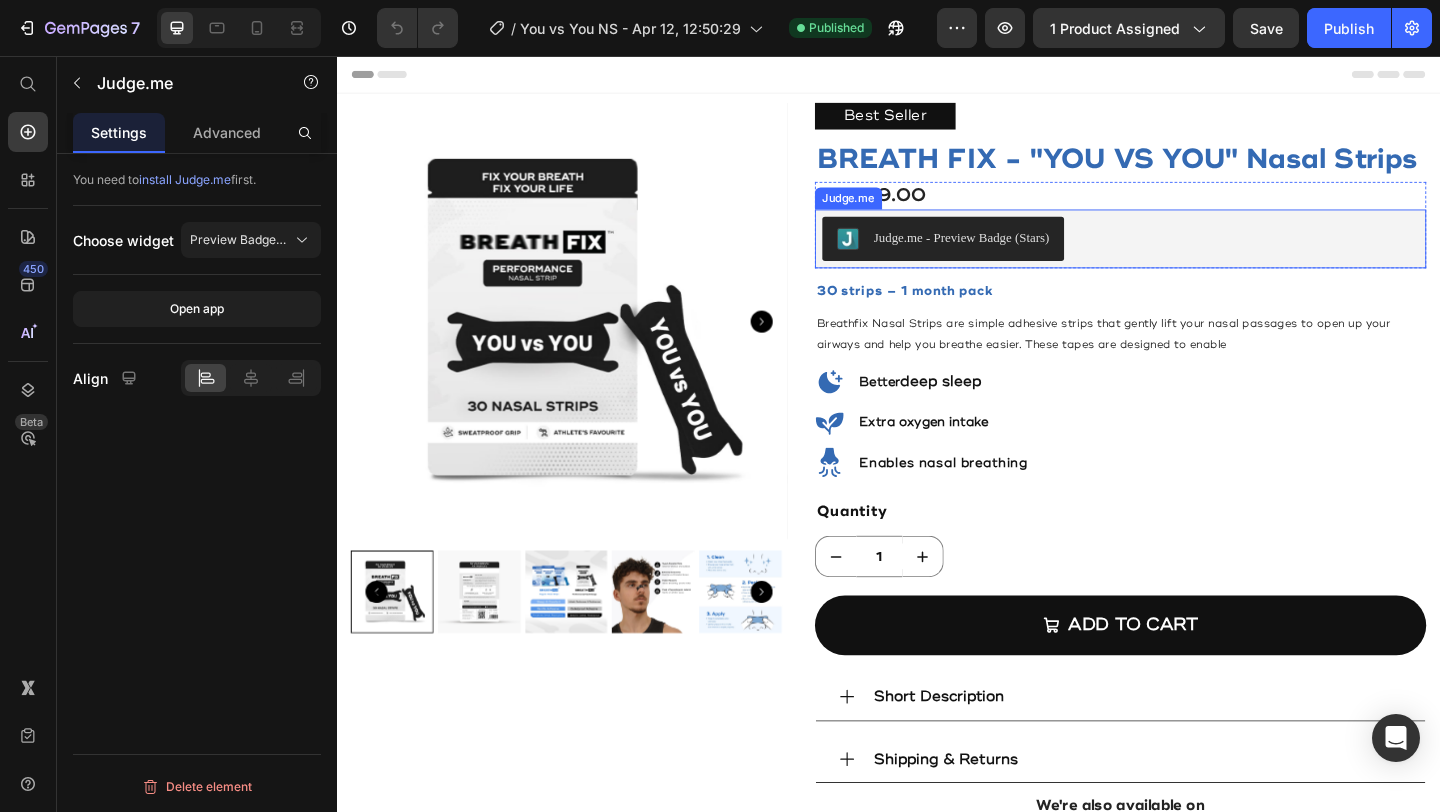 click on "Judge.me - Preview Badge (Stars)" at bounding box center (1189, 255) 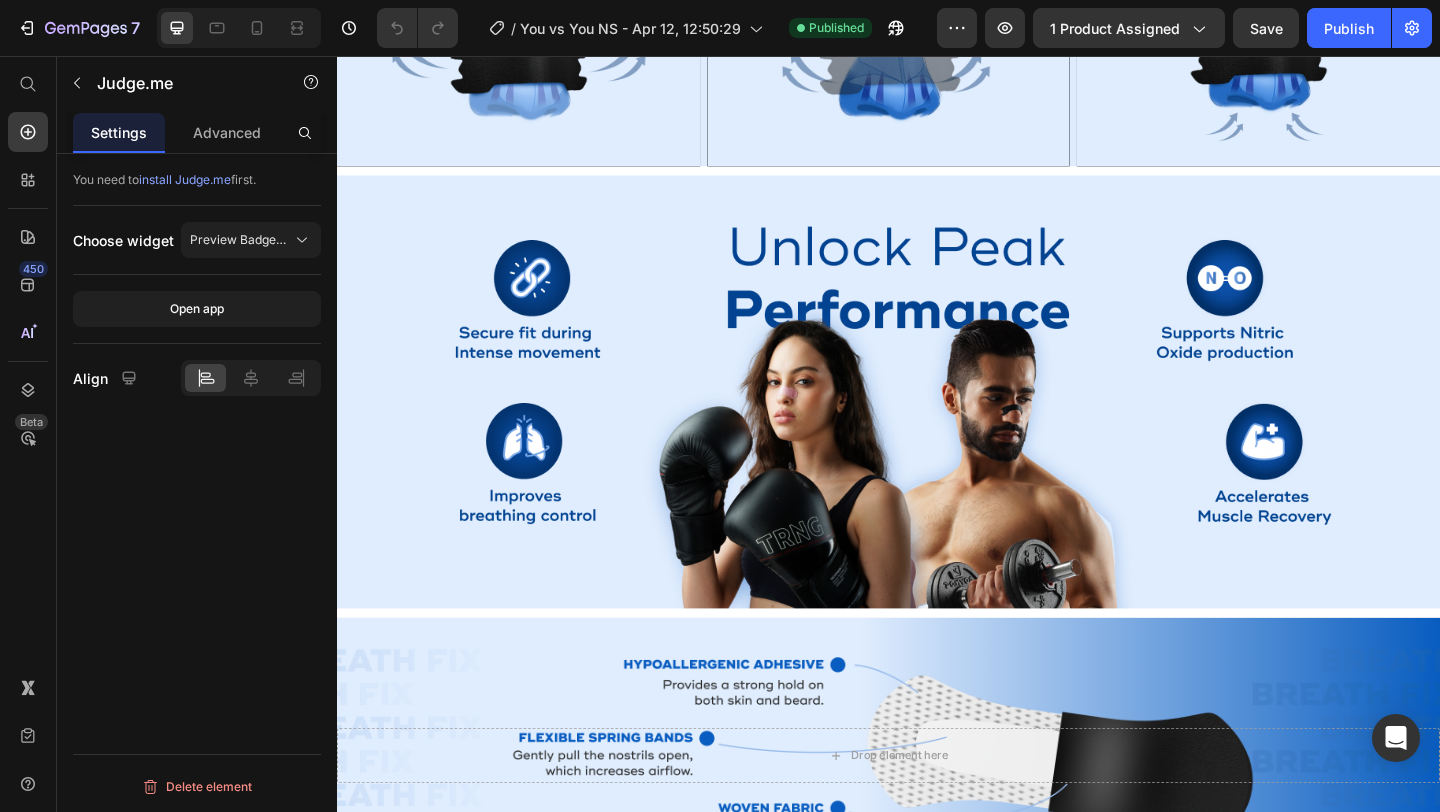 scroll, scrollTop: 1263, scrollLeft: 0, axis: vertical 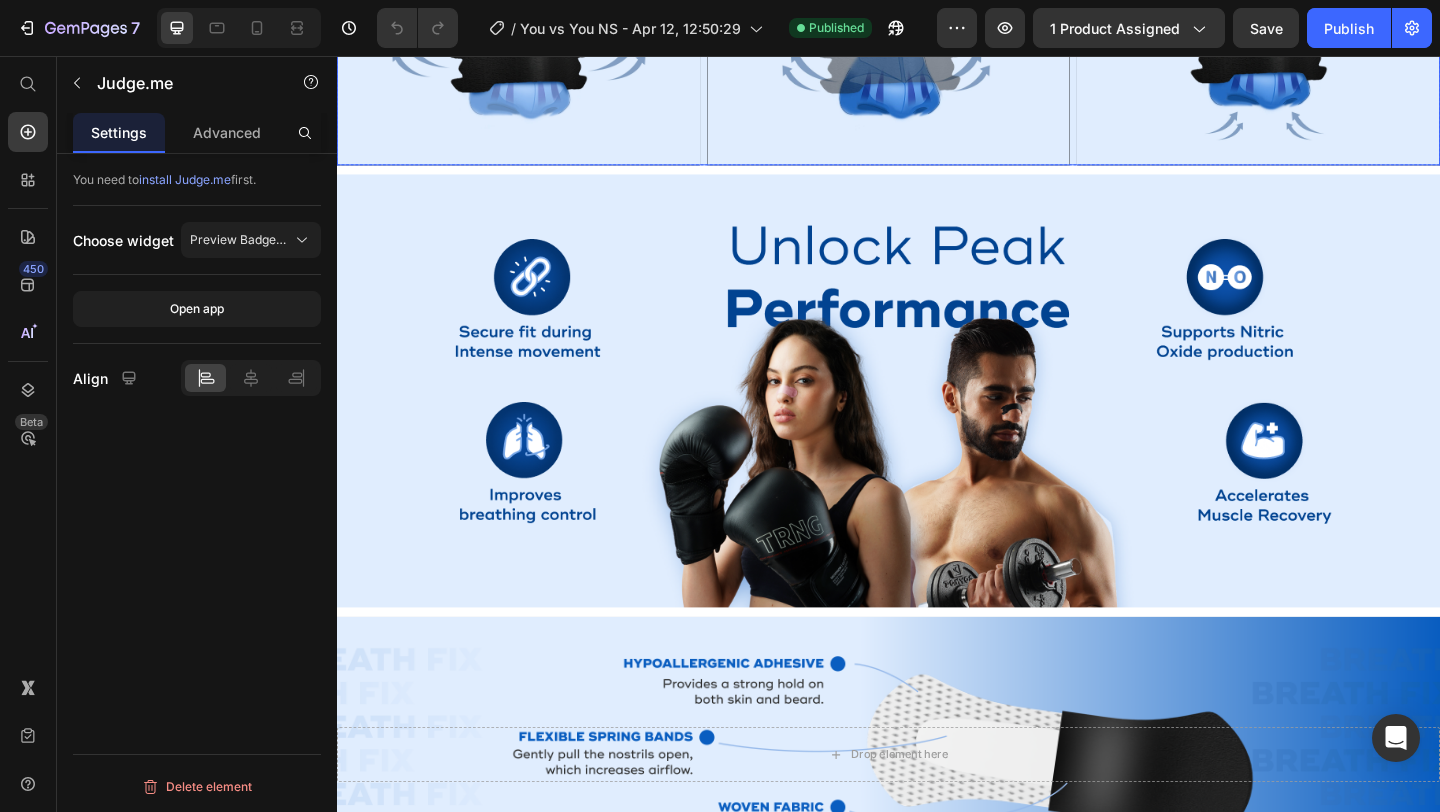 click on "Hero Banner Video" at bounding box center (534, 53) 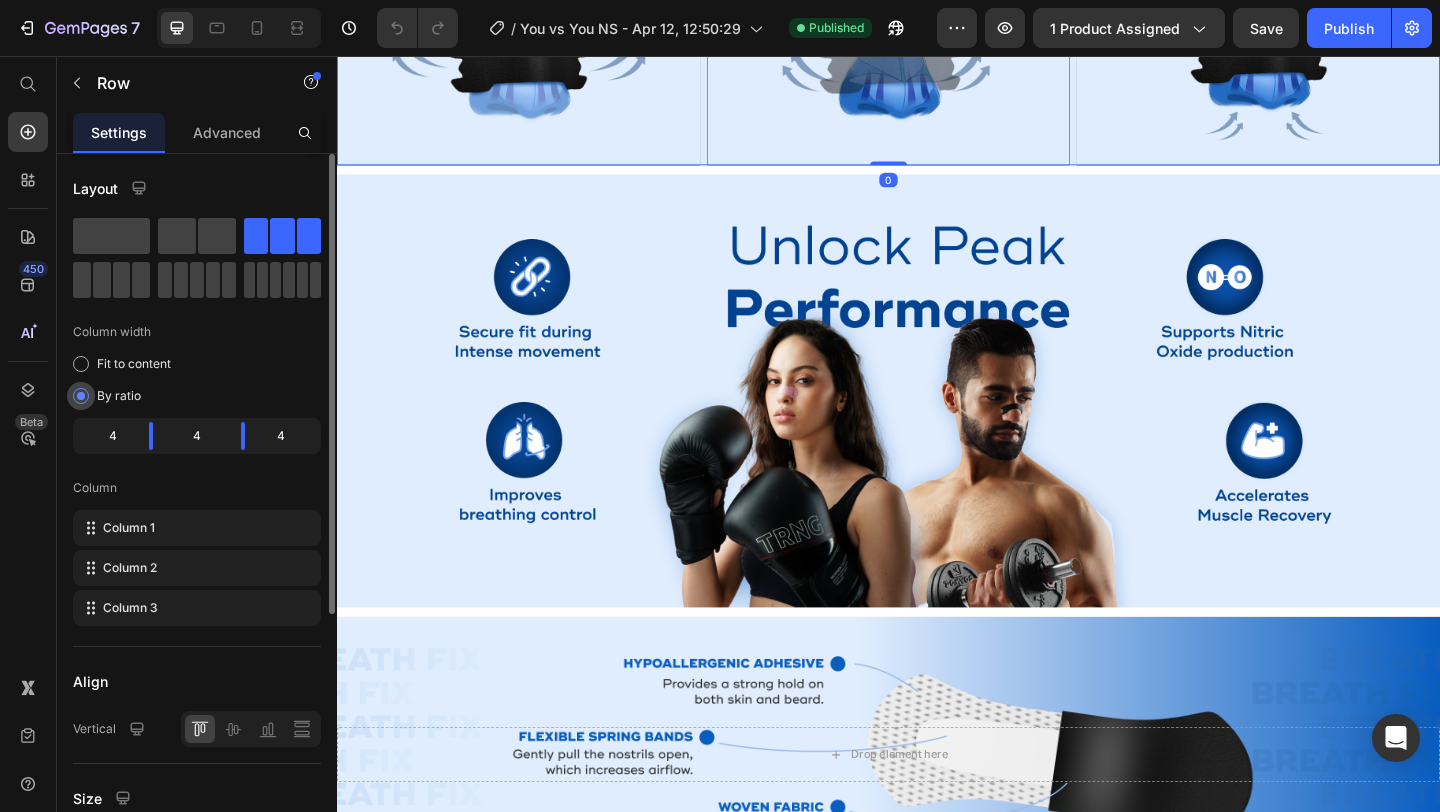 scroll, scrollTop: 394, scrollLeft: 0, axis: vertical 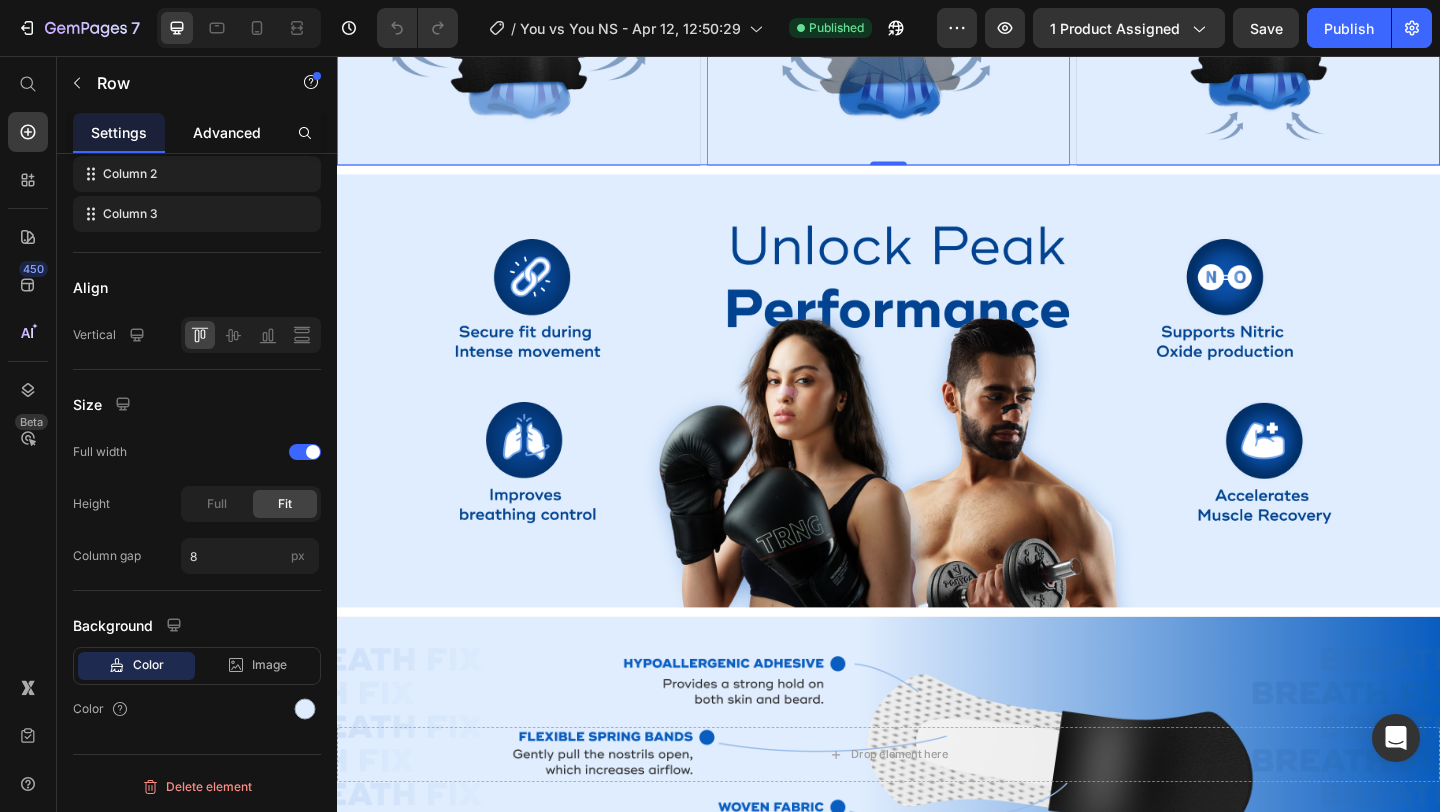 click on "Advanced" at bounding box center [227, 132] 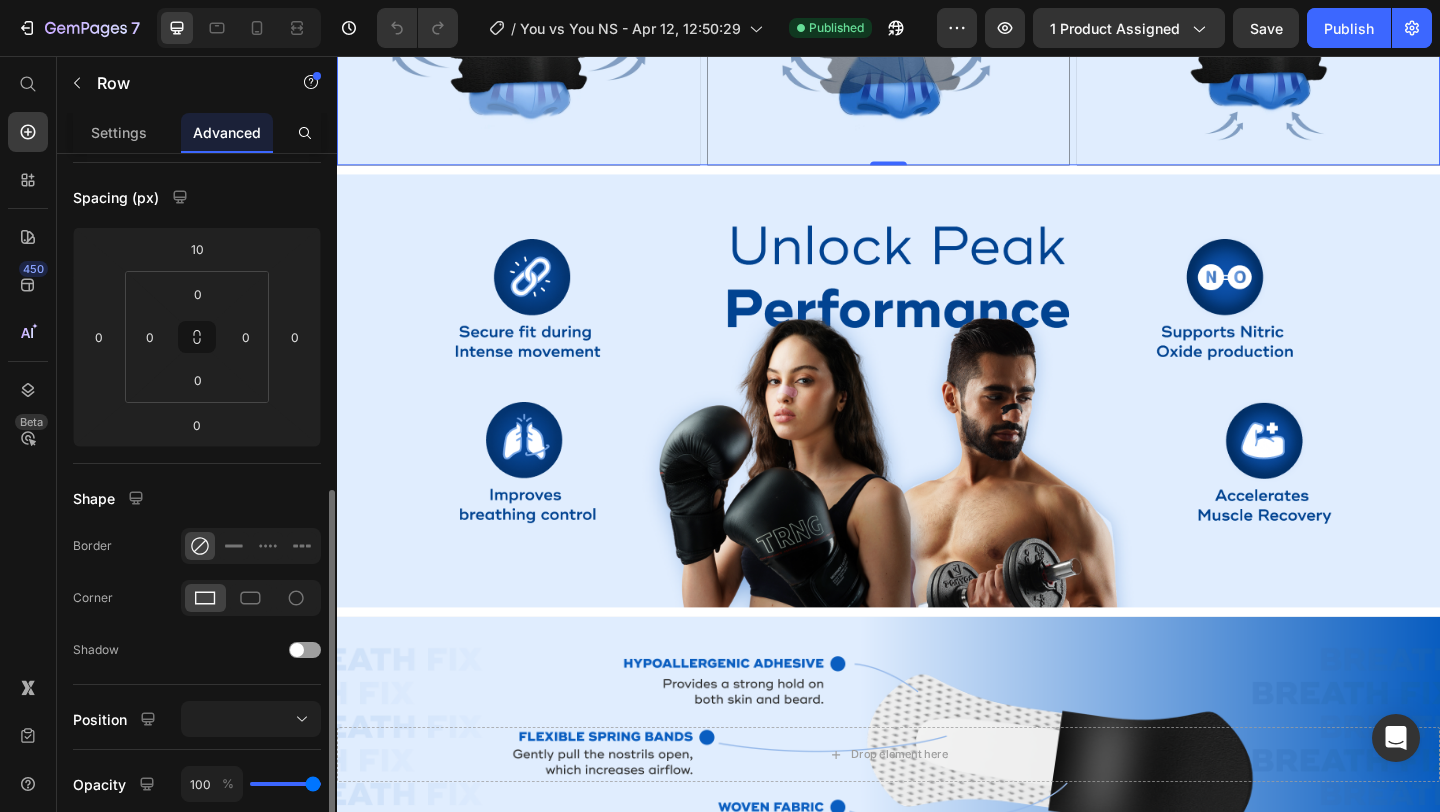 scroll, scrollTop: 402, scrollLeft: 0, axis: vertical 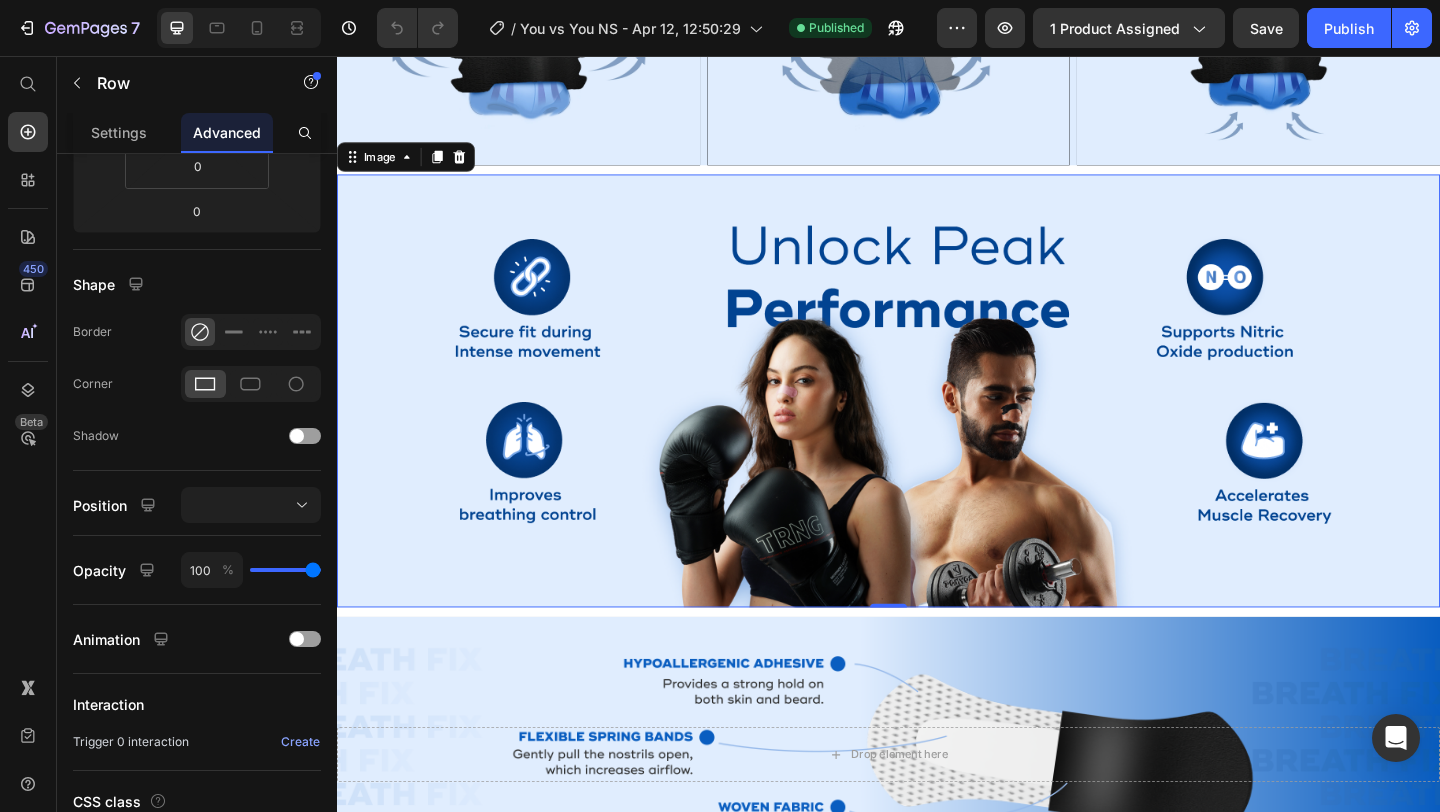 click at bounding box center (937, 420) 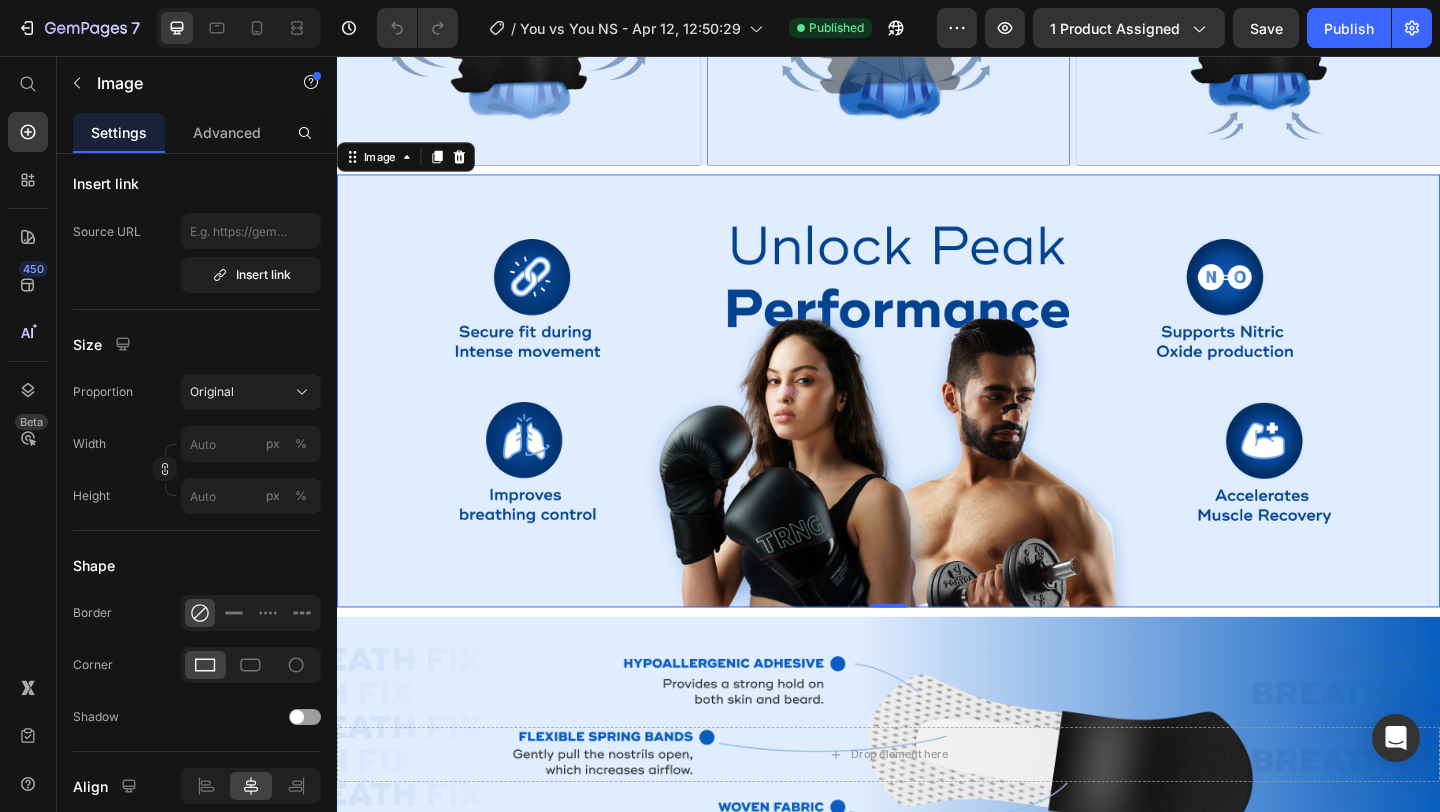 scroll, scrollTop: 0, scrollLeft: 0, axis: both 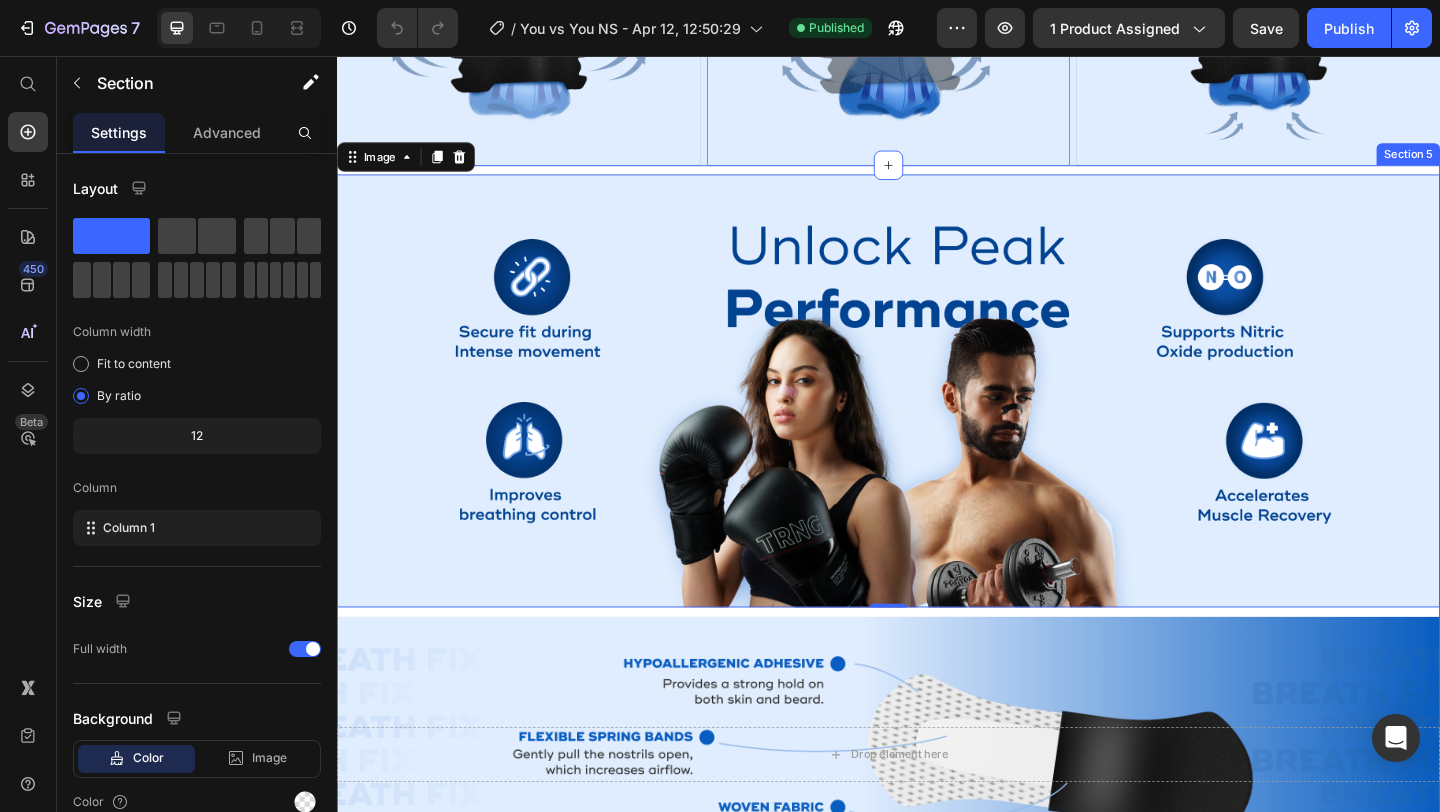 click on "Image   0
Drop element here Hero Banner" at bounding box center (937, 570) 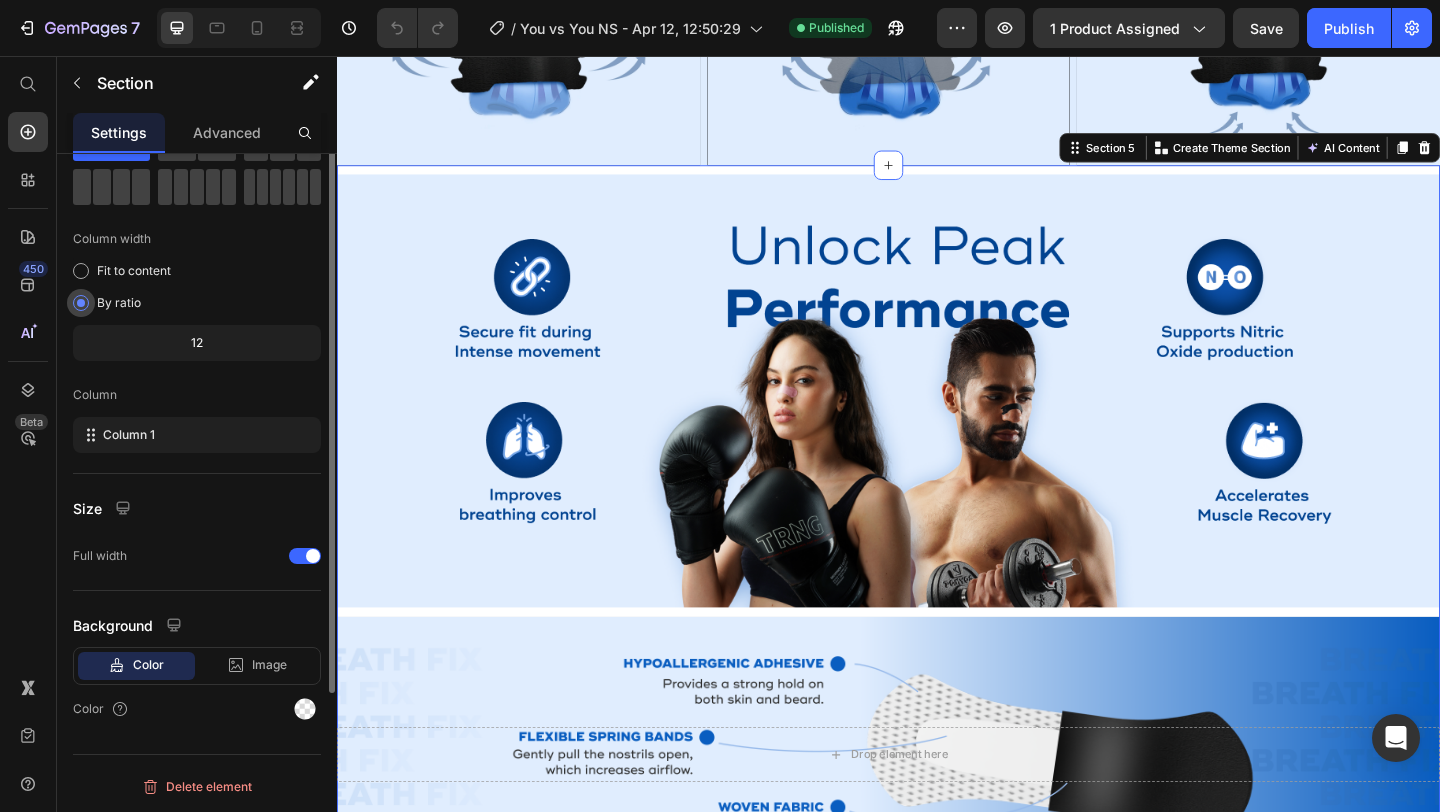 scroll, scrollTop: 0, scrollLeft: 0, axis: both 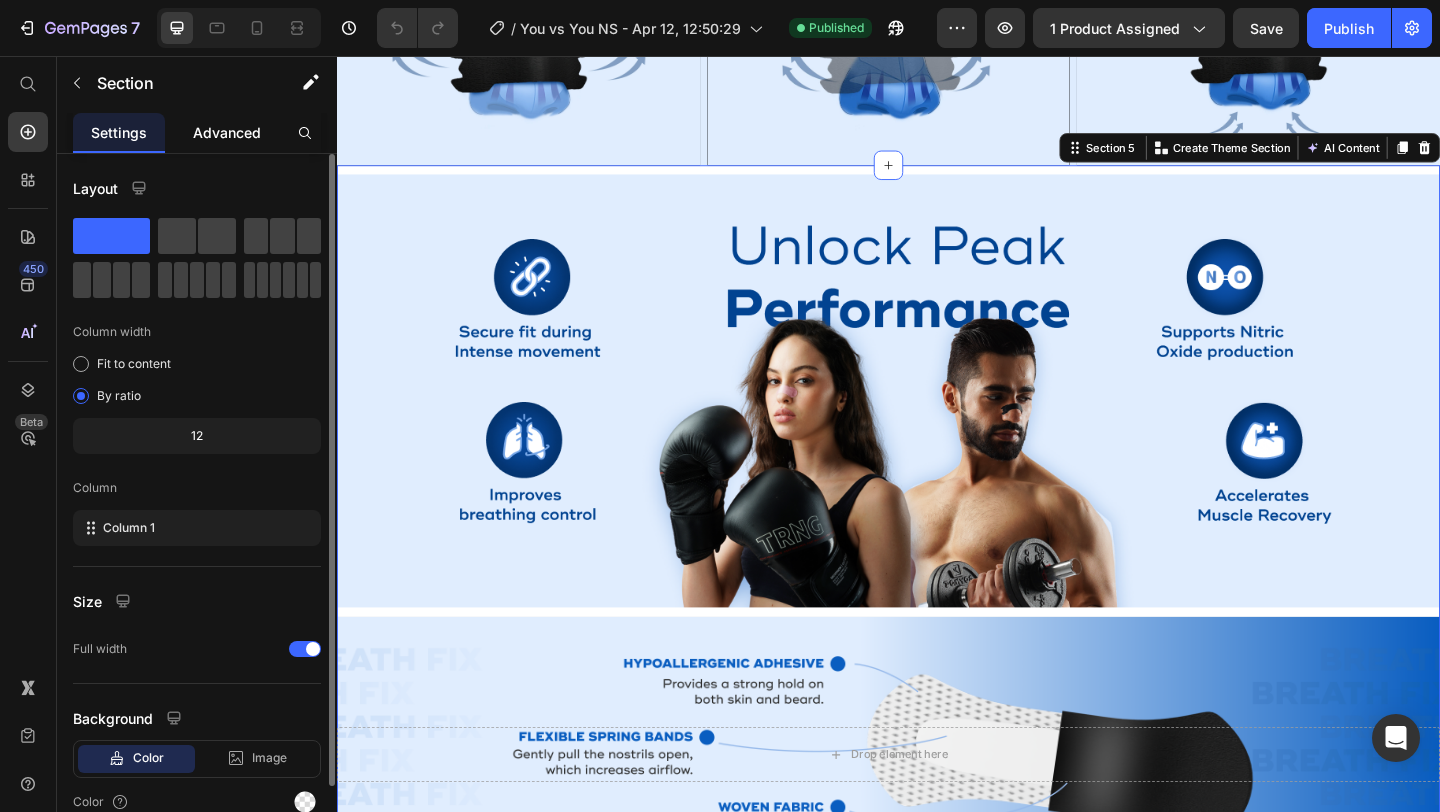 click on "Advanced" 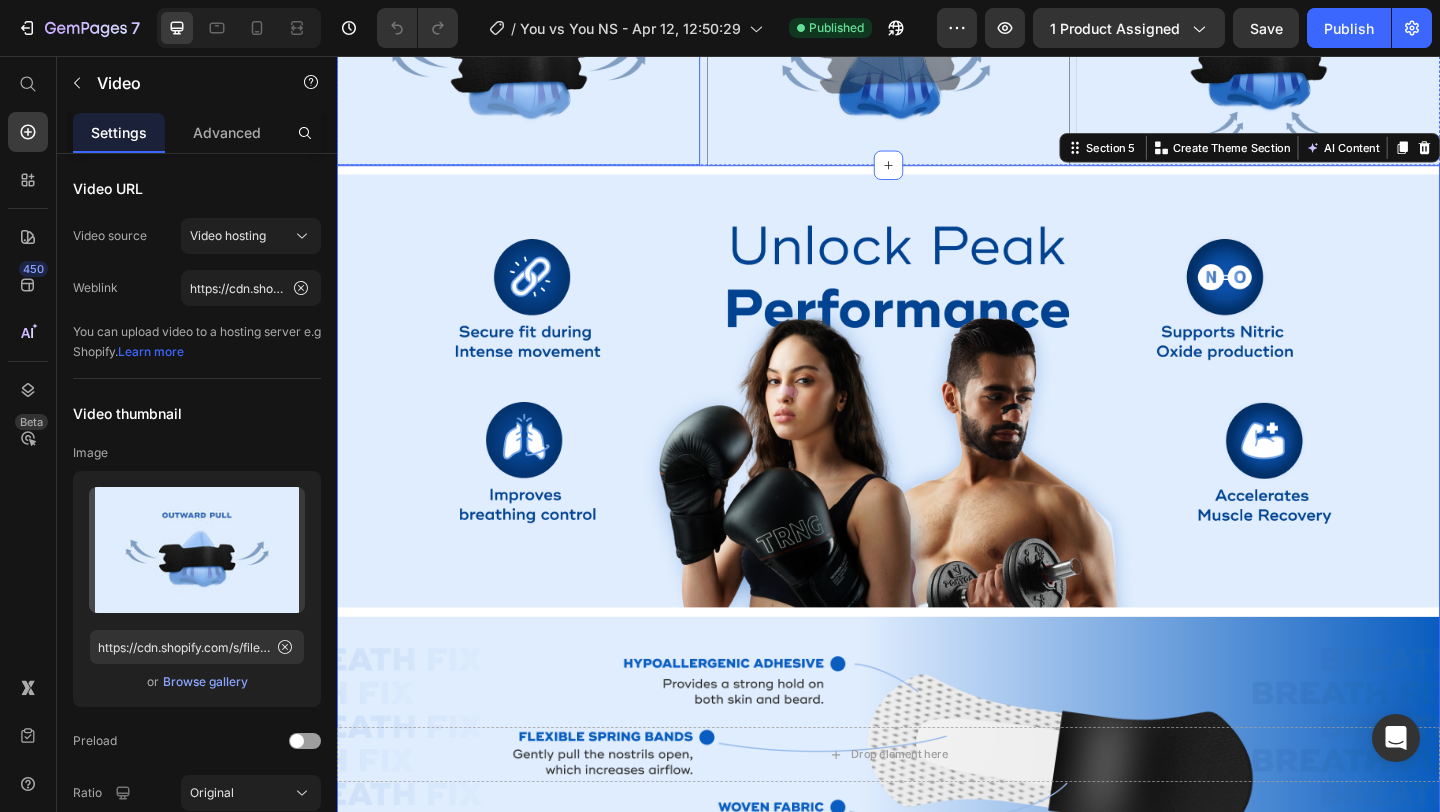 click at bounding box center (534, 53) 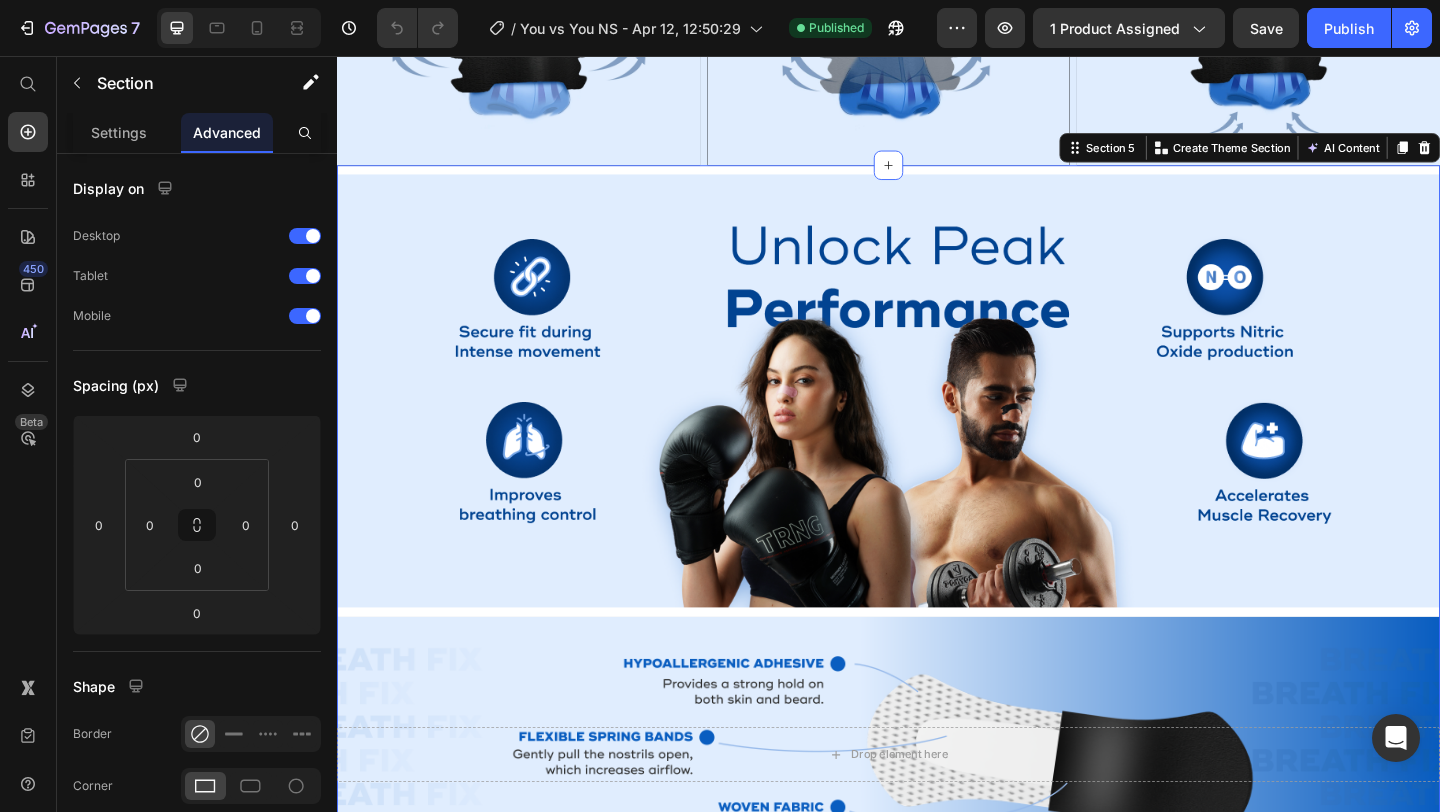 click on "Image
Drop element here Hero Banner" at bounding box center (937, 570) 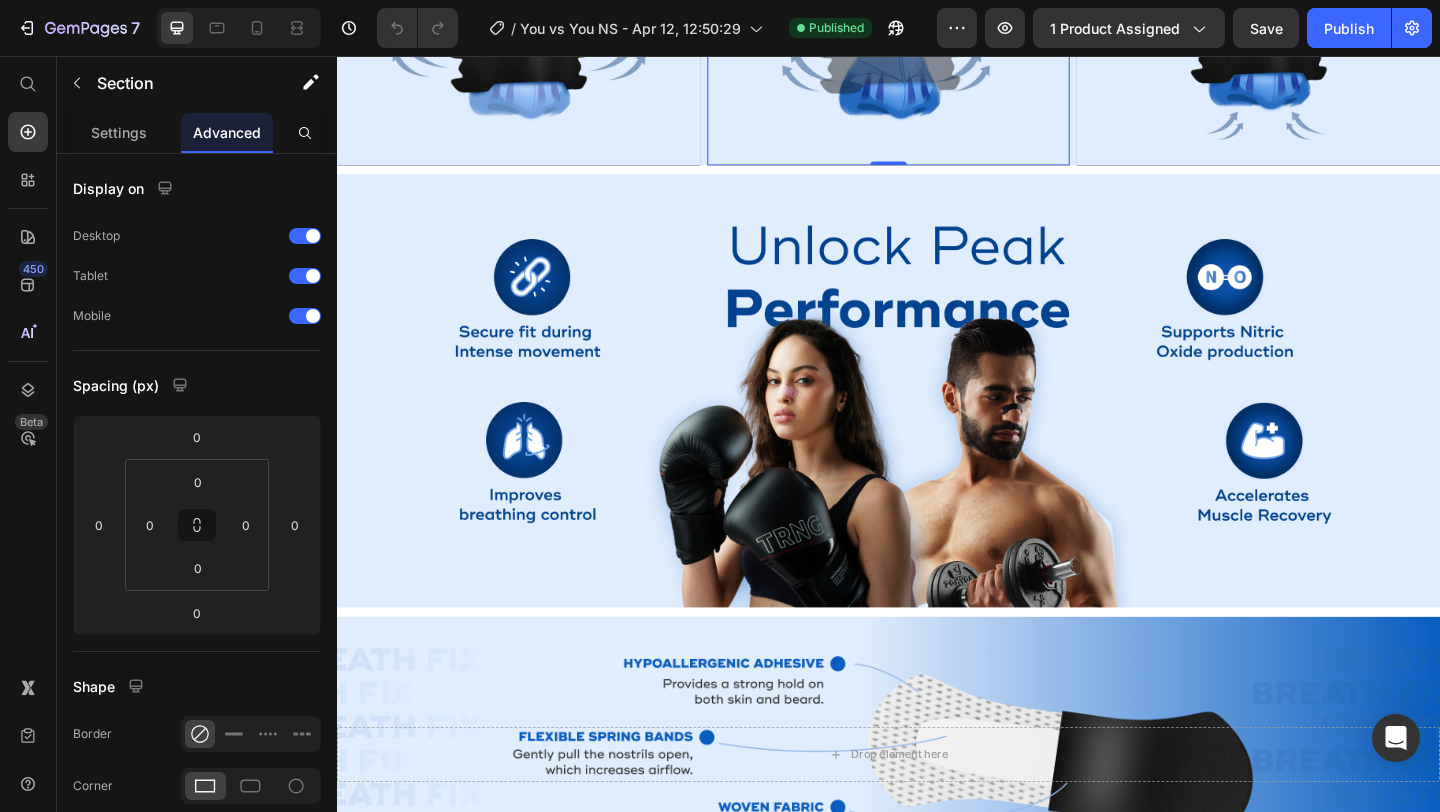click at bounding box center [937, 53] 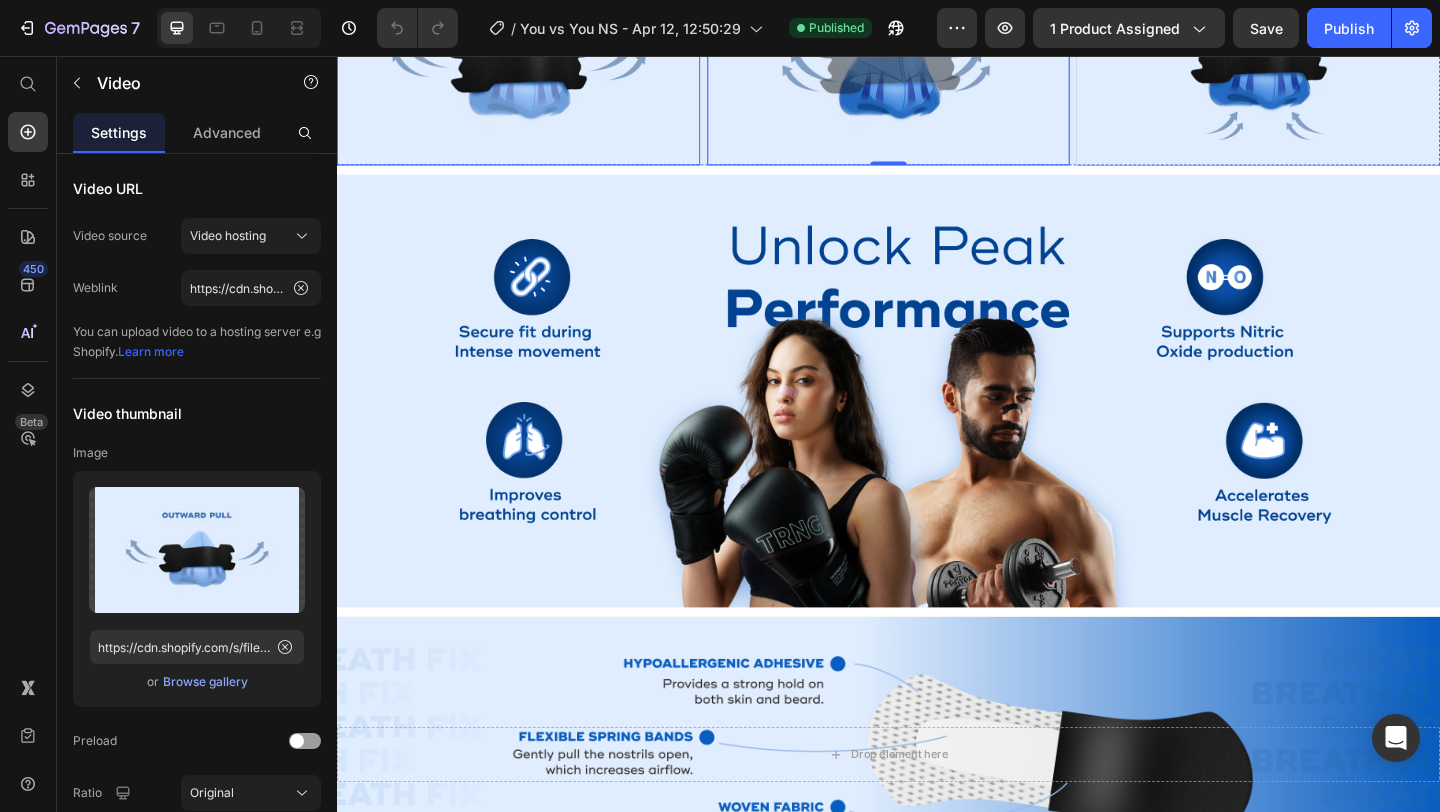 click at bounding box center [534, 53] 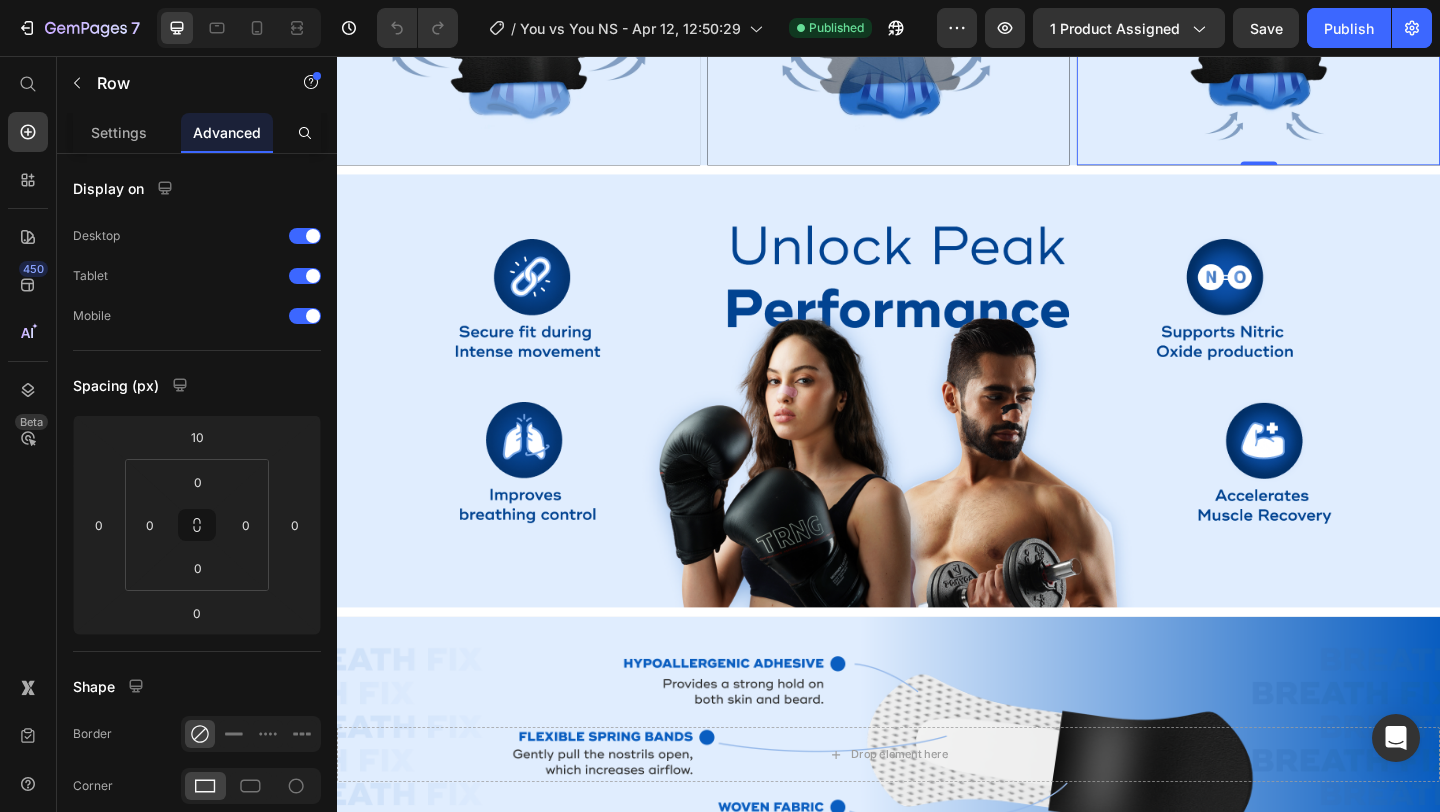 click at bounding box center (1339, 53) 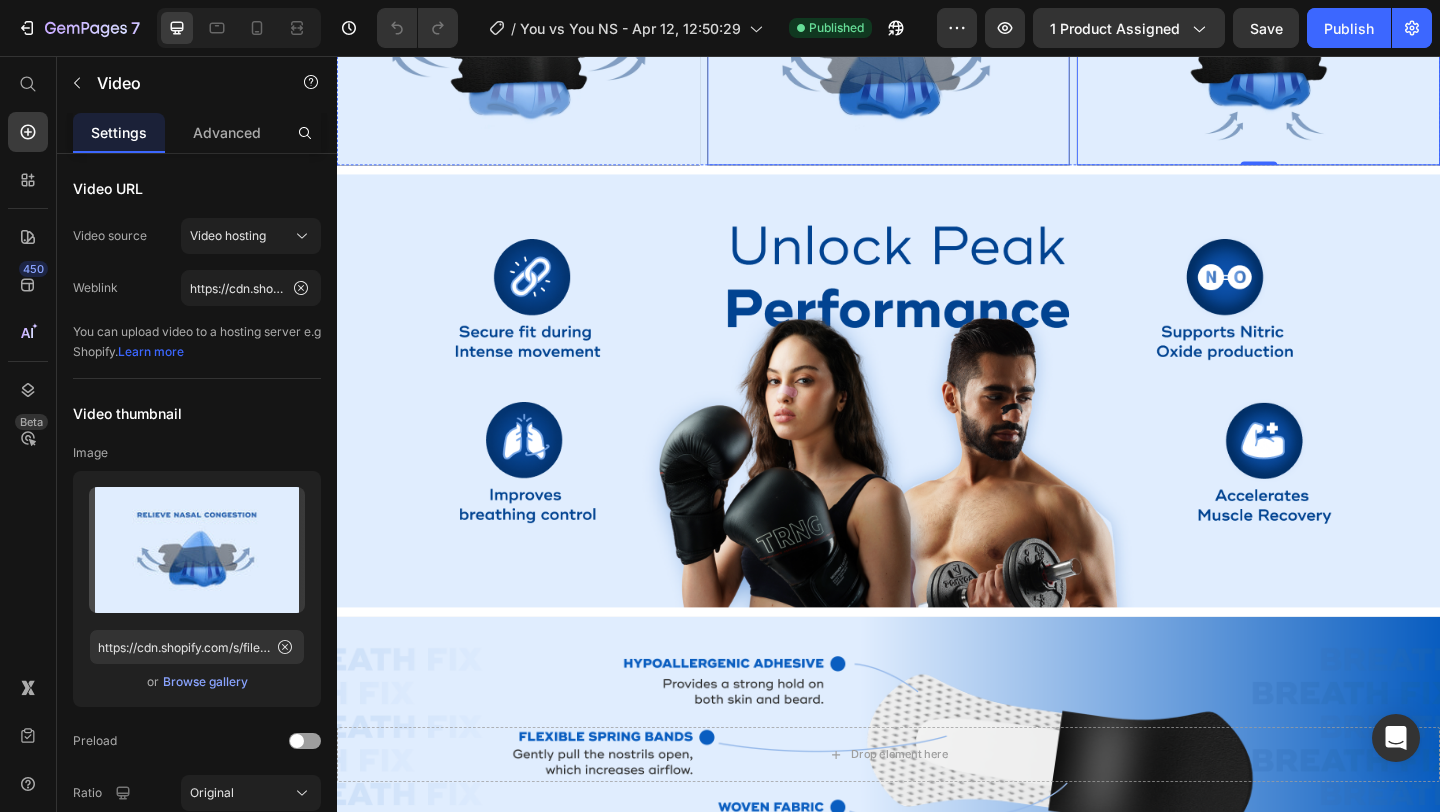 click at bounding box center [937, 53] 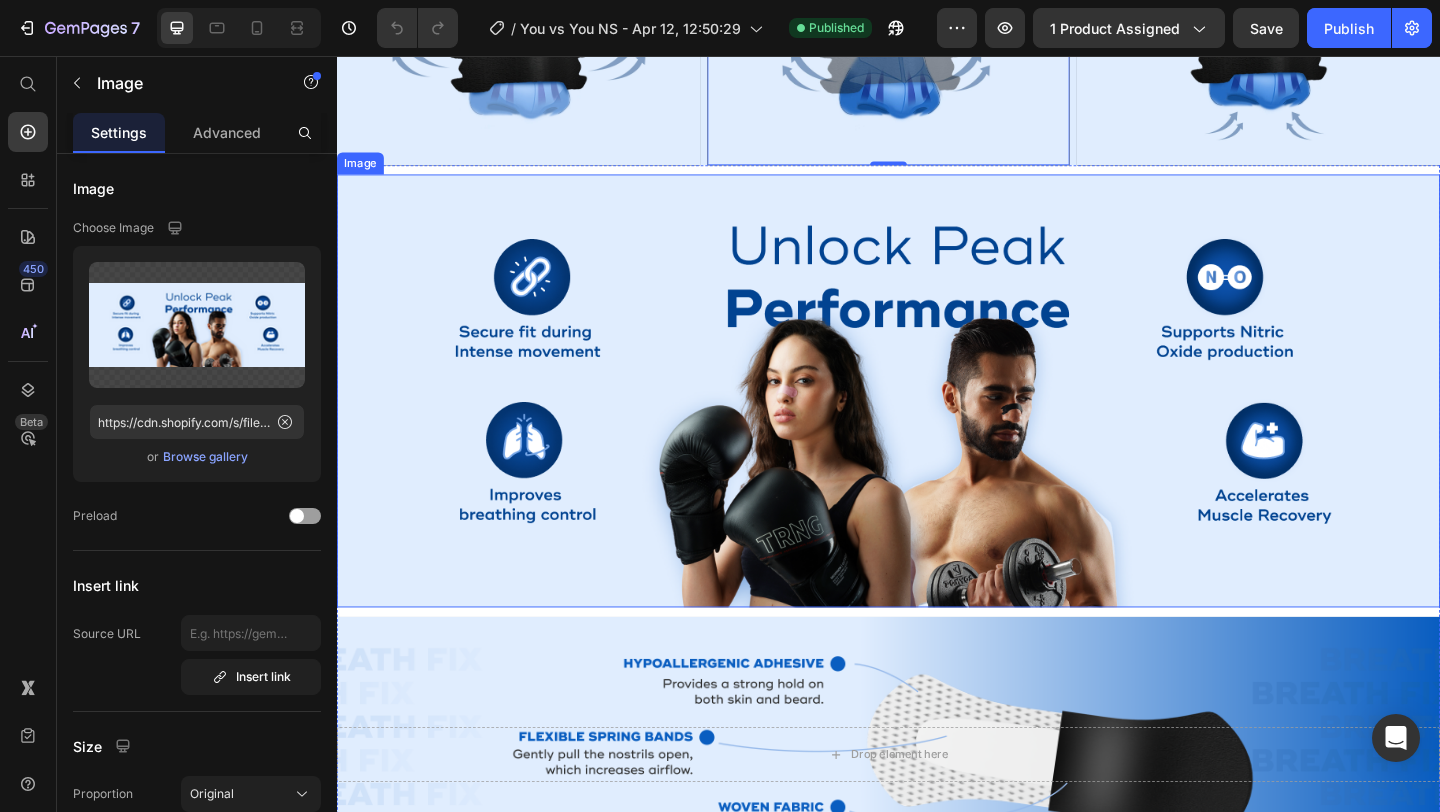 click at bounding box center [937, 420] 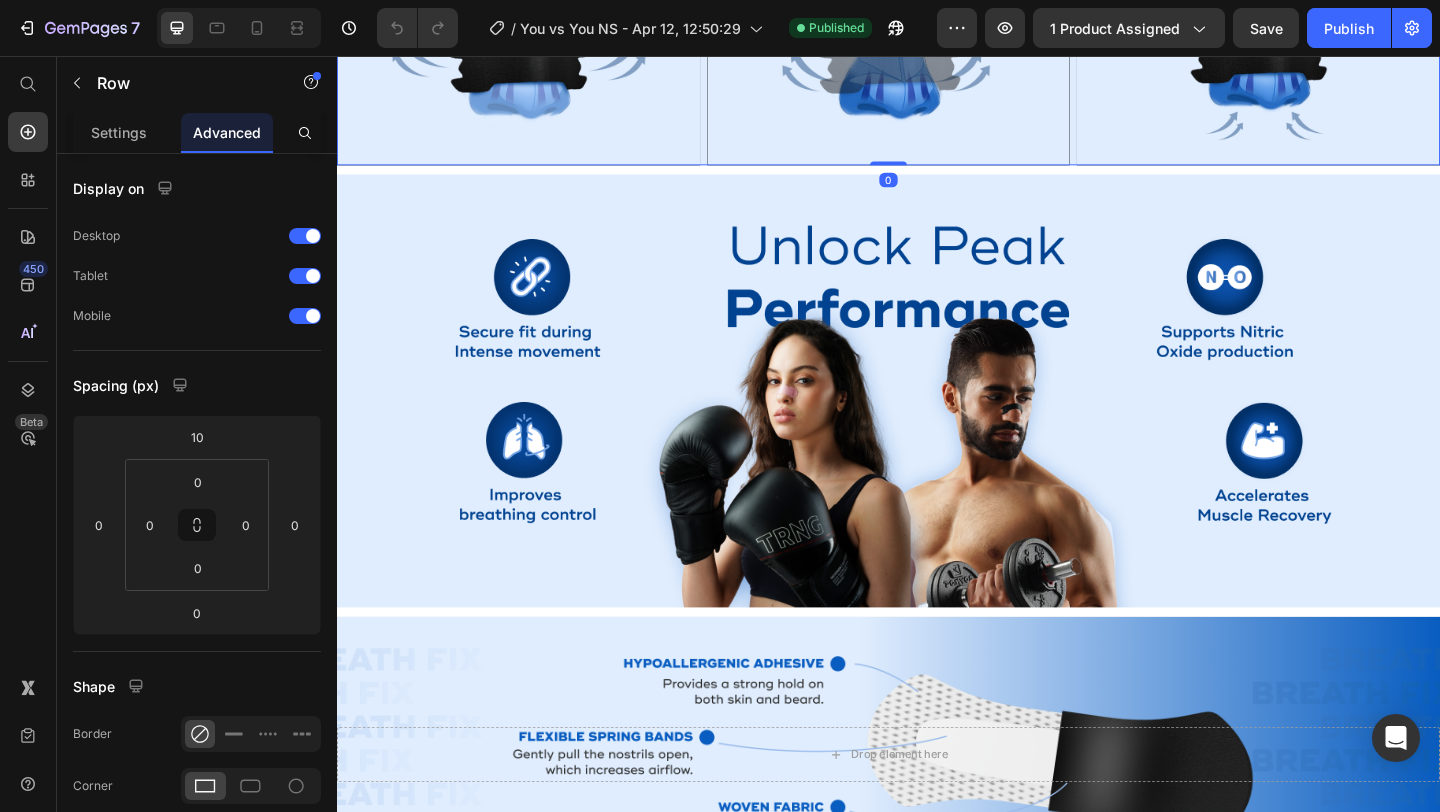 click on "Hero Banner Video" at bounding box center [534, 53] 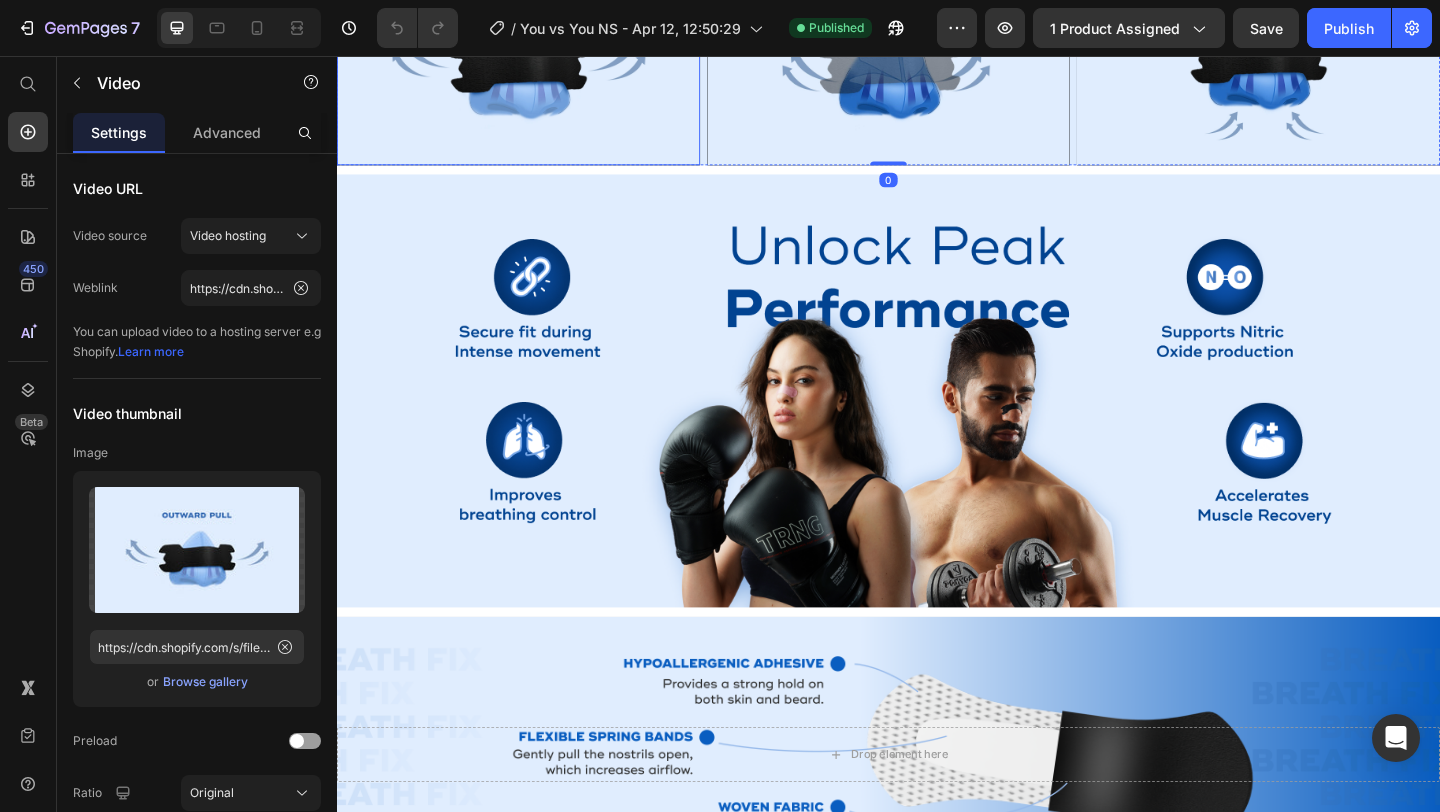 click at bounding box center [534, 53] 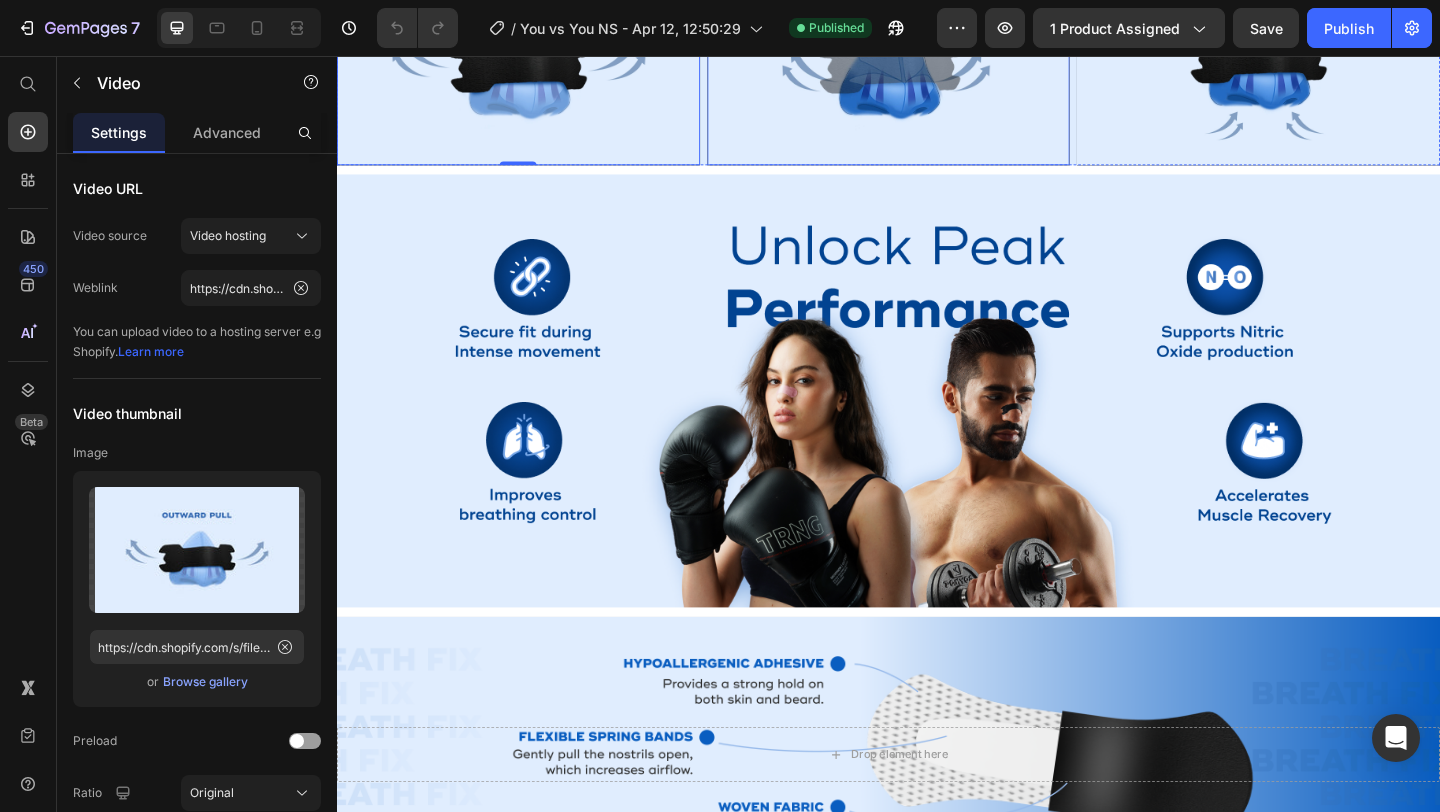 click at bounding box center [937, 53] 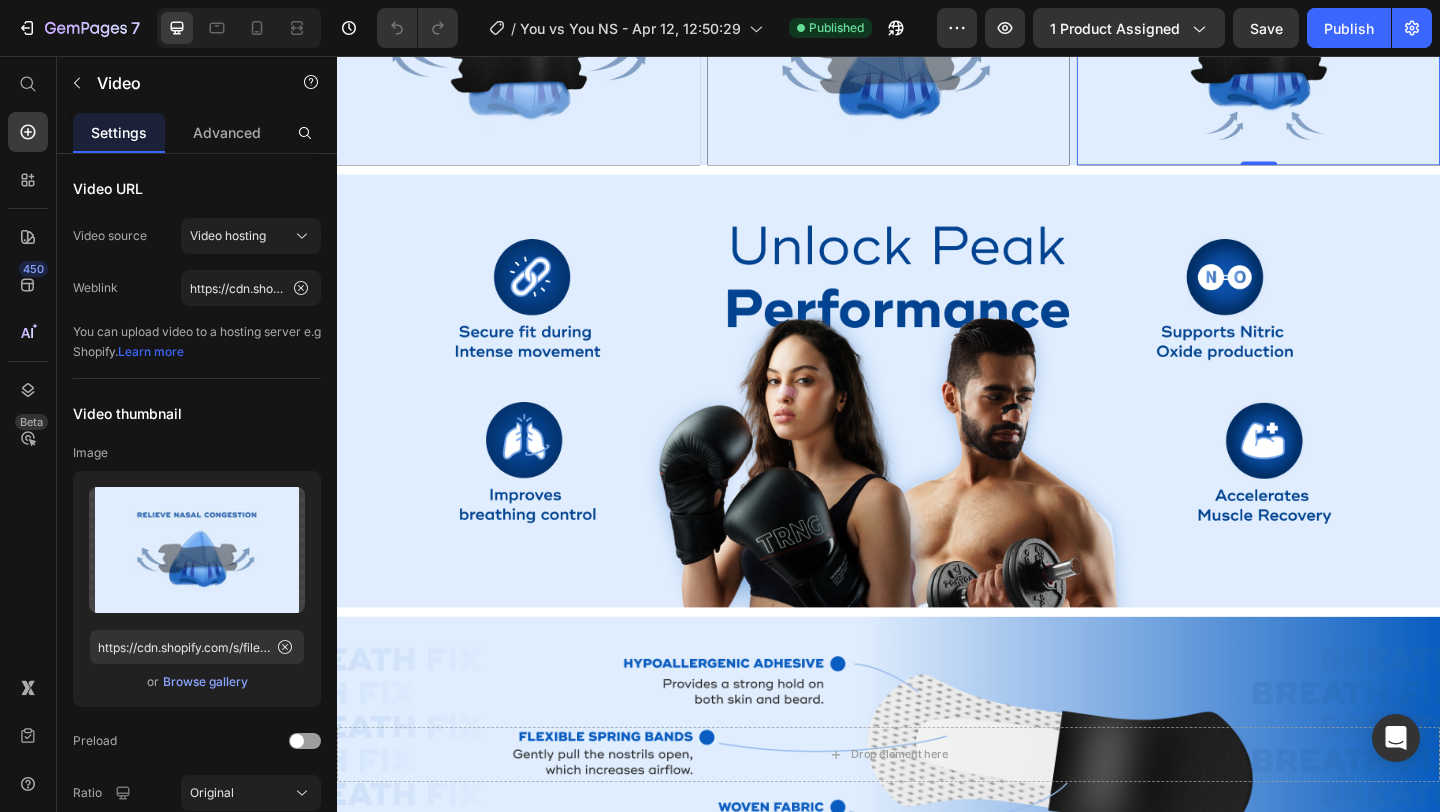 click at bounding box center [1339, 53] 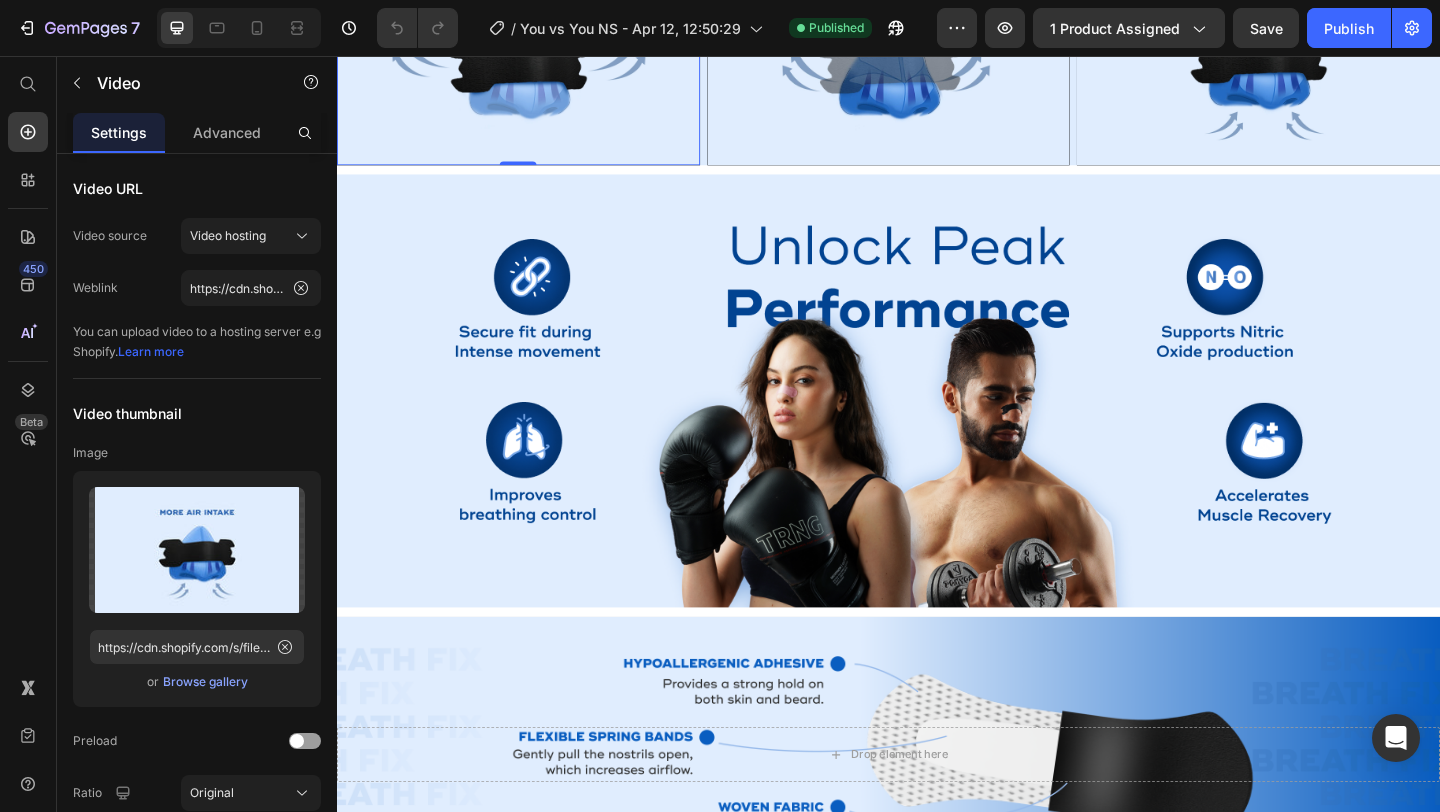 click at bounding box center [534, 53] 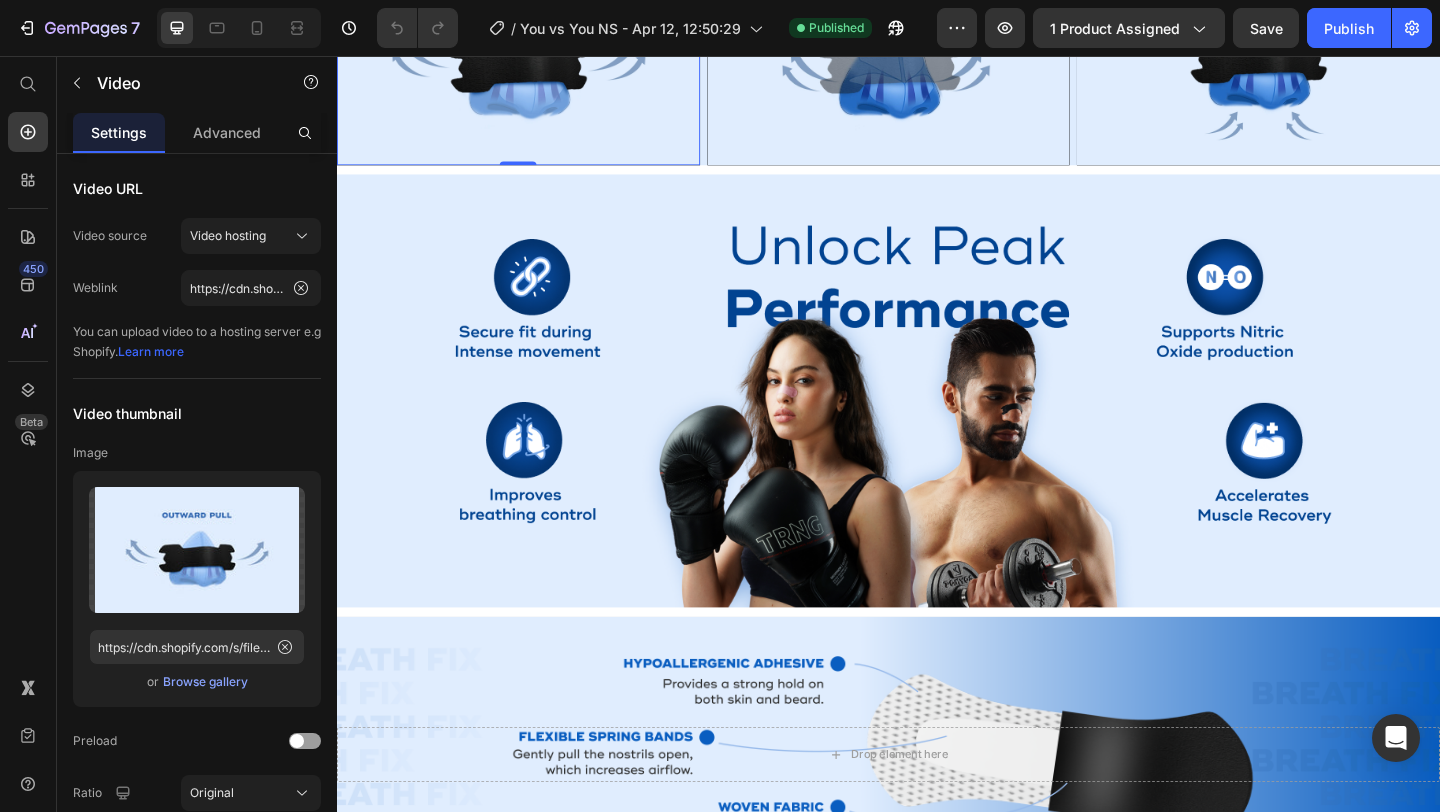 click at bounding box center [534, 53] 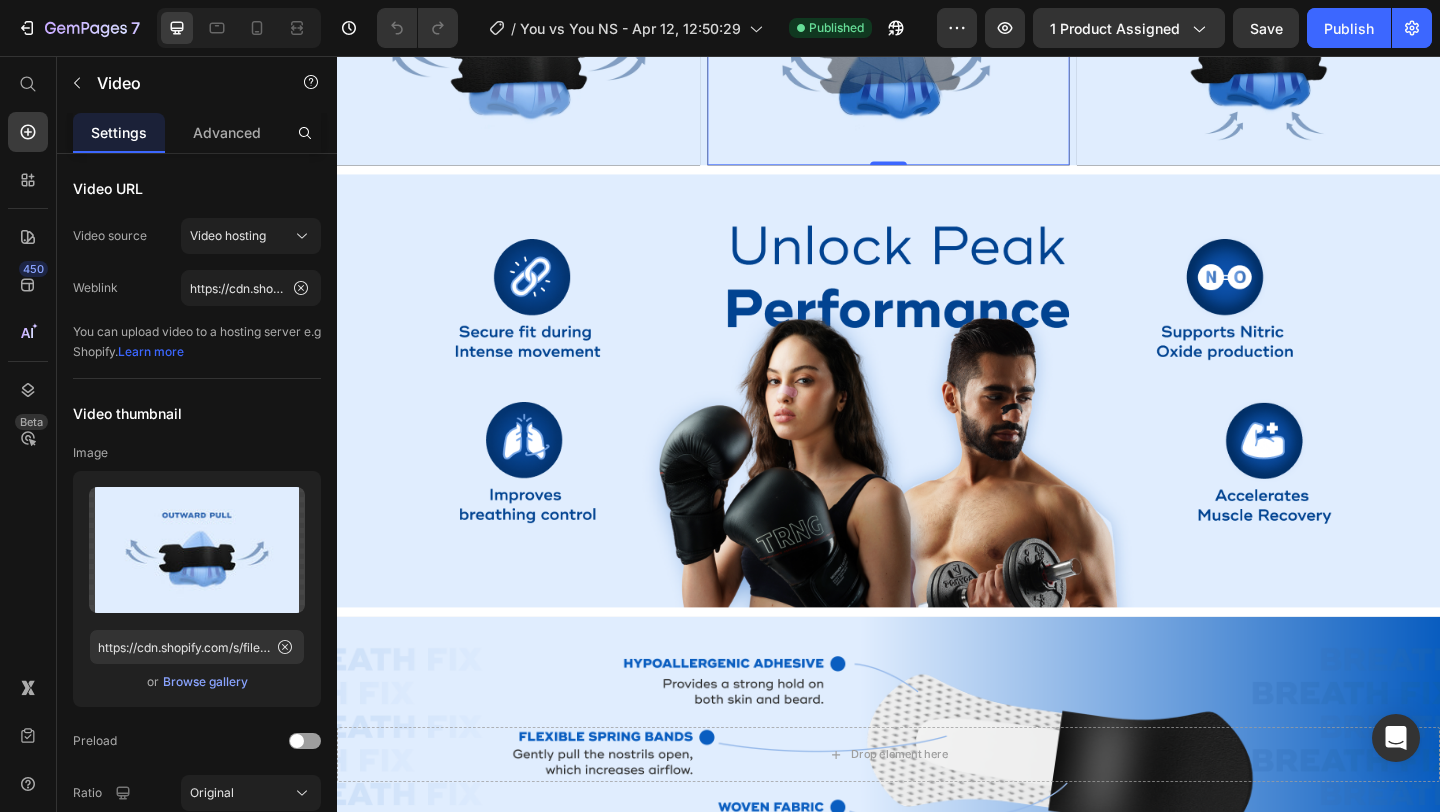 click at bounding box center (937, 53) 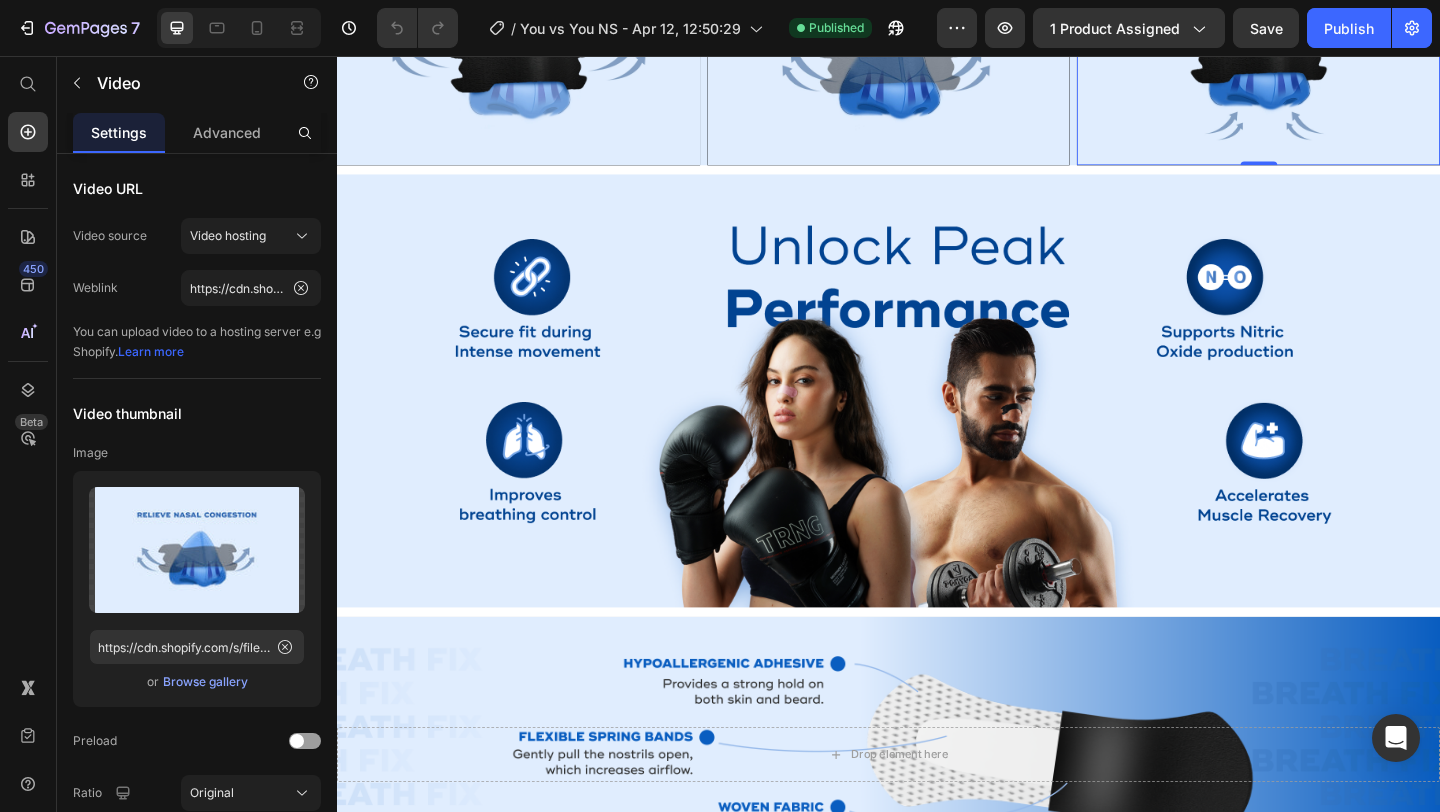 click at bounding box center [1339, 53] 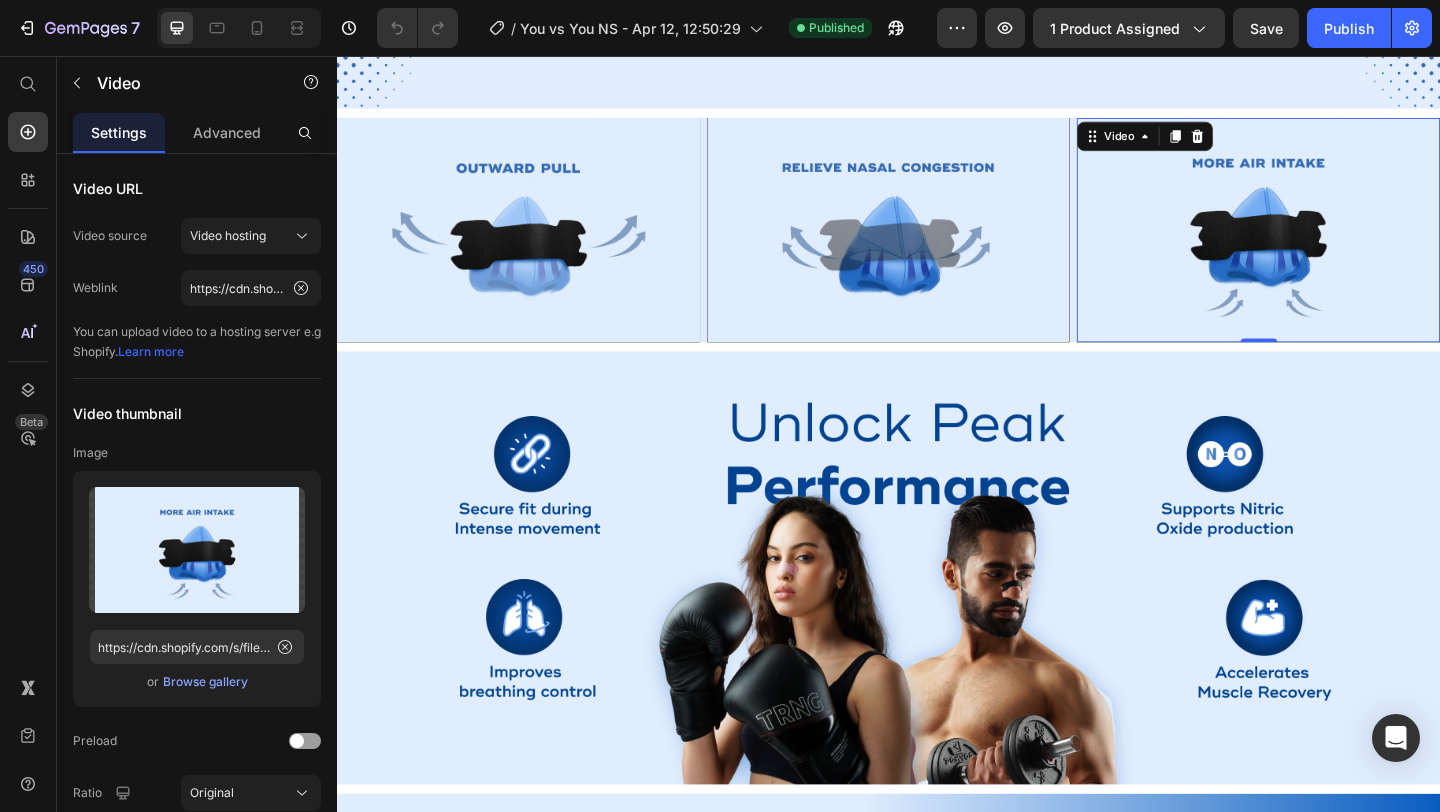 scroll, scrollTop: 1066, scrollLeft: 0, axis: vertical 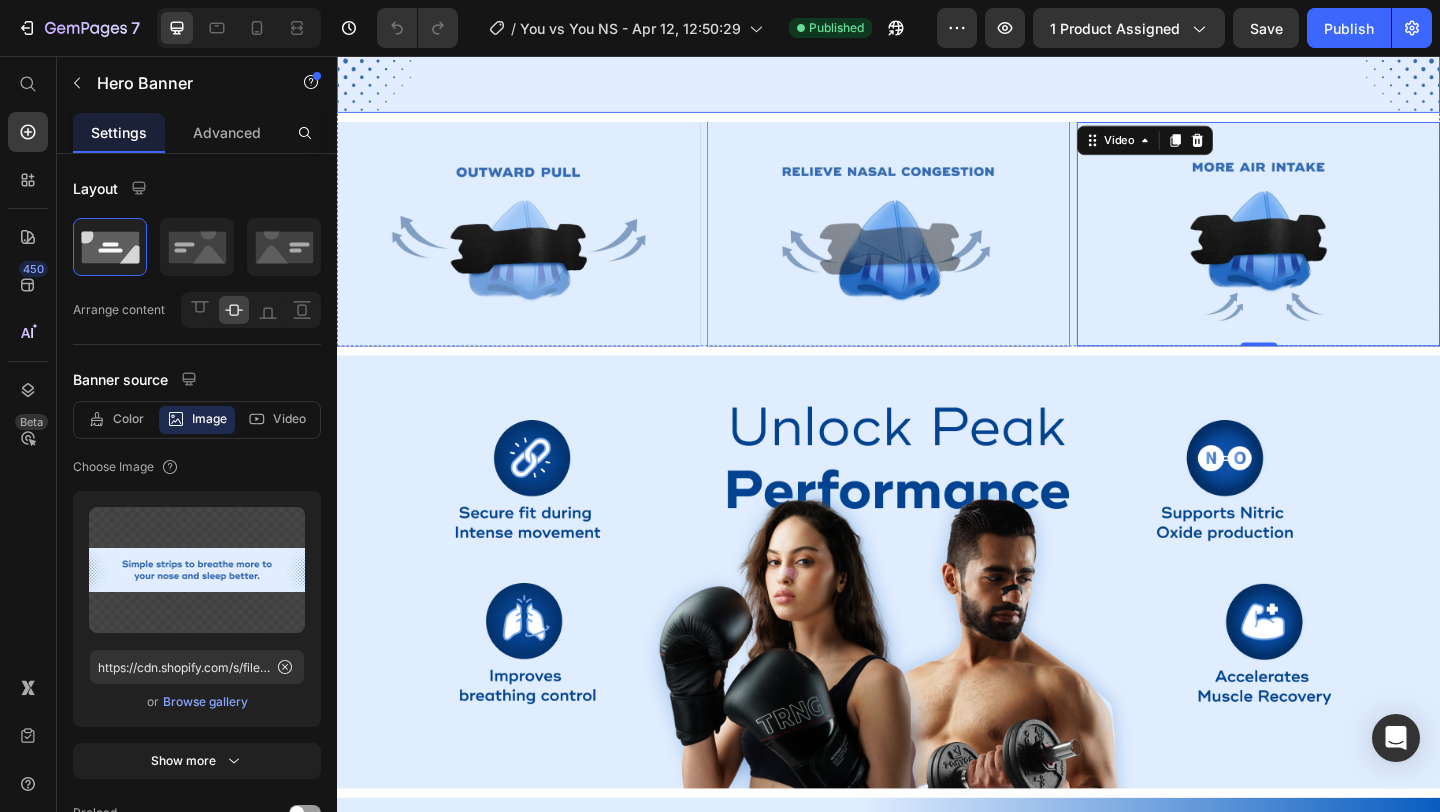 click at bounding box center (937, -2) 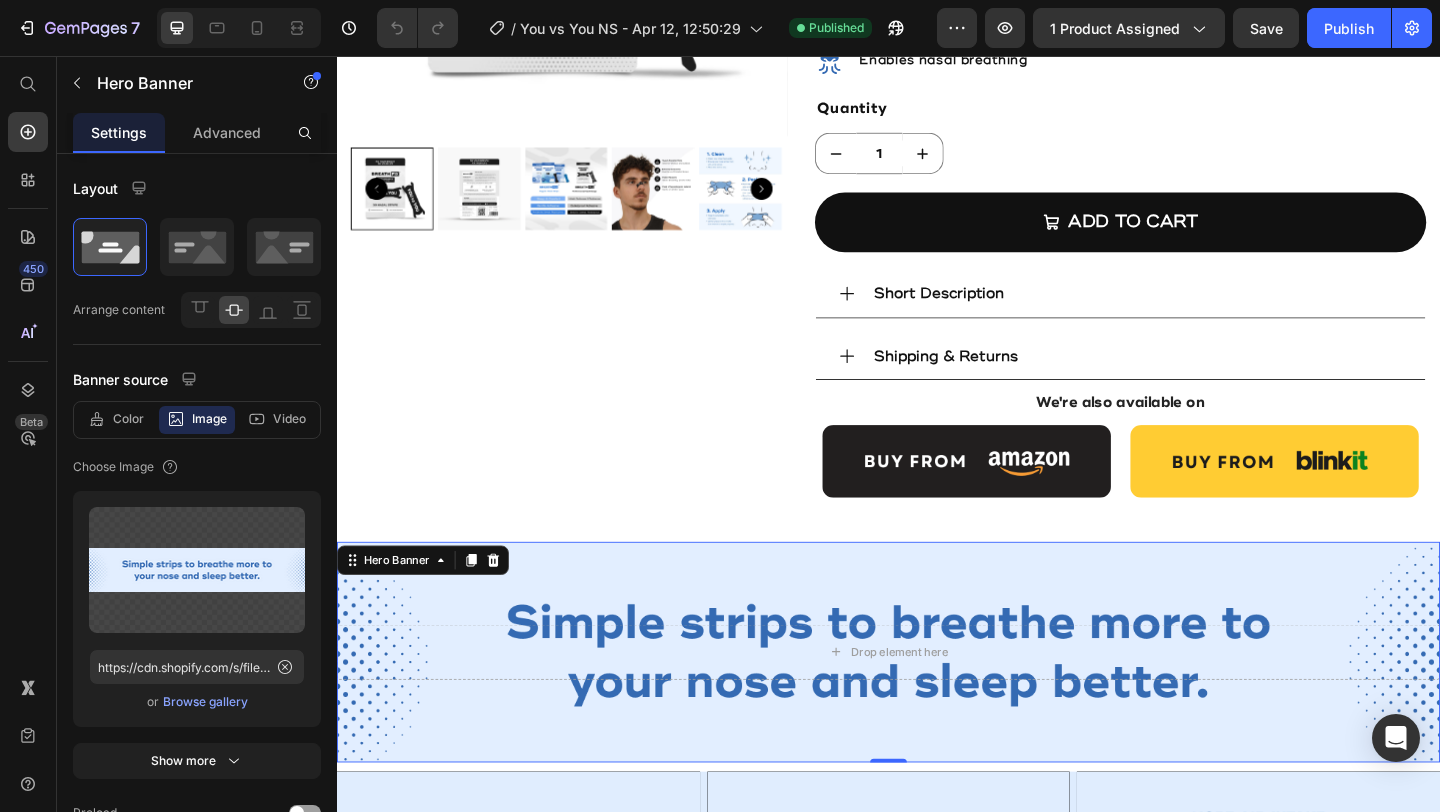 scroll, scrollTop: 0, scrollLeft: 0, axis: both 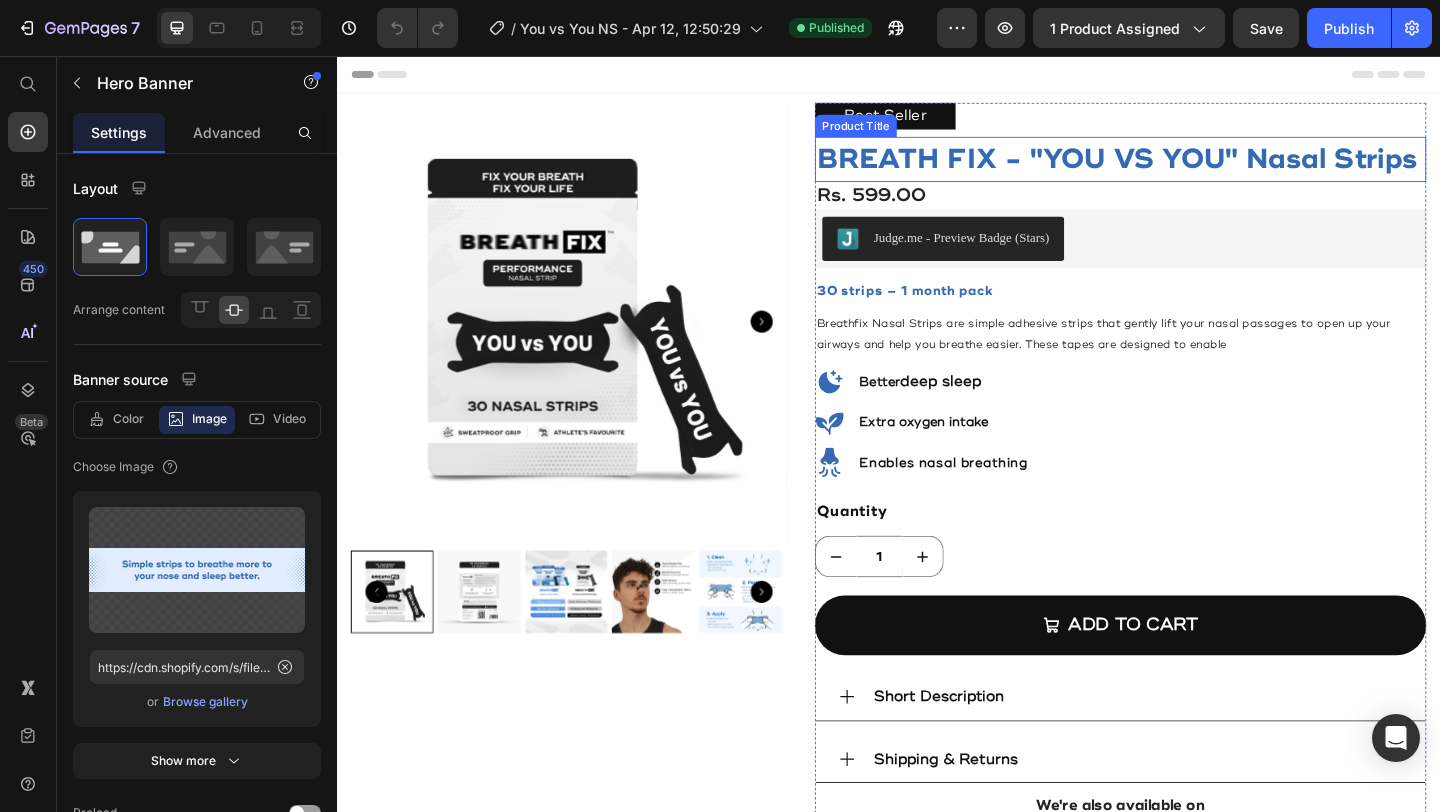 click on "BREATH FIX - "YOU VS YOU" Nasal Strips" at bounding box center (1189, 168) 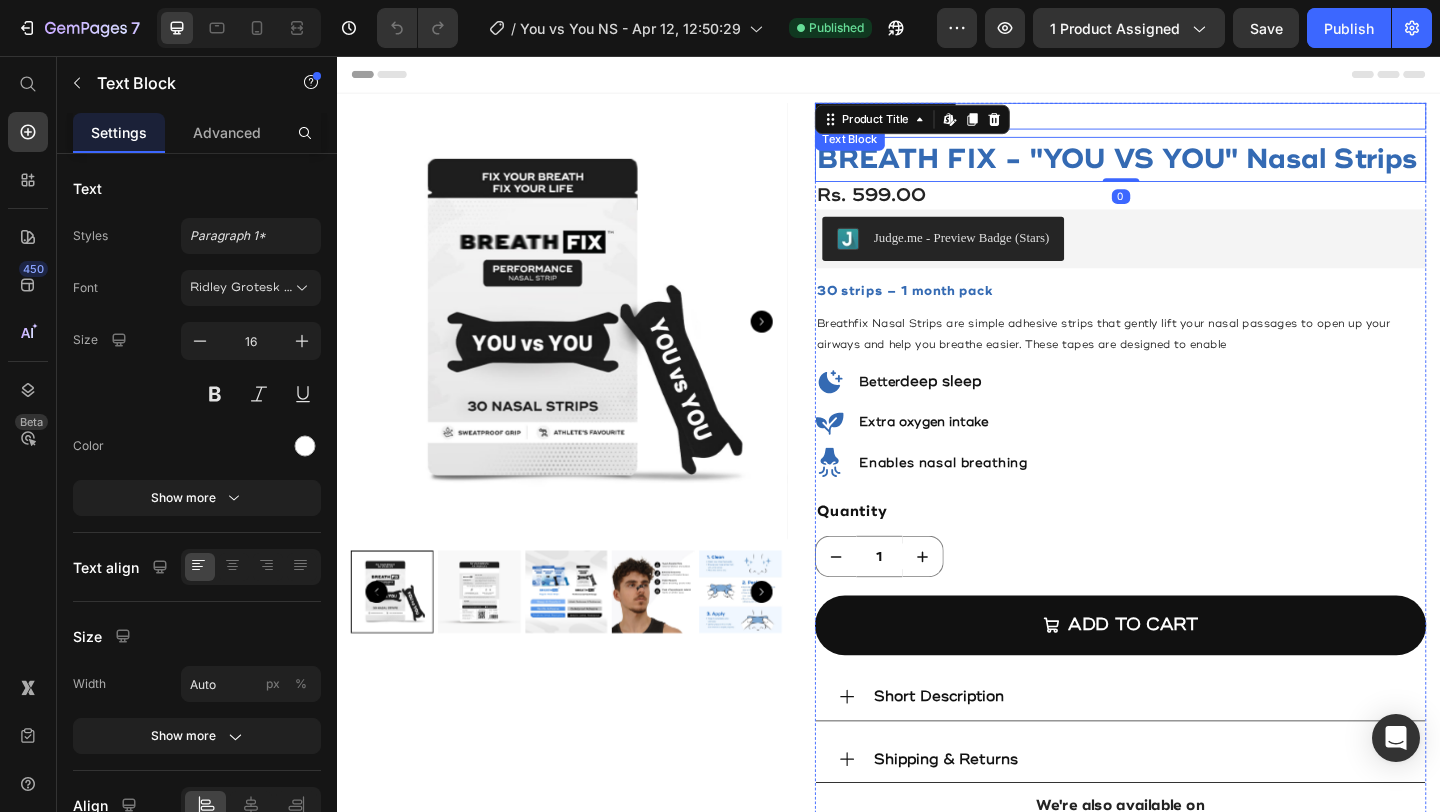 click on "Best Seller" at bounding box center [1189, 121] 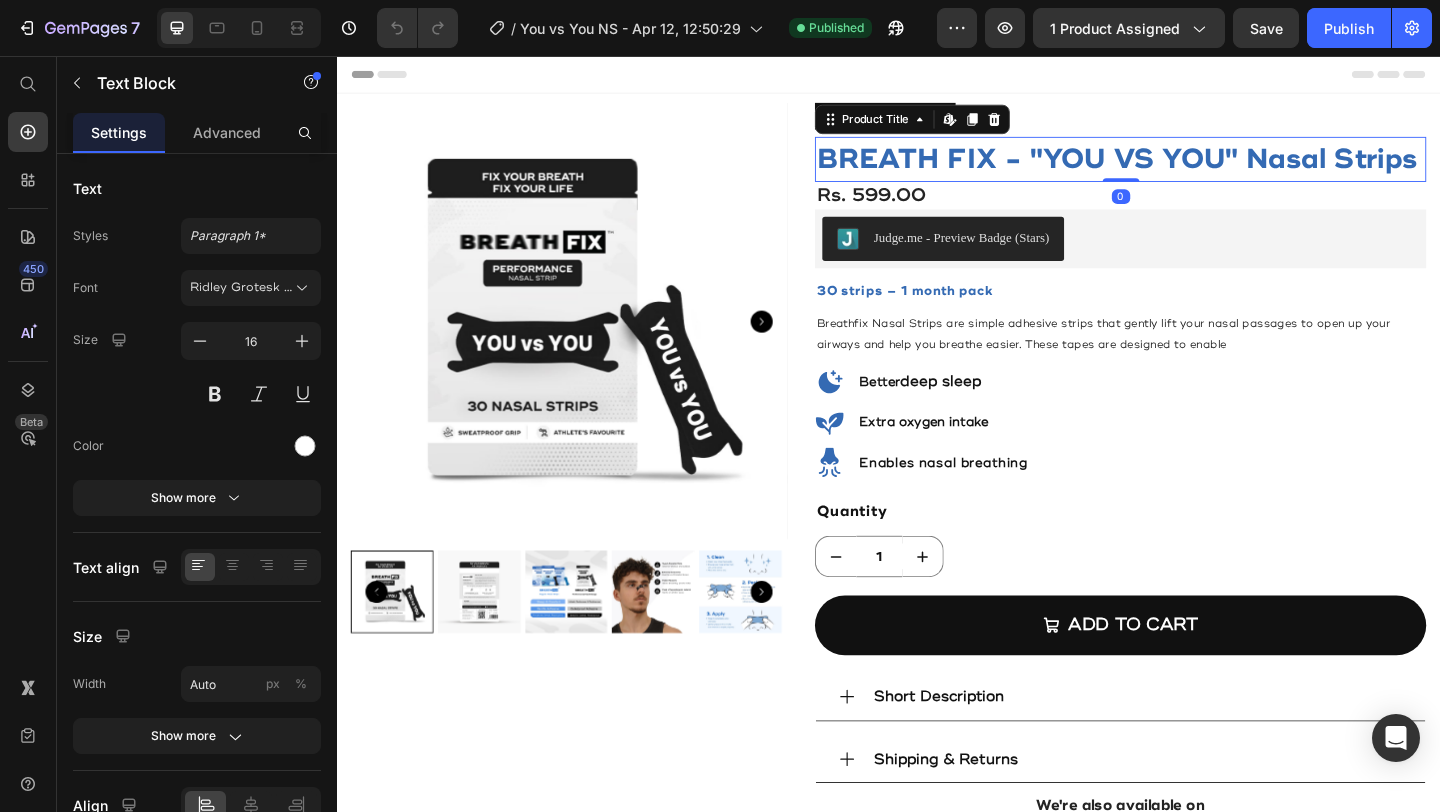 click on "BREATH FIX - "YOU VS YOU" Nasal Strips" at bounding box center (1189, 168) 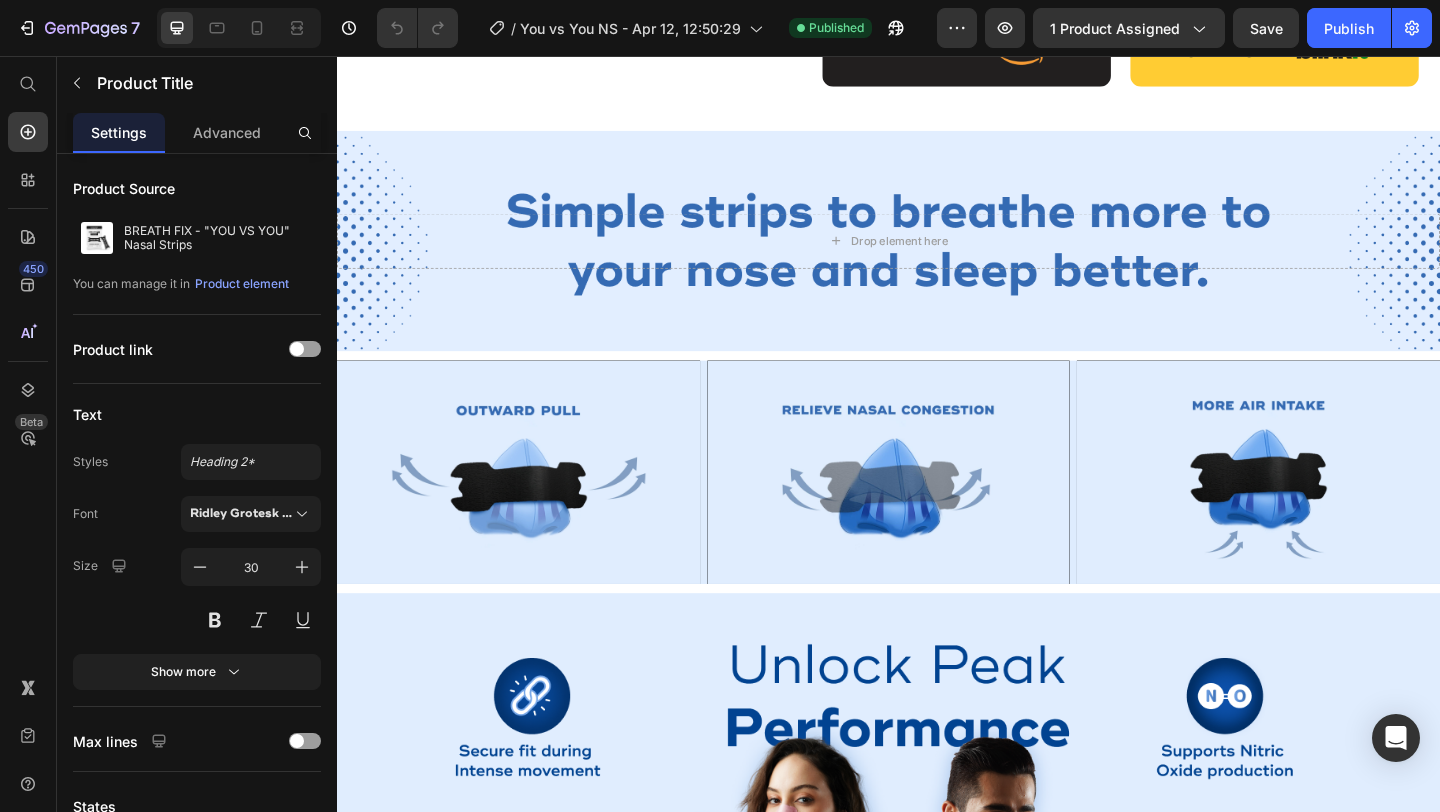 scroll, scrollTop: 887, scrollLeft: 0, axis: vertical 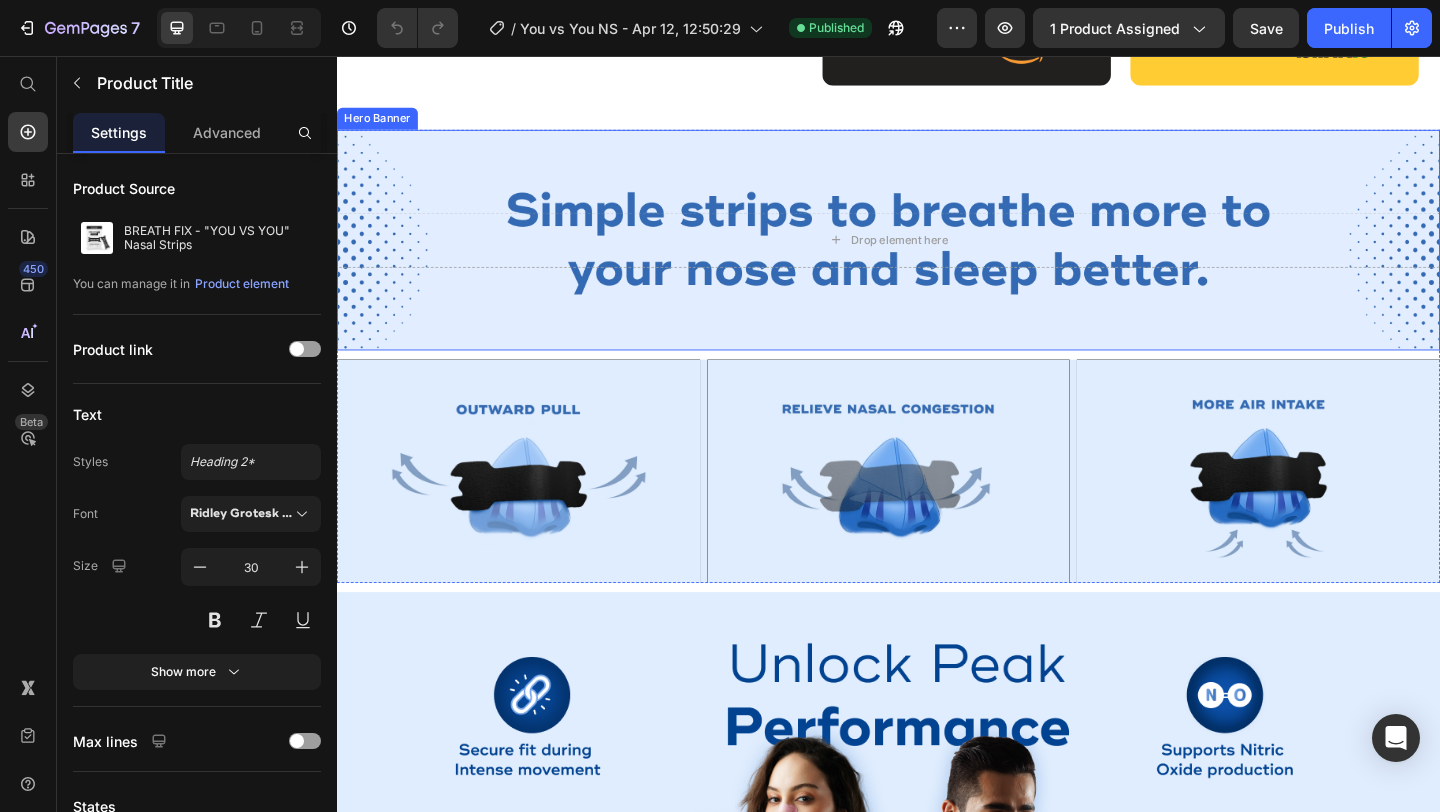 click at bounding box center [937, 256] 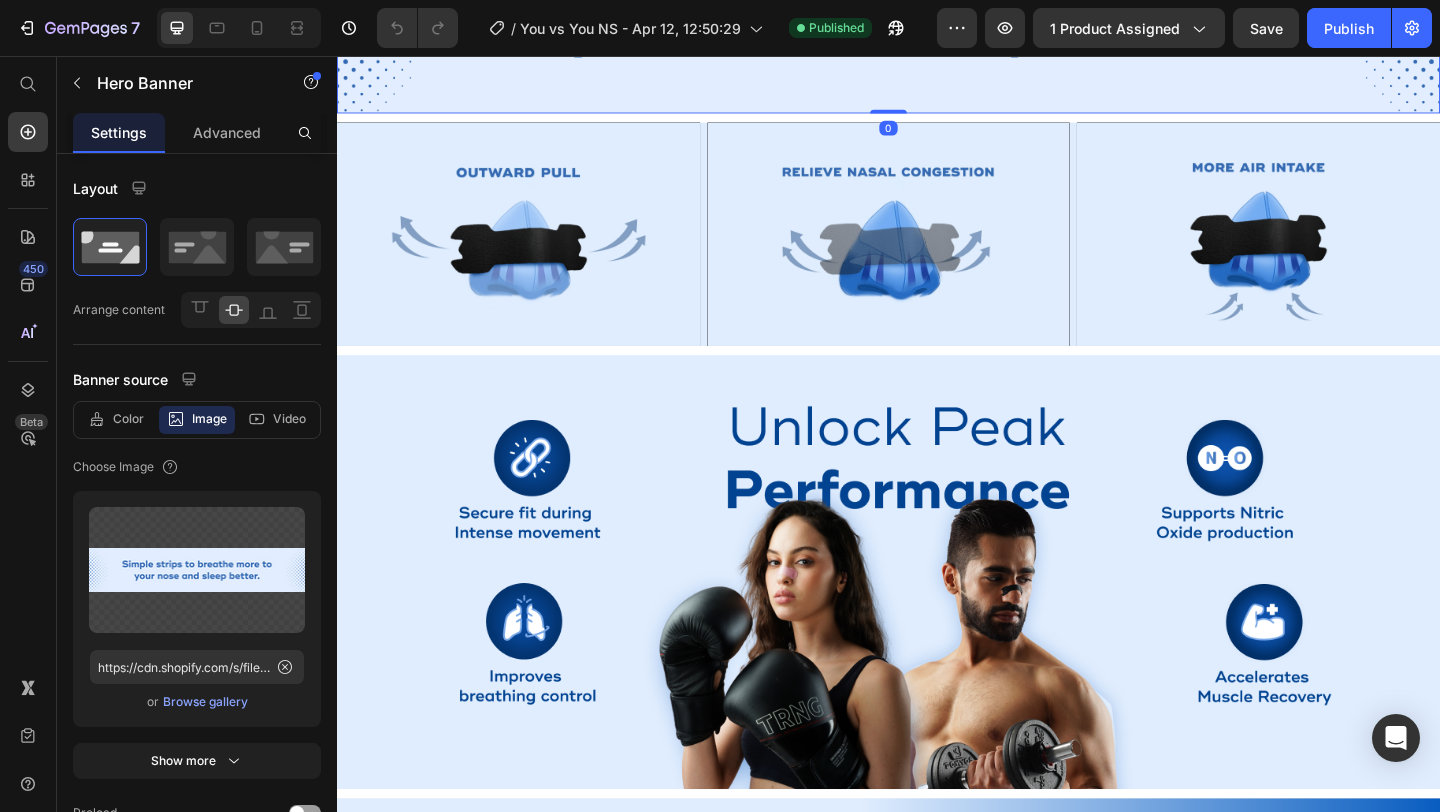 scroll, scrollTop: 1166, scrollLeft: 0, axis: vertical 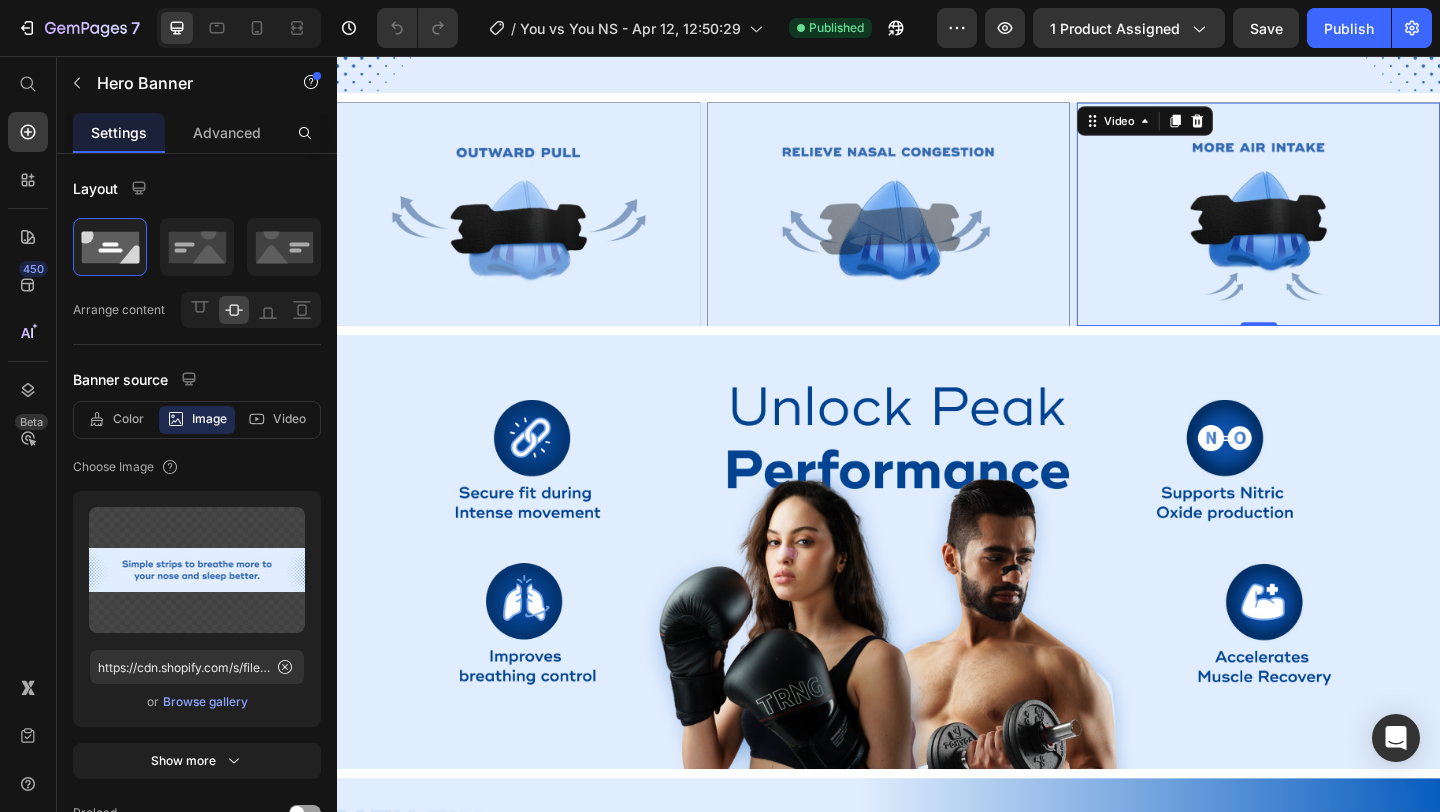 click at bounding box center (1339, 229) 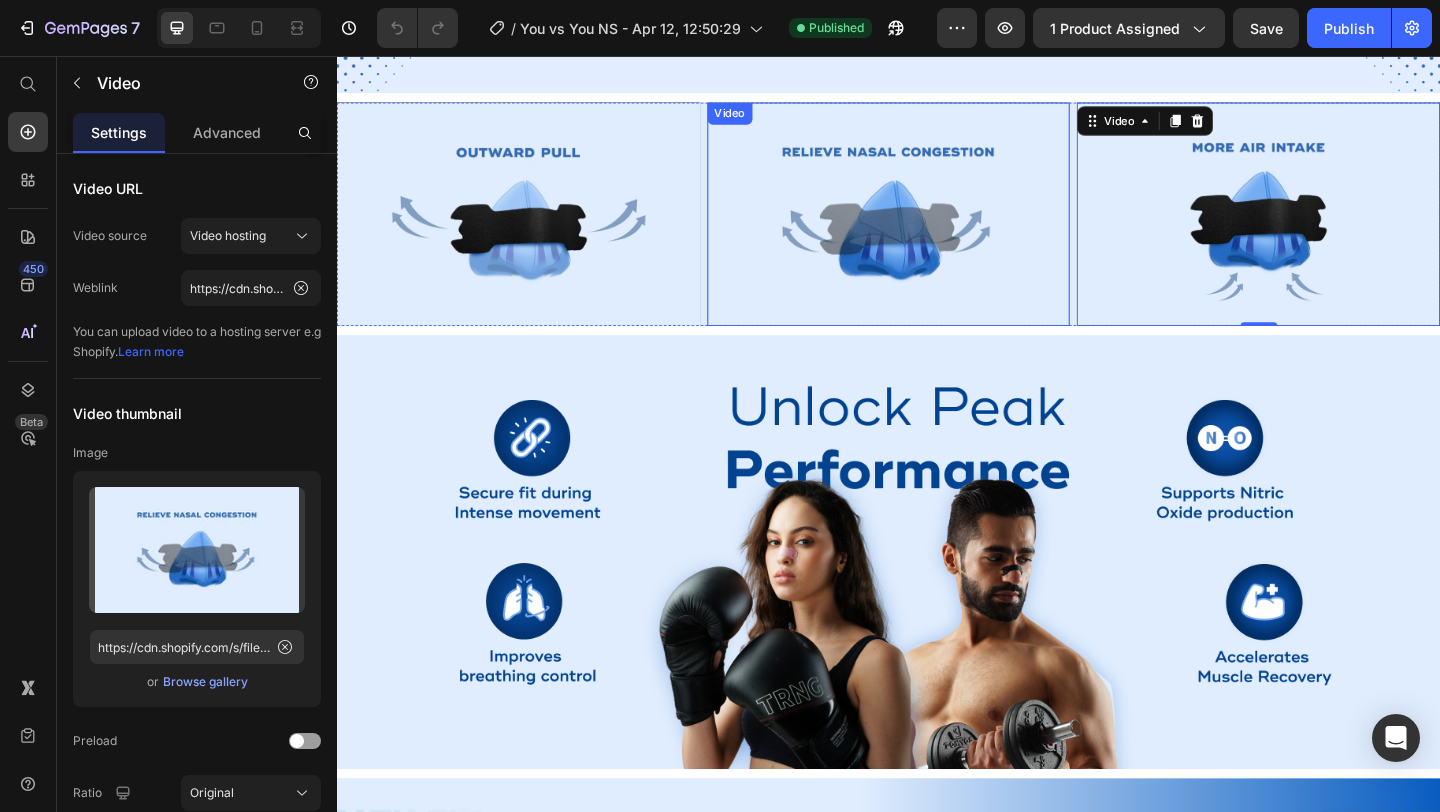 click at bounding box center (937, 229) 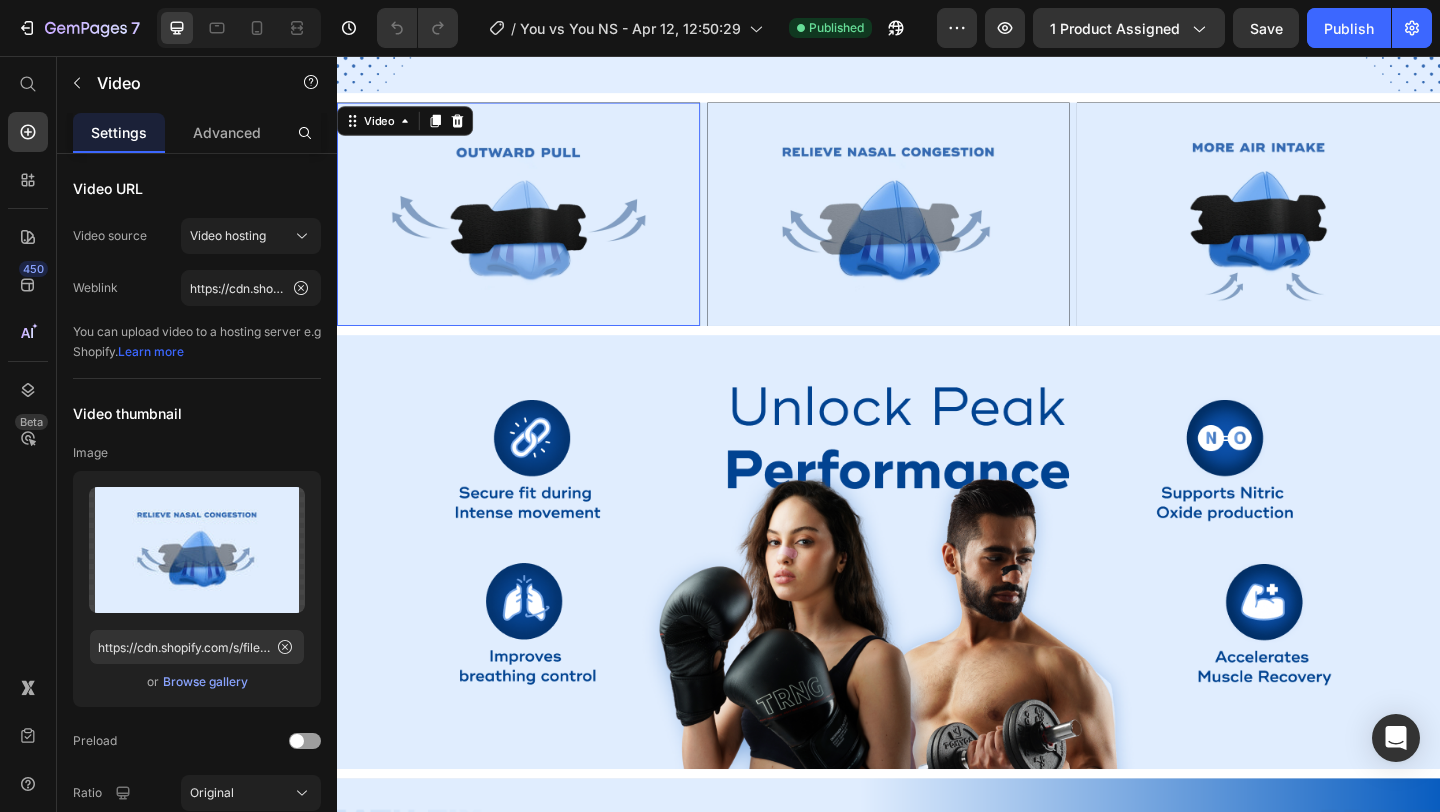 click at bounding box center (534, 229) 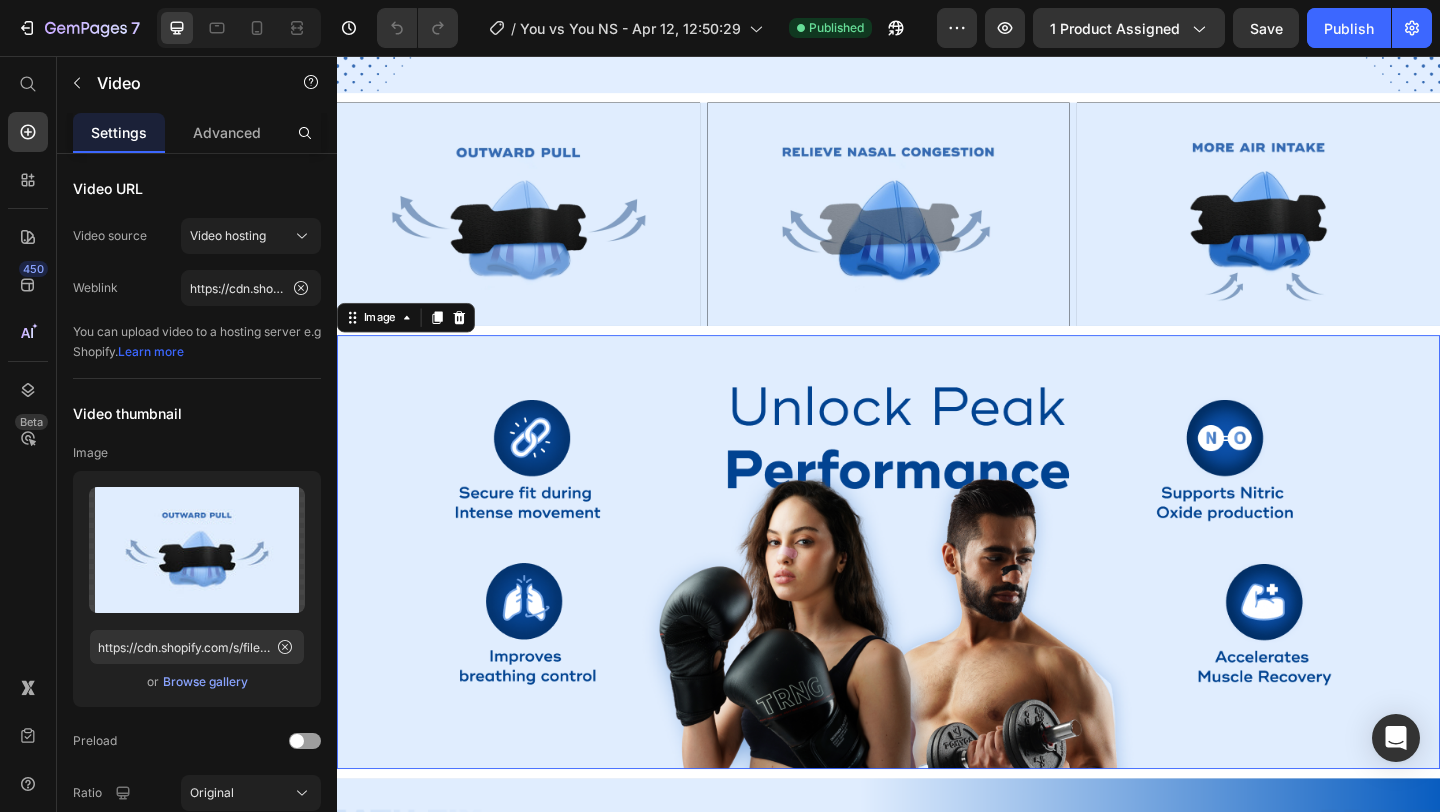 click at bounding box center (937, 595) 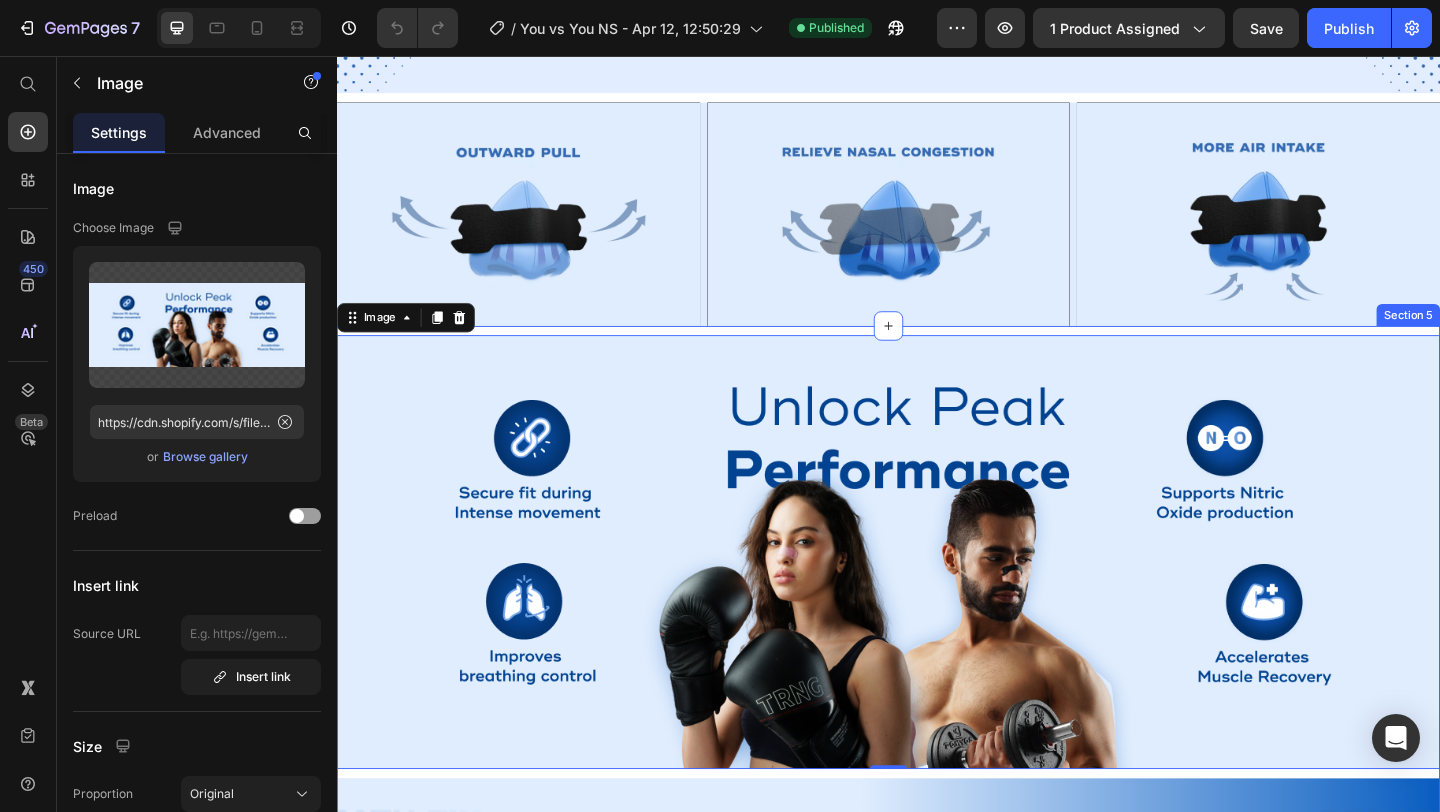 click on "Image   0
Drop element here Hero Banner" at bounding box center (937, 745) 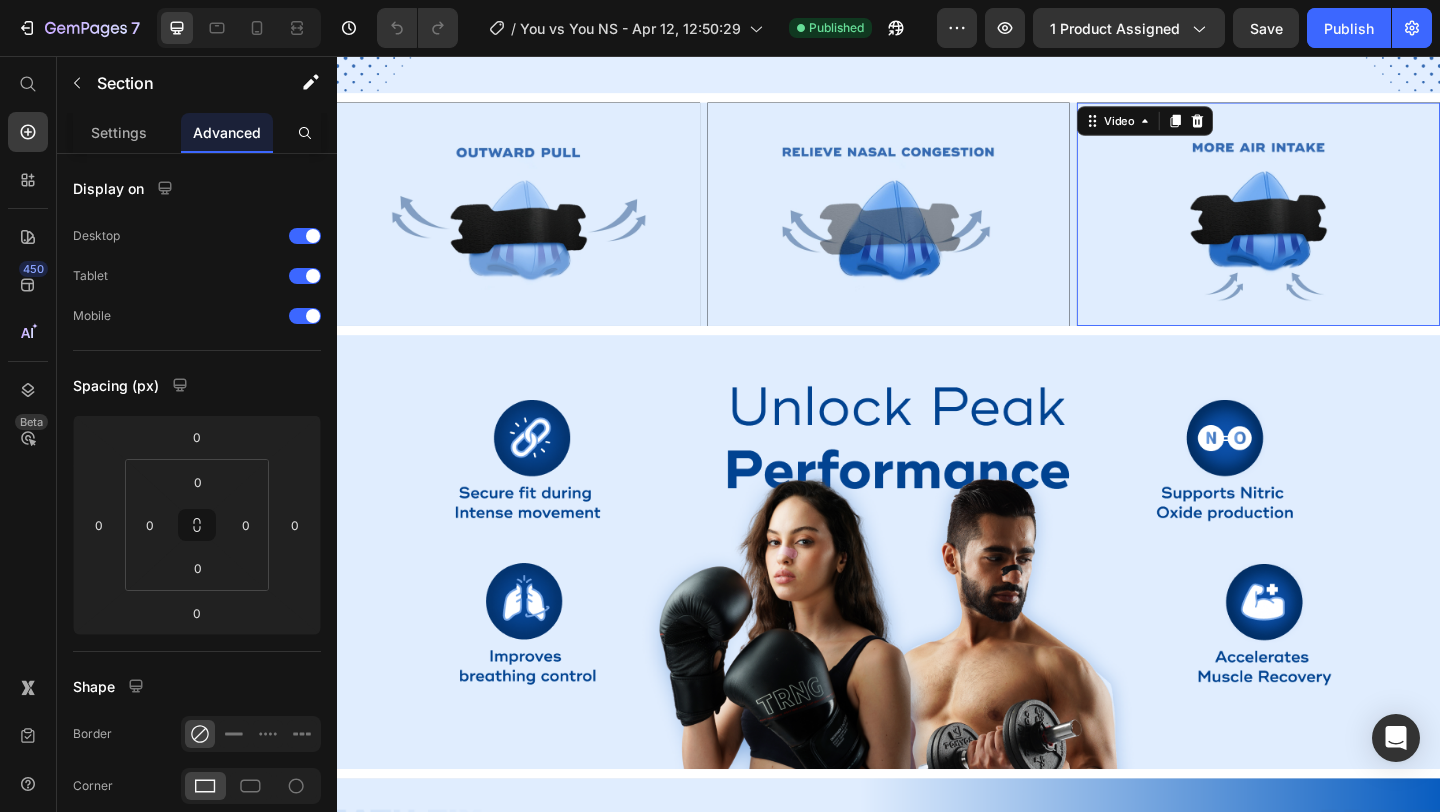click at bounding box center [1339, 229] 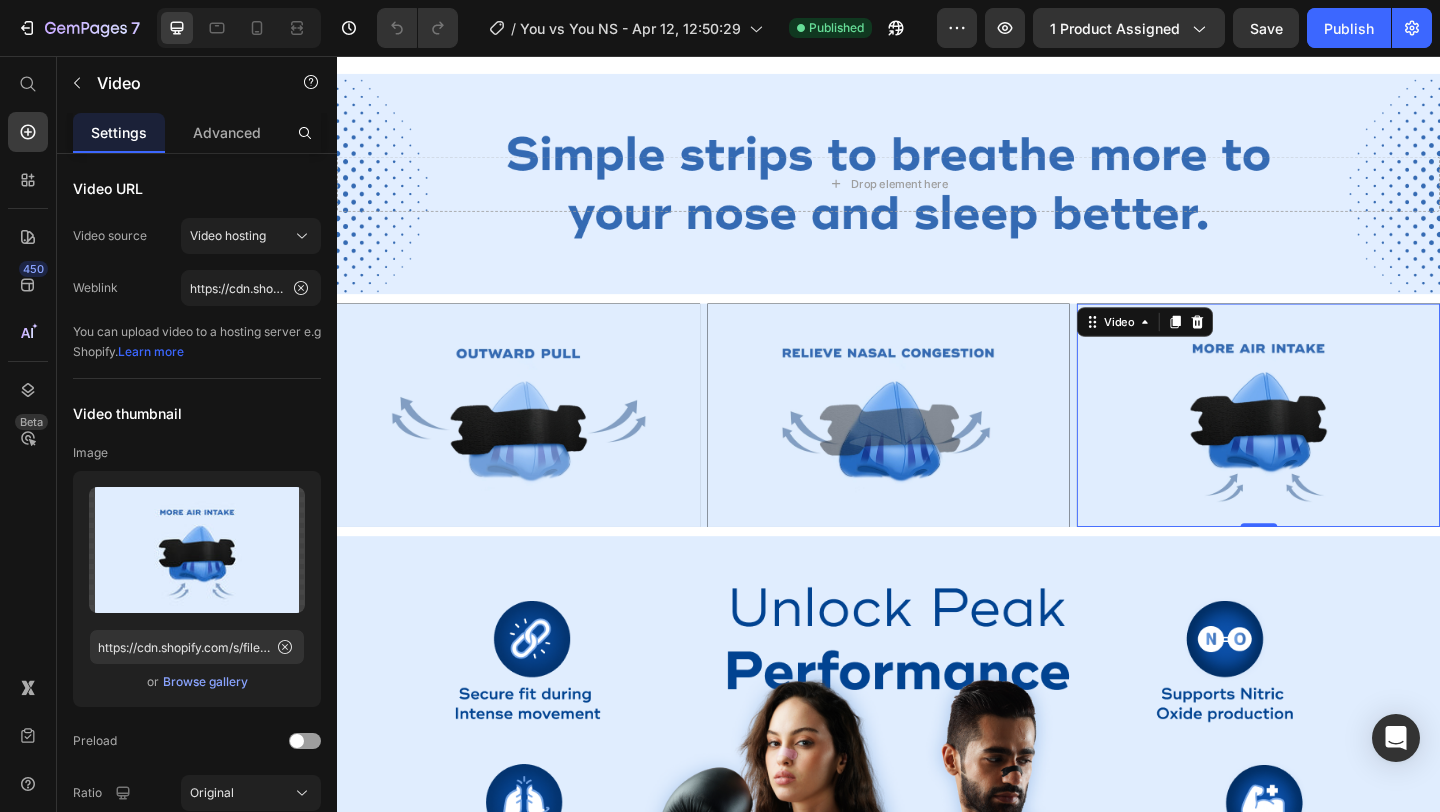 scroll, scrollTop: 941, scrollLeft: 0, axis: vertical 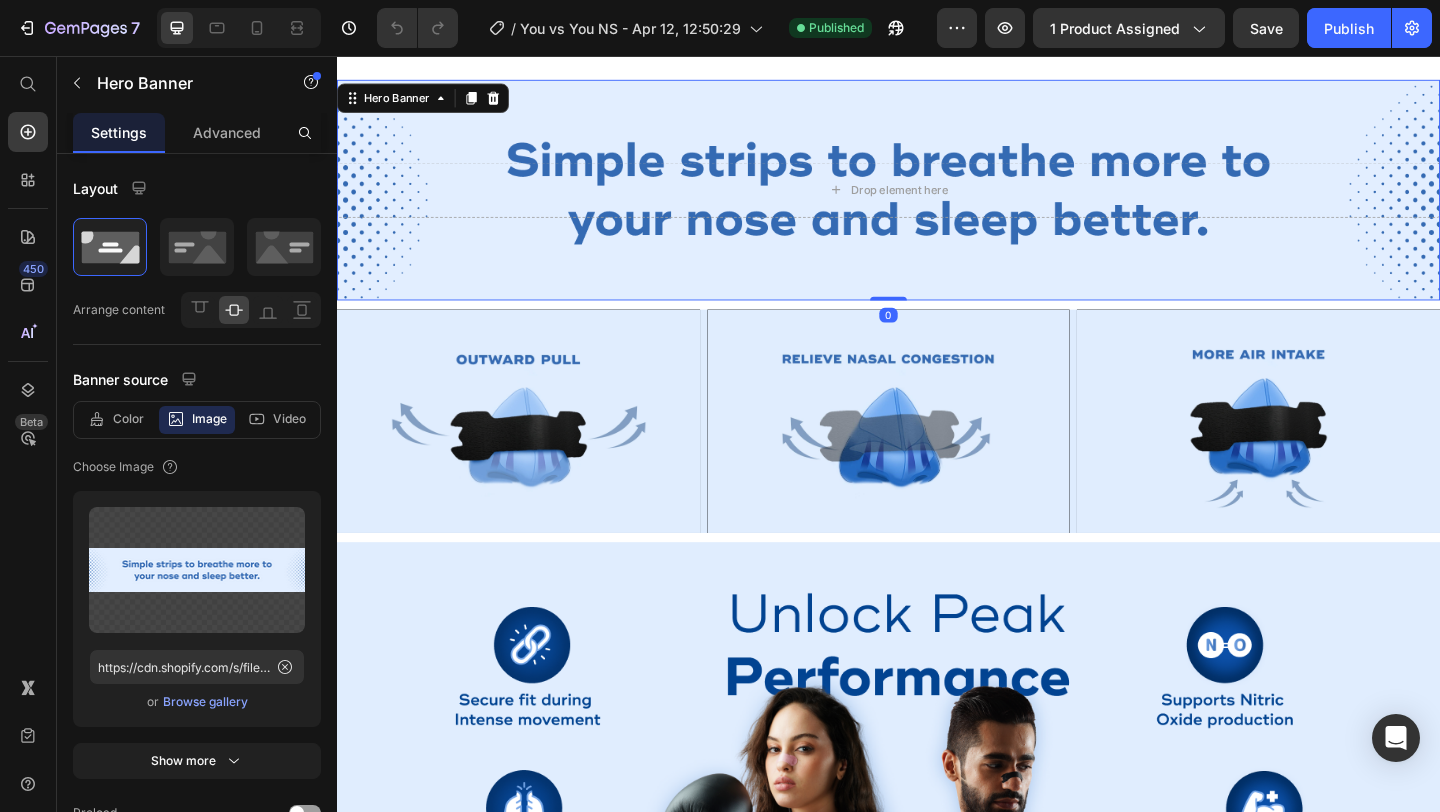 click at bounding box center (937, 202) 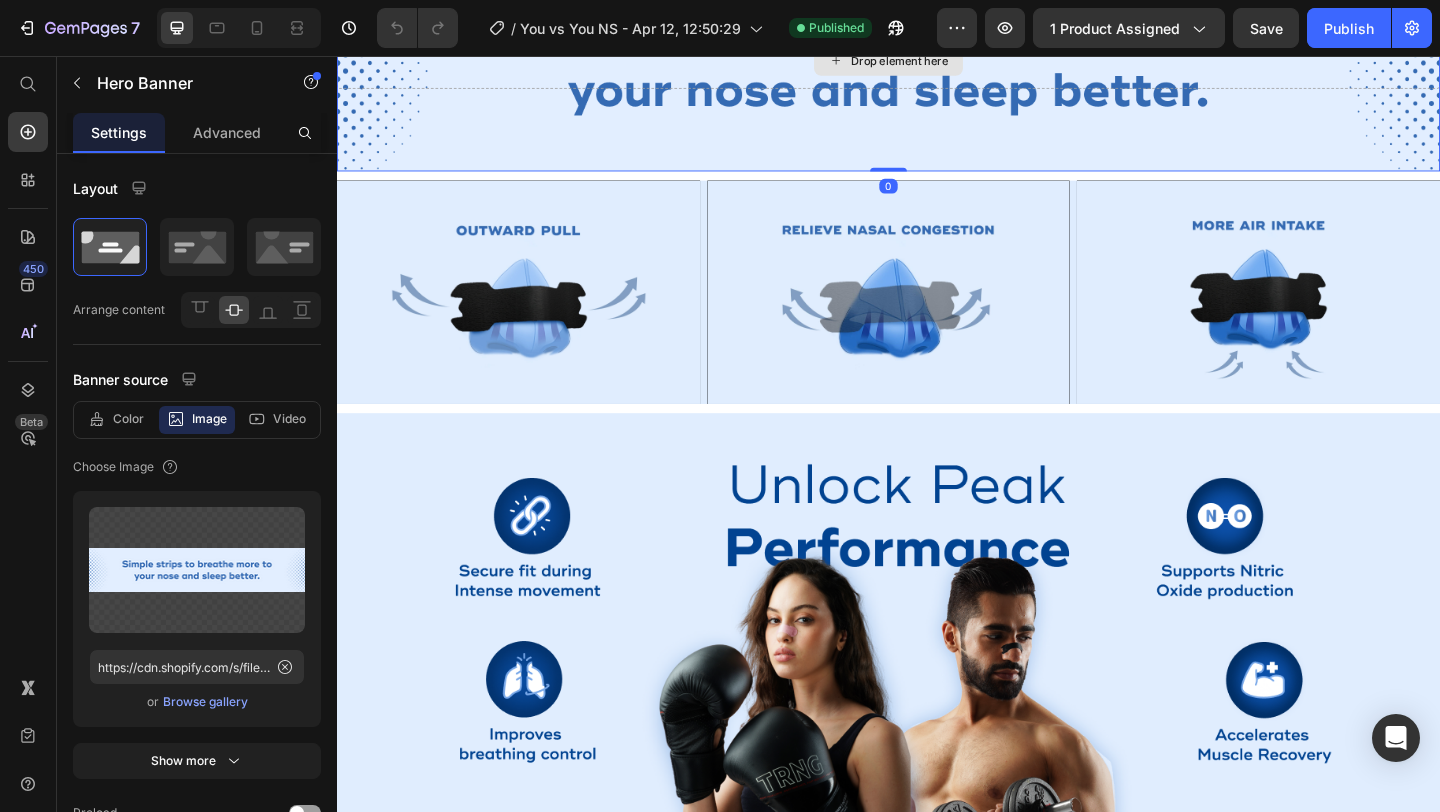 scroll, scrollTop: 1083, scrollLeft: 0, axis: vertical 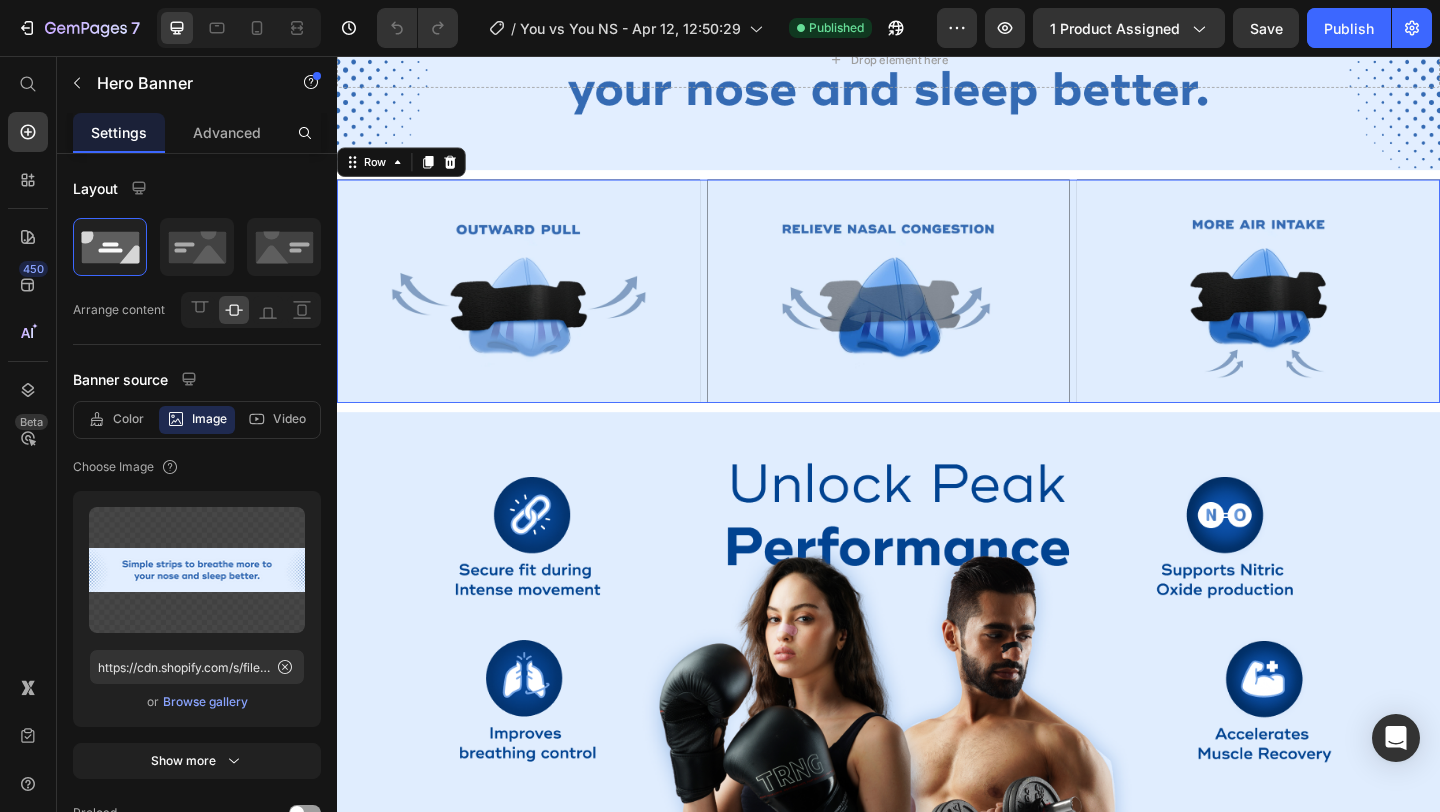 click on "Hero Banner Video Video Video Image Row   0" at bounding box center (937, 312) 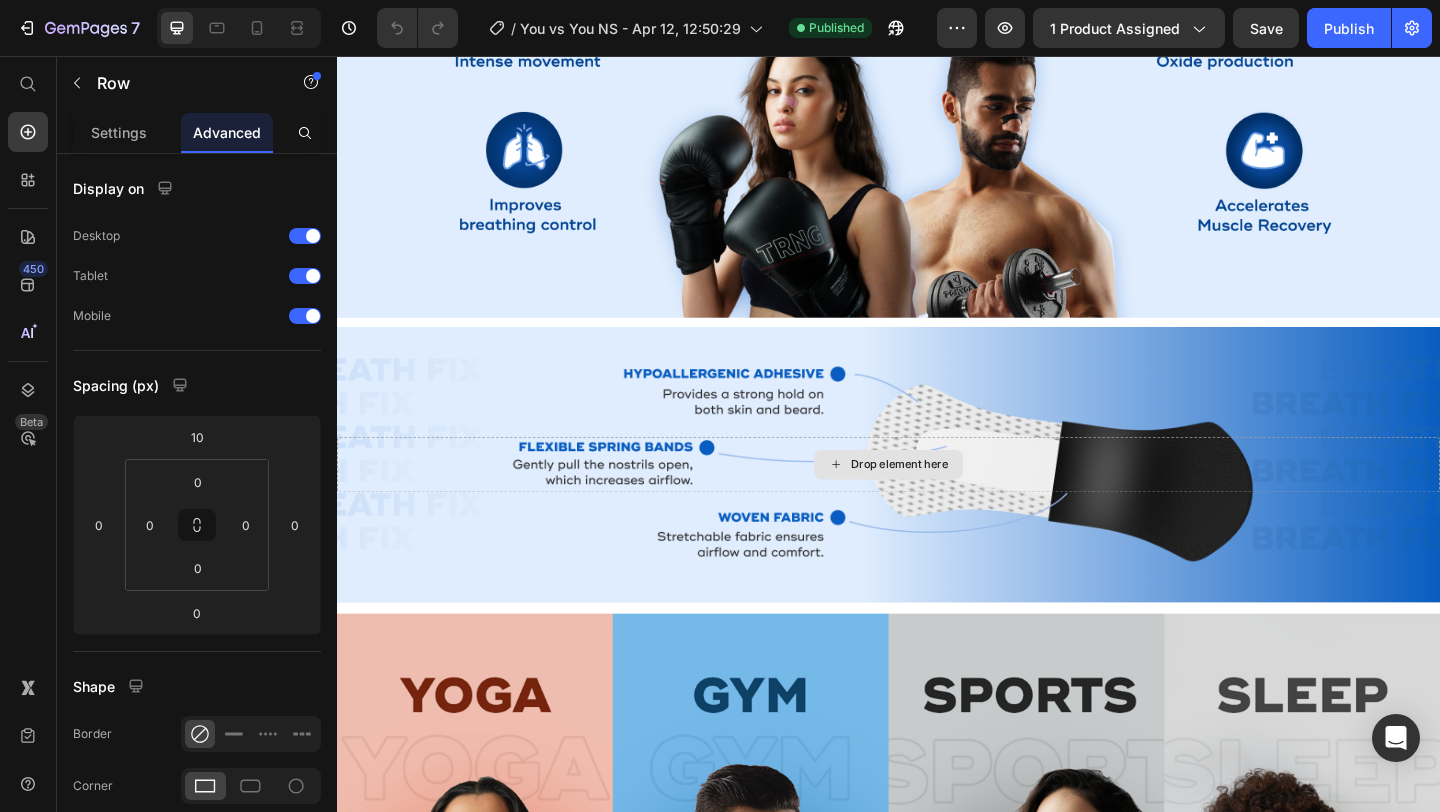 scroll, scrollTop: 1645, scrollLeft: 0, axis: vertical 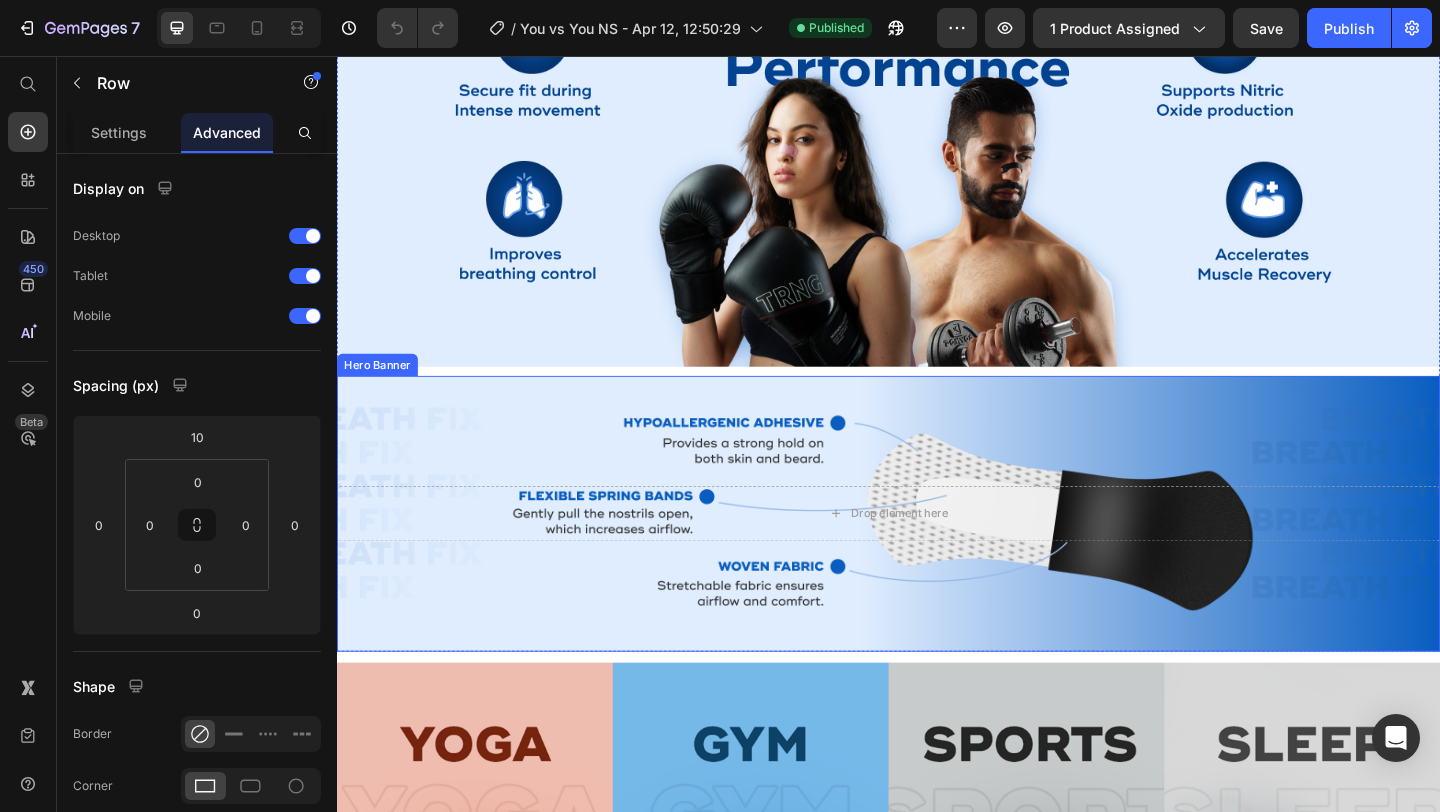click at bounding box center (937, 554) 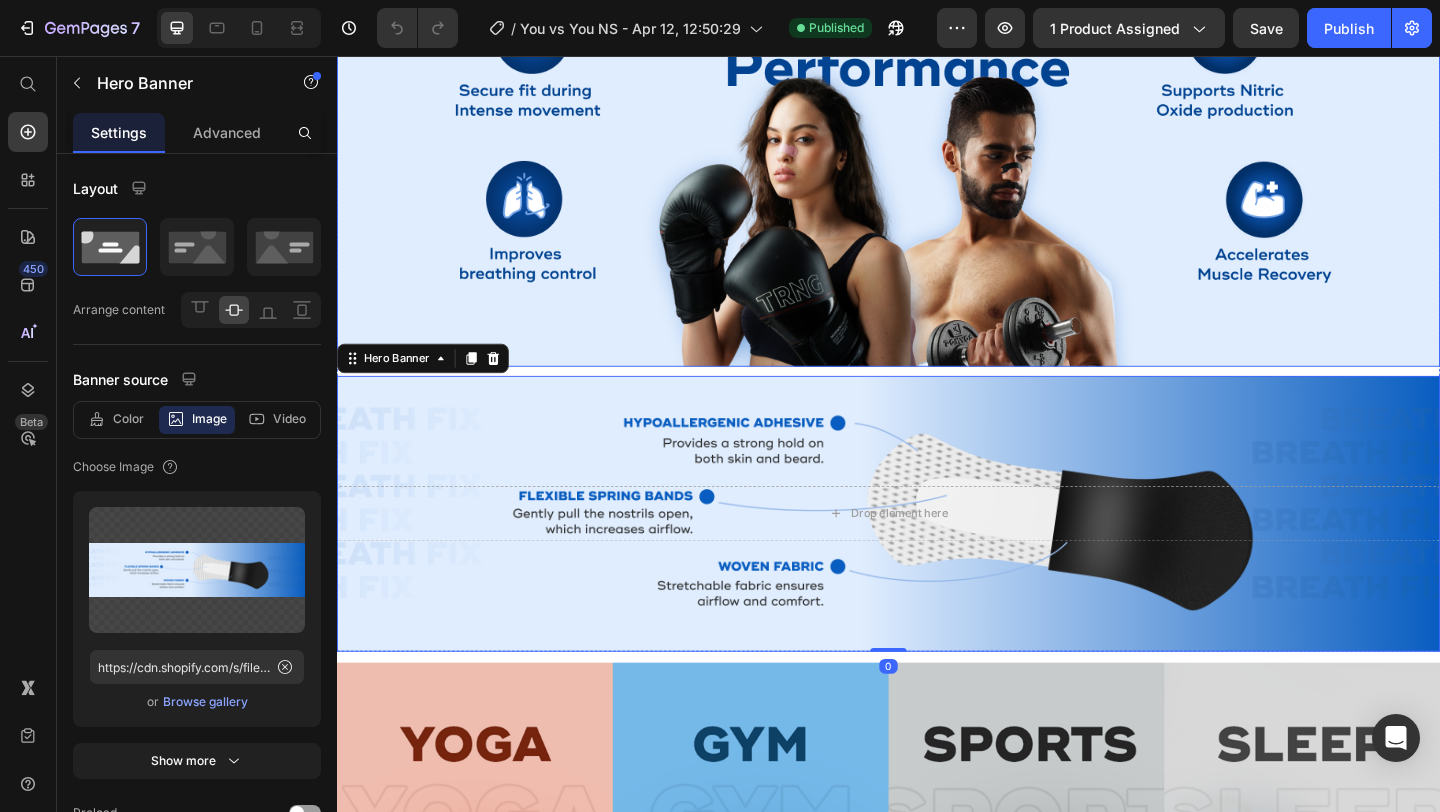 click at bounding box center (937, 157) 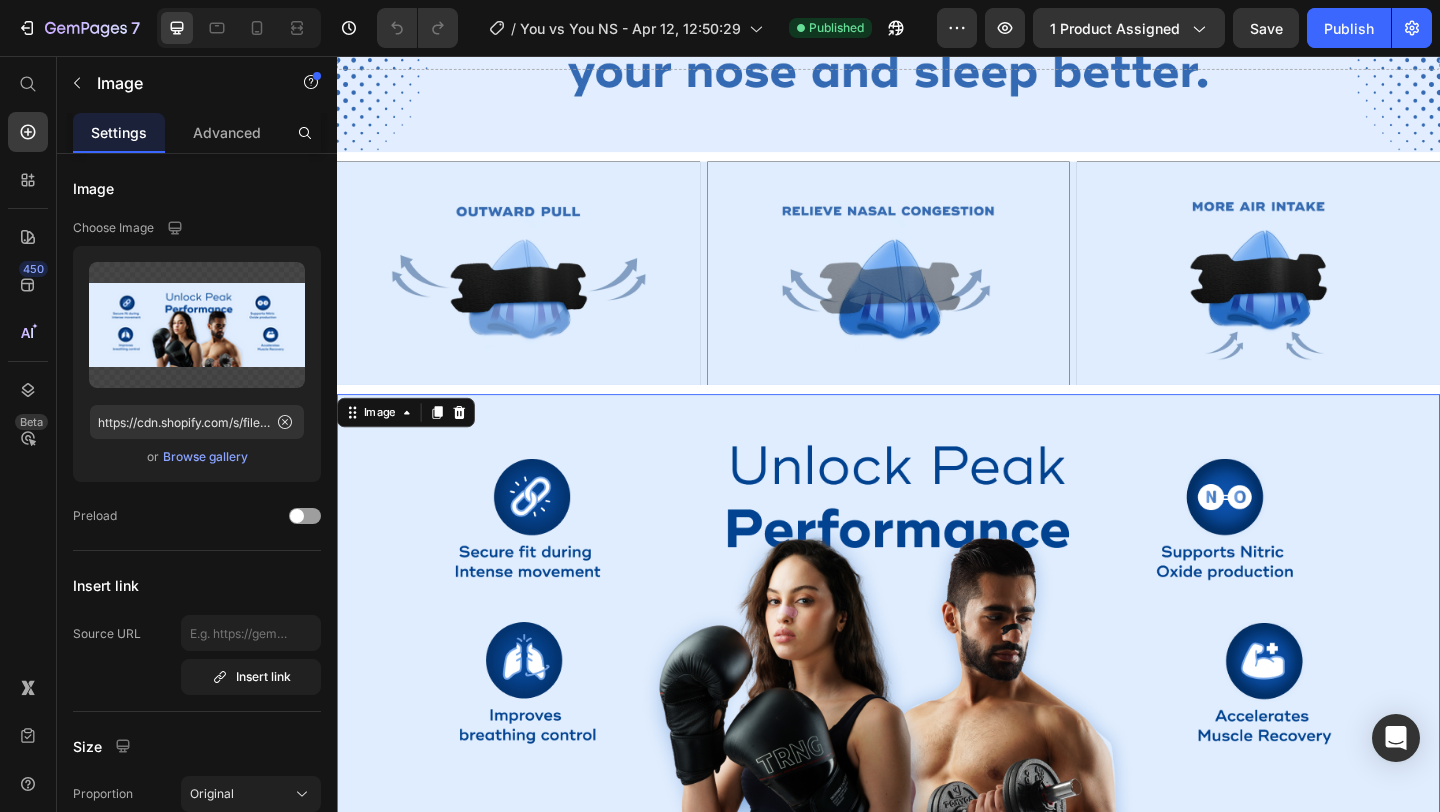 scroll, scrollTop: 1082, scrollLeft: 0, axis: vertical 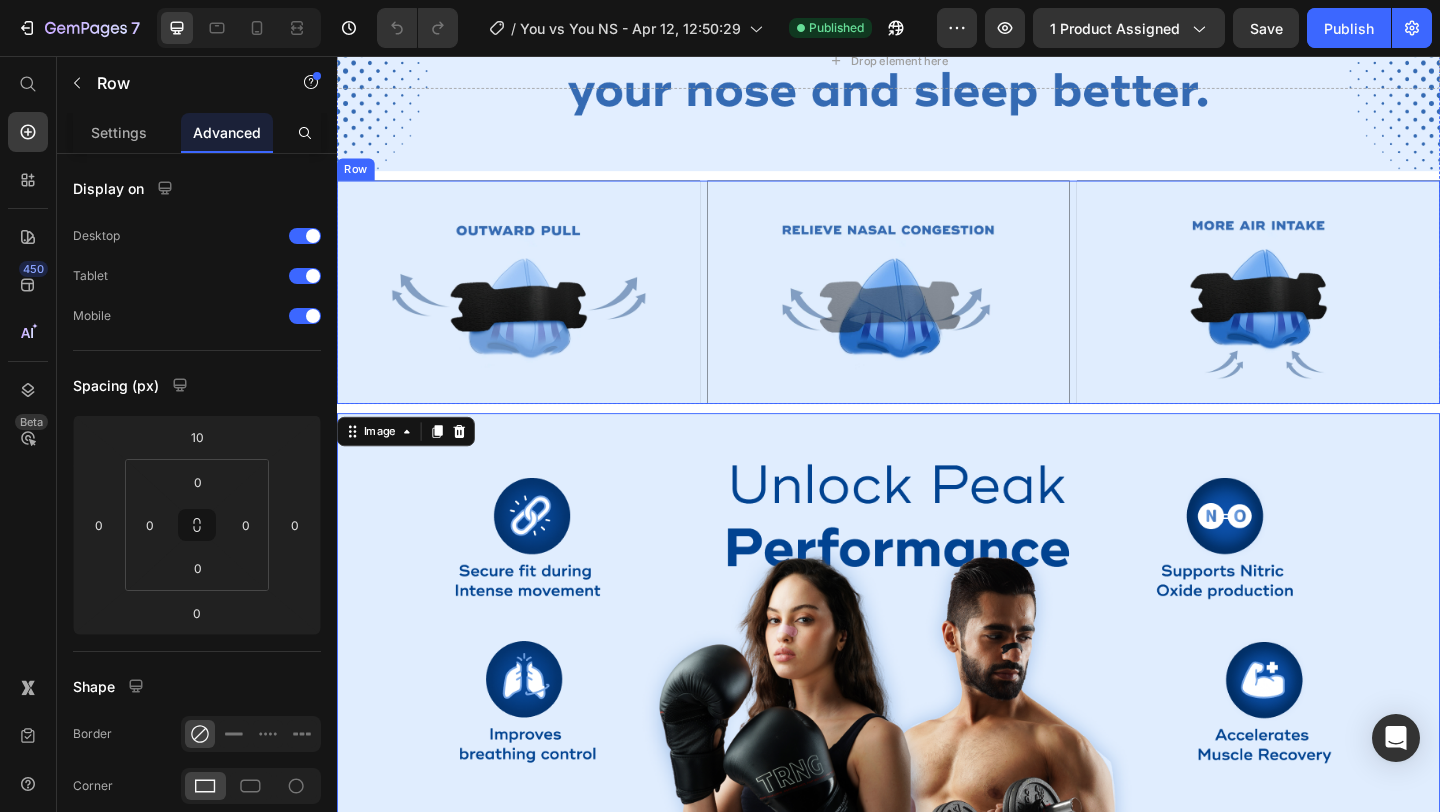 click on "Hero Banner Video" at bounding box center (534, 313) 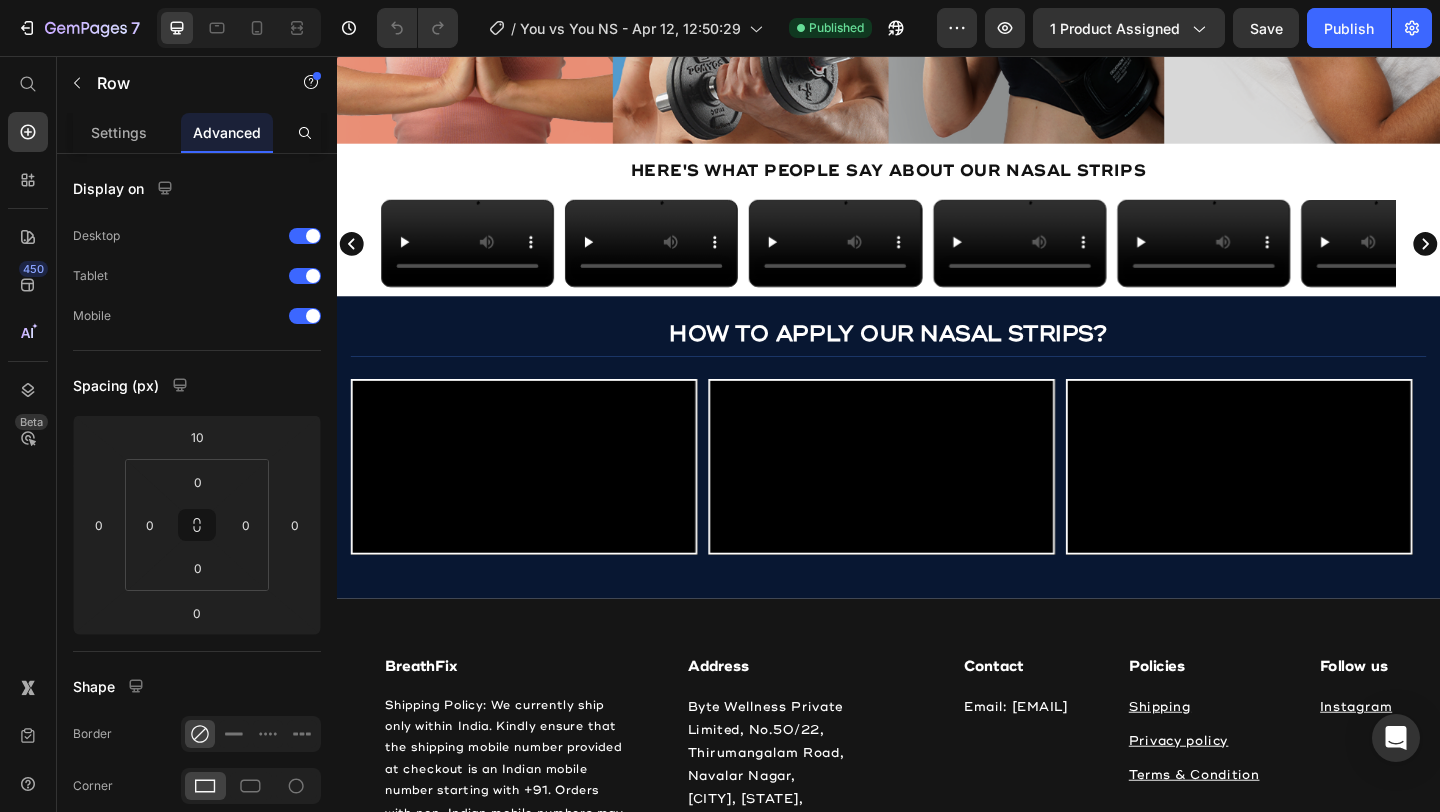 scroll, scrollTop: 2986, scrollLeft: 0, axis: vertical 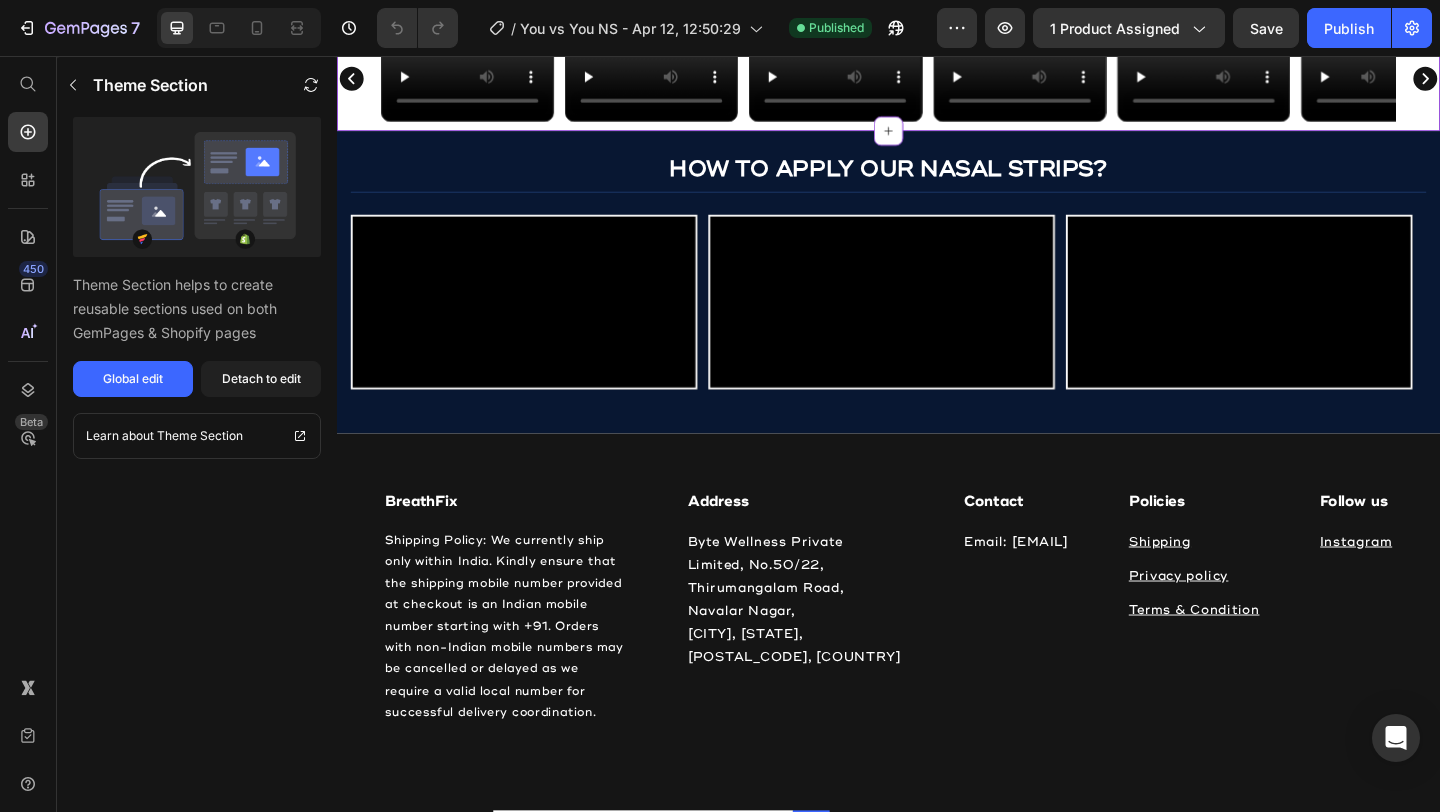 click on "Here's what people say about our Nasal Strips Text Block
Video Row Video Video Video Video Row Video Video Video Video
Carousel Row NS Influencer section" at bounding box center [937, 56] 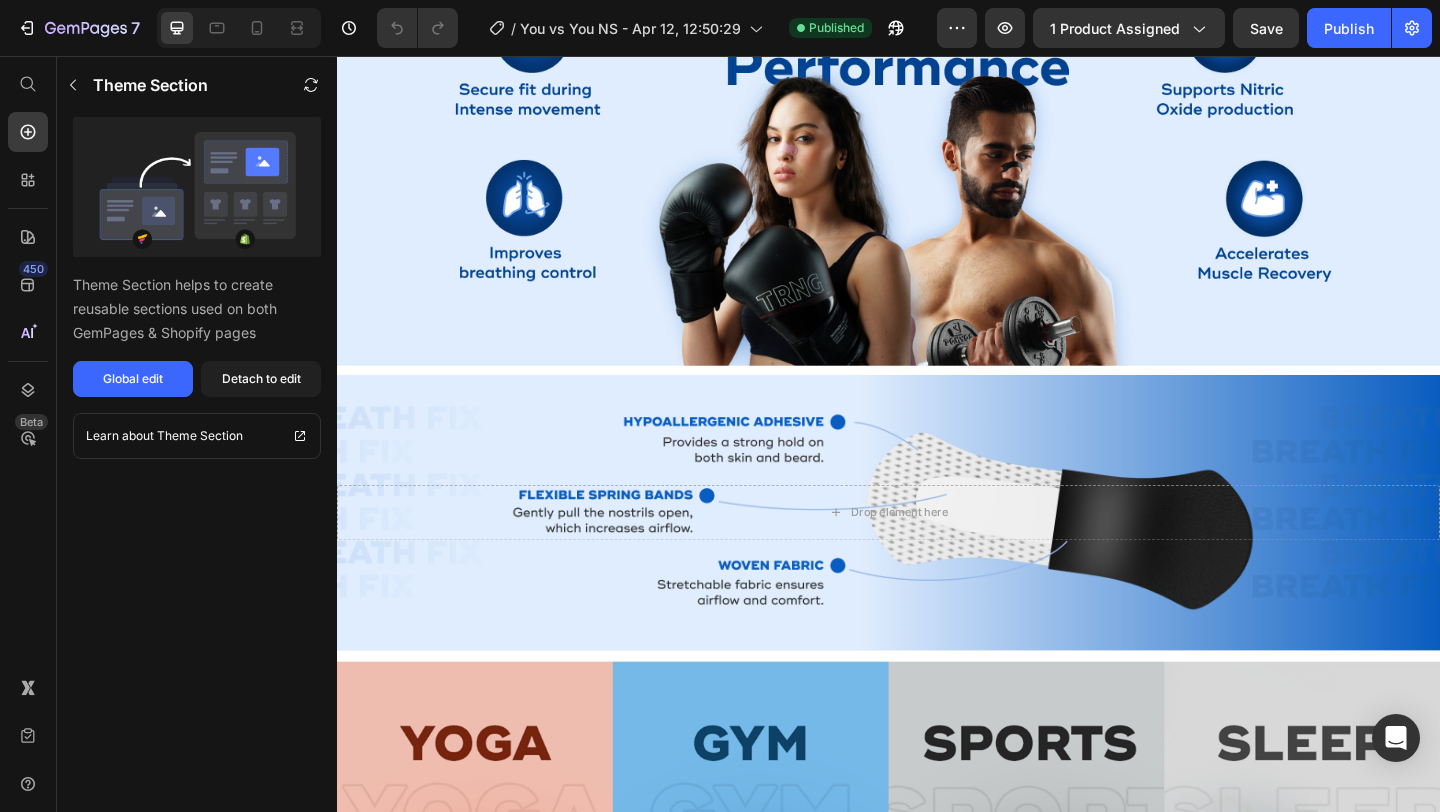 scroll, scrollTop: 1641, scrollLeft: 0, axis: vertical 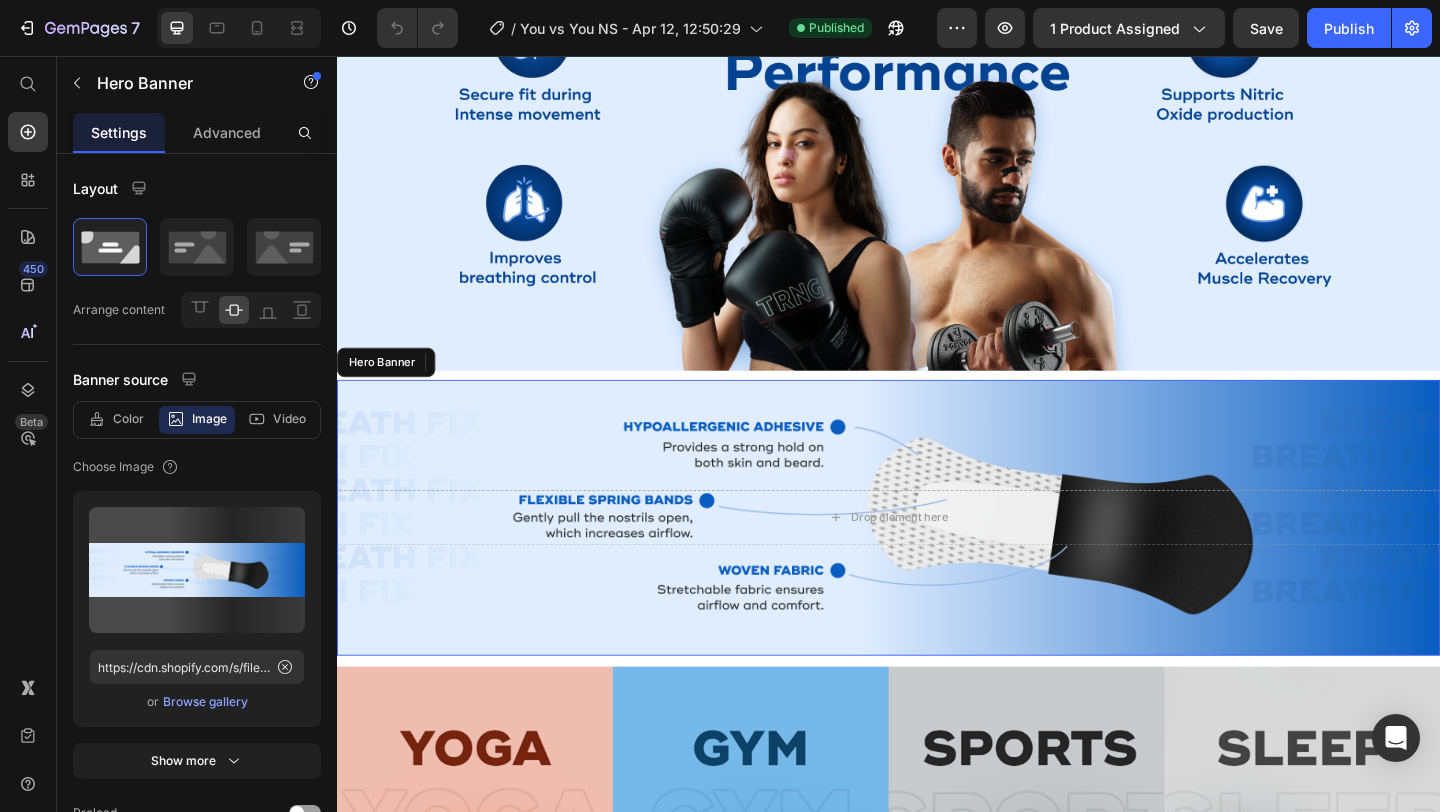click on "Drop element here" at bounding box center [937, 558] 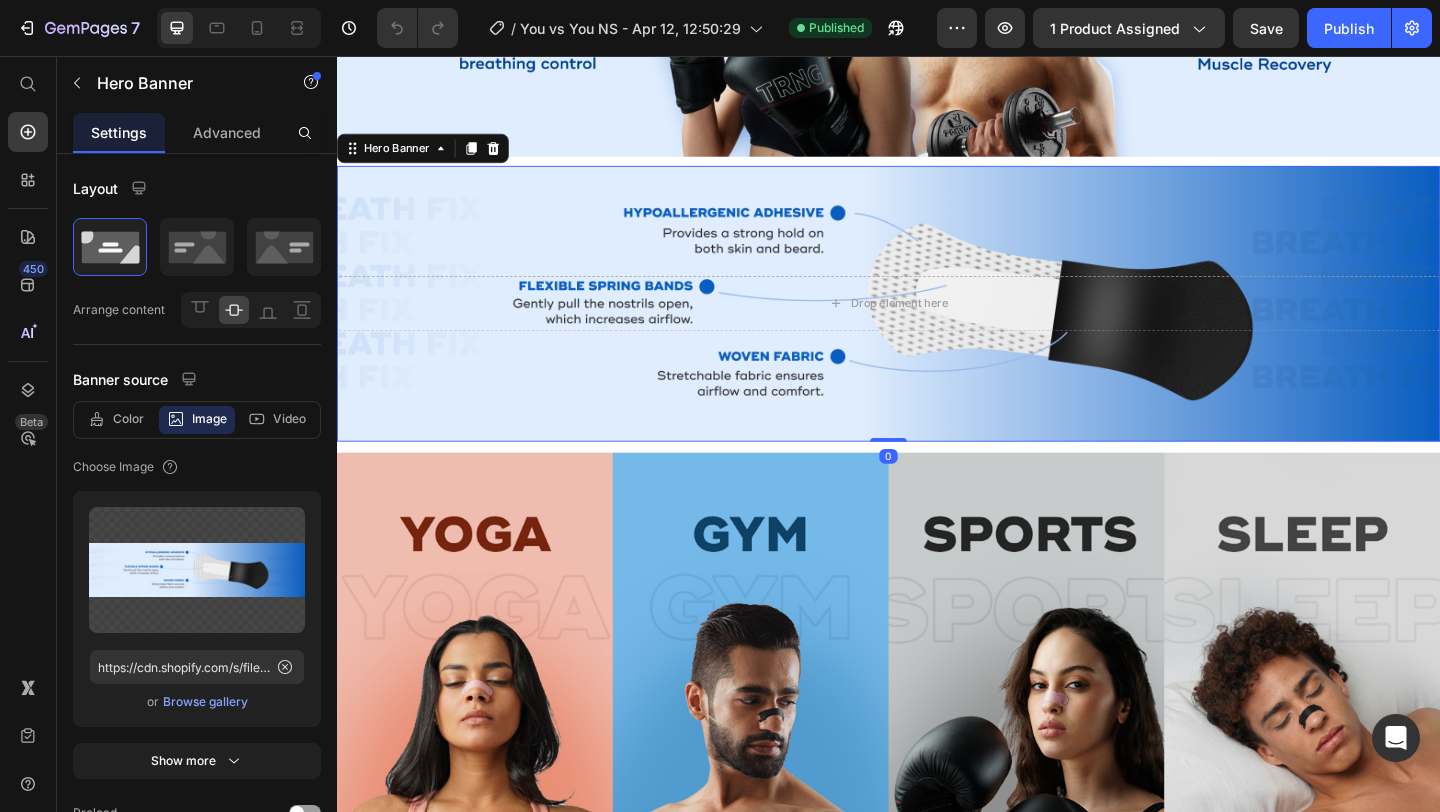 scroll, scrollTop: 2009, scrollLeft: 0, axis: vertical 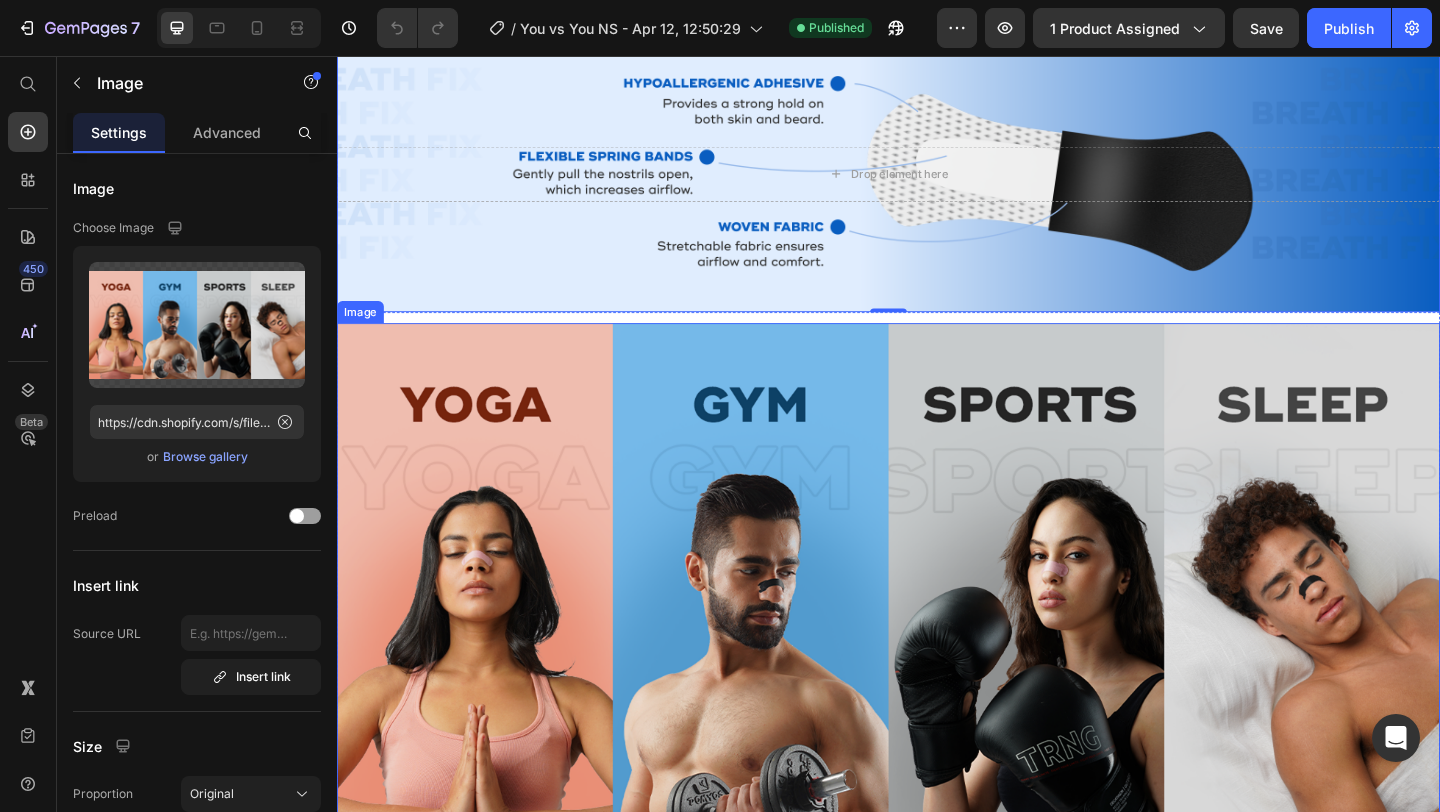 click at bounding box center (937, 646) 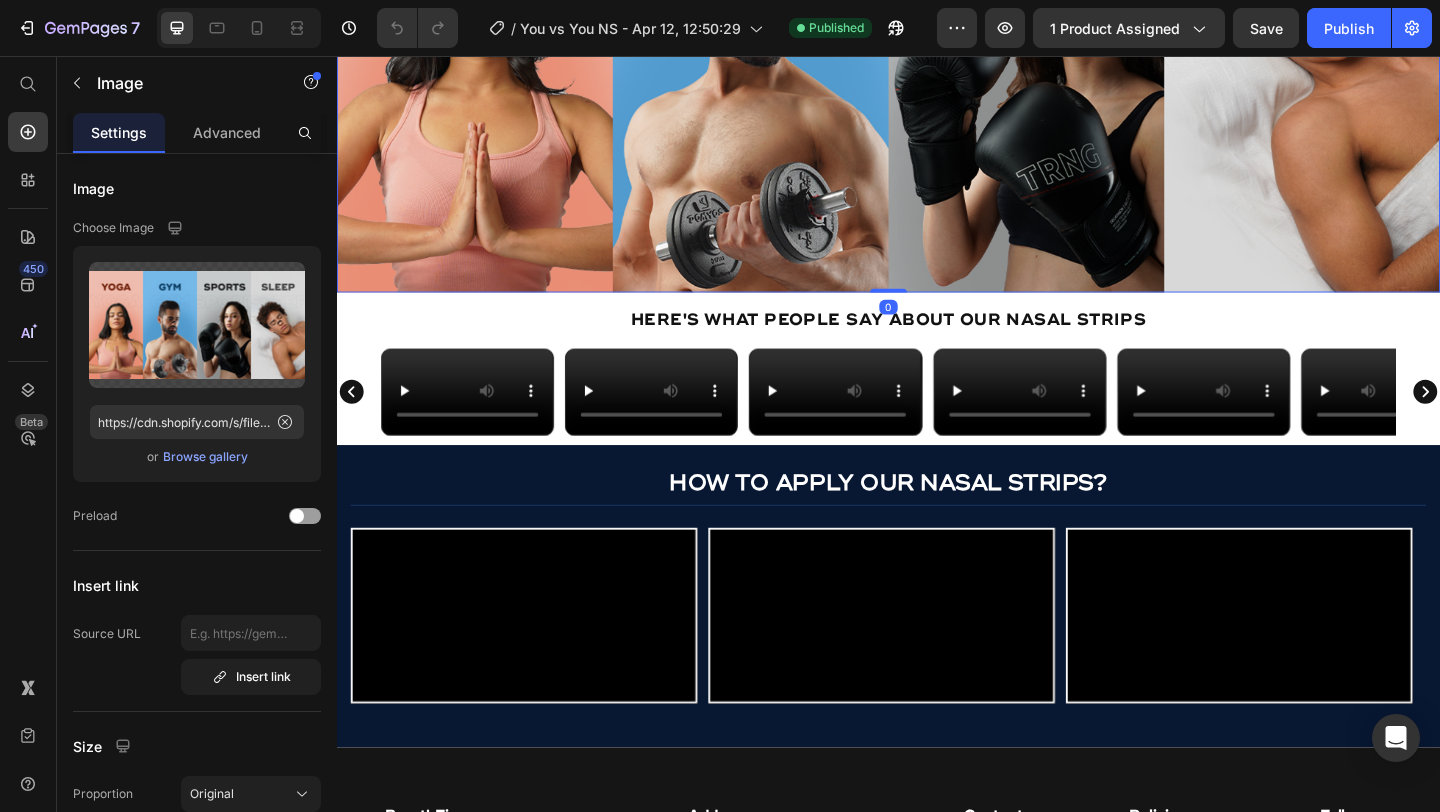 scroll, scrollTop: 3114, scrollLeft: 0, axis: vertical 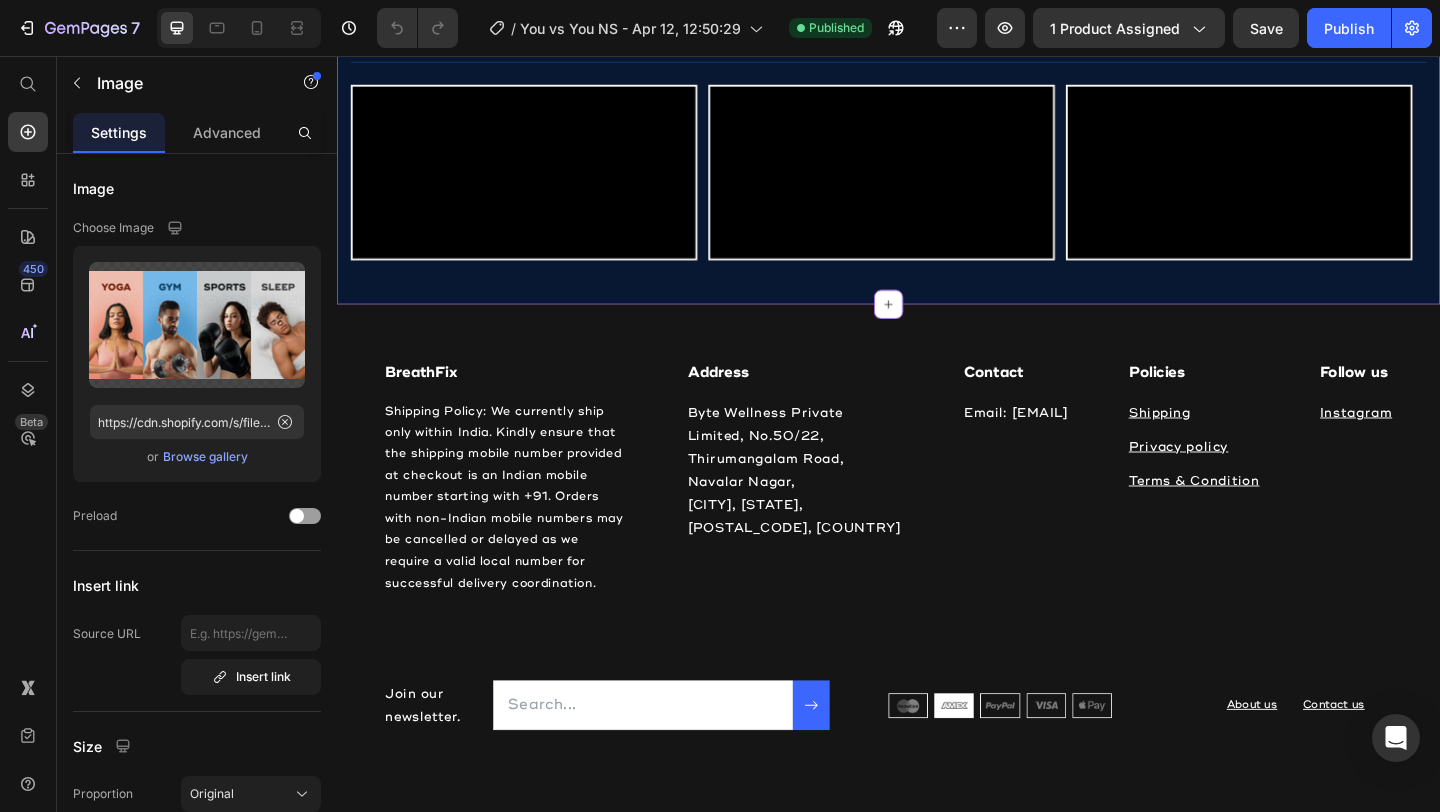 click on "HOW TO APPLY OUR NASAL STRIPS?" at bounding box center [937, 38] 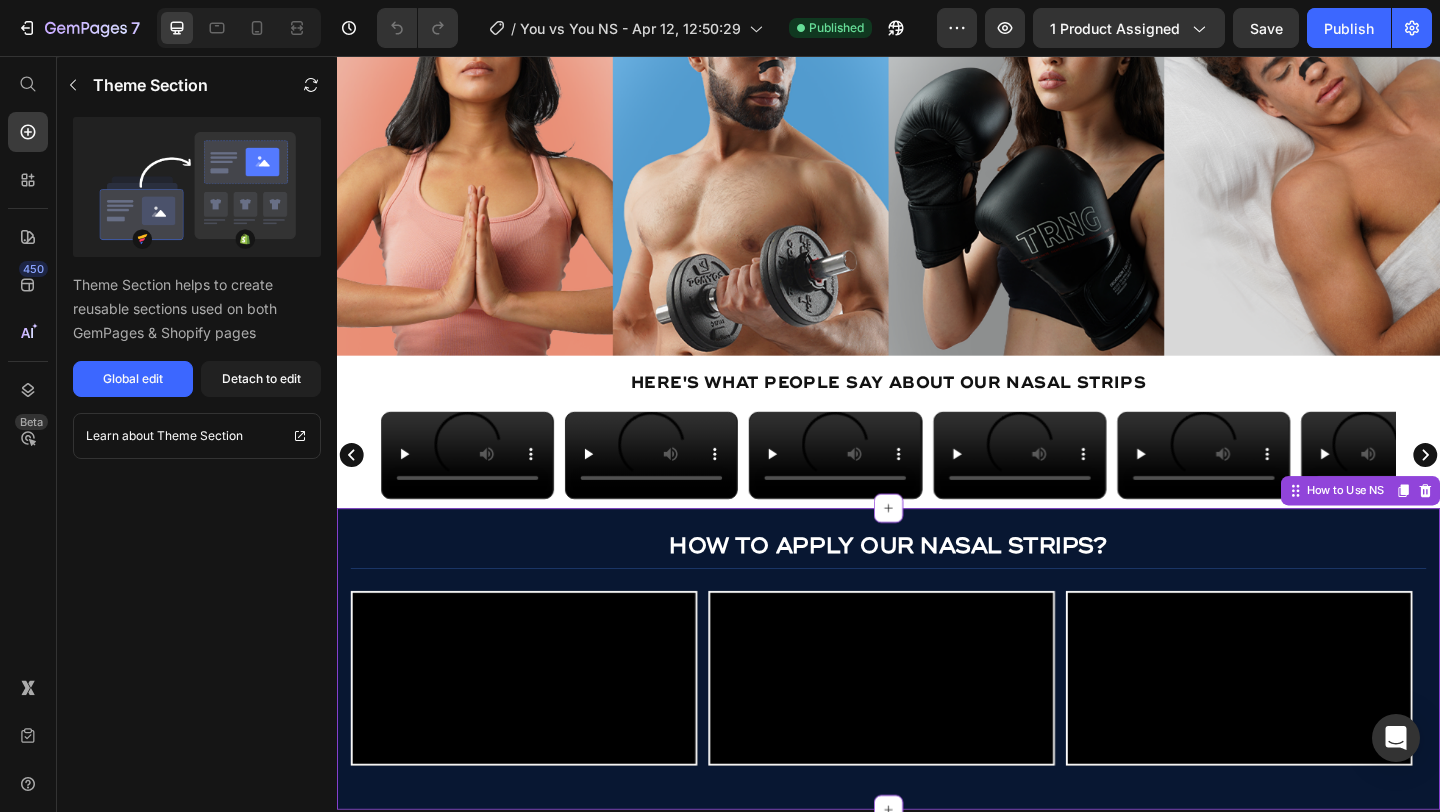 scroll, scrollTop: 2514, scrollLeft: 0, axis: vertical 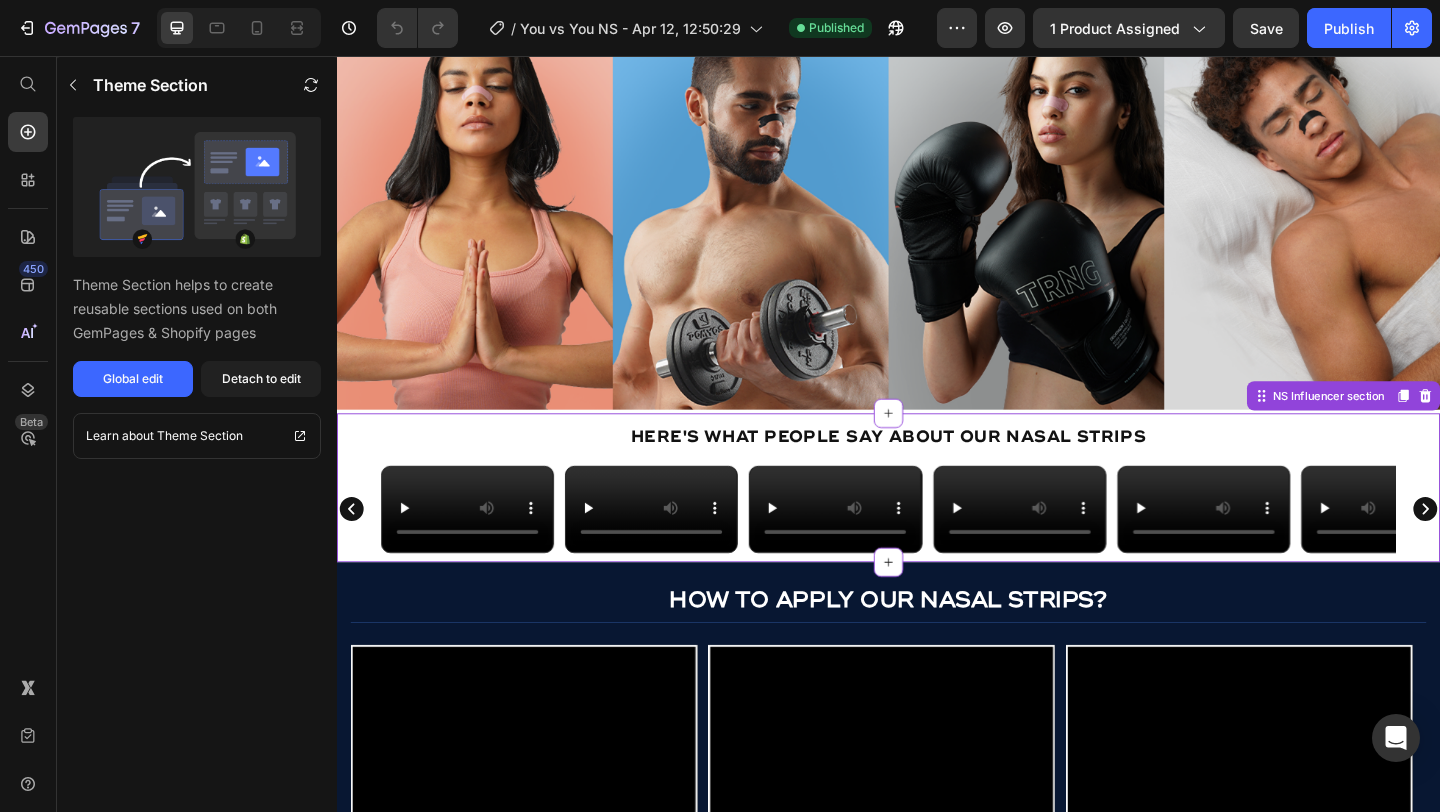 click on "Here's what people say about our Nasal Strips" at bounding box center [937, 470] 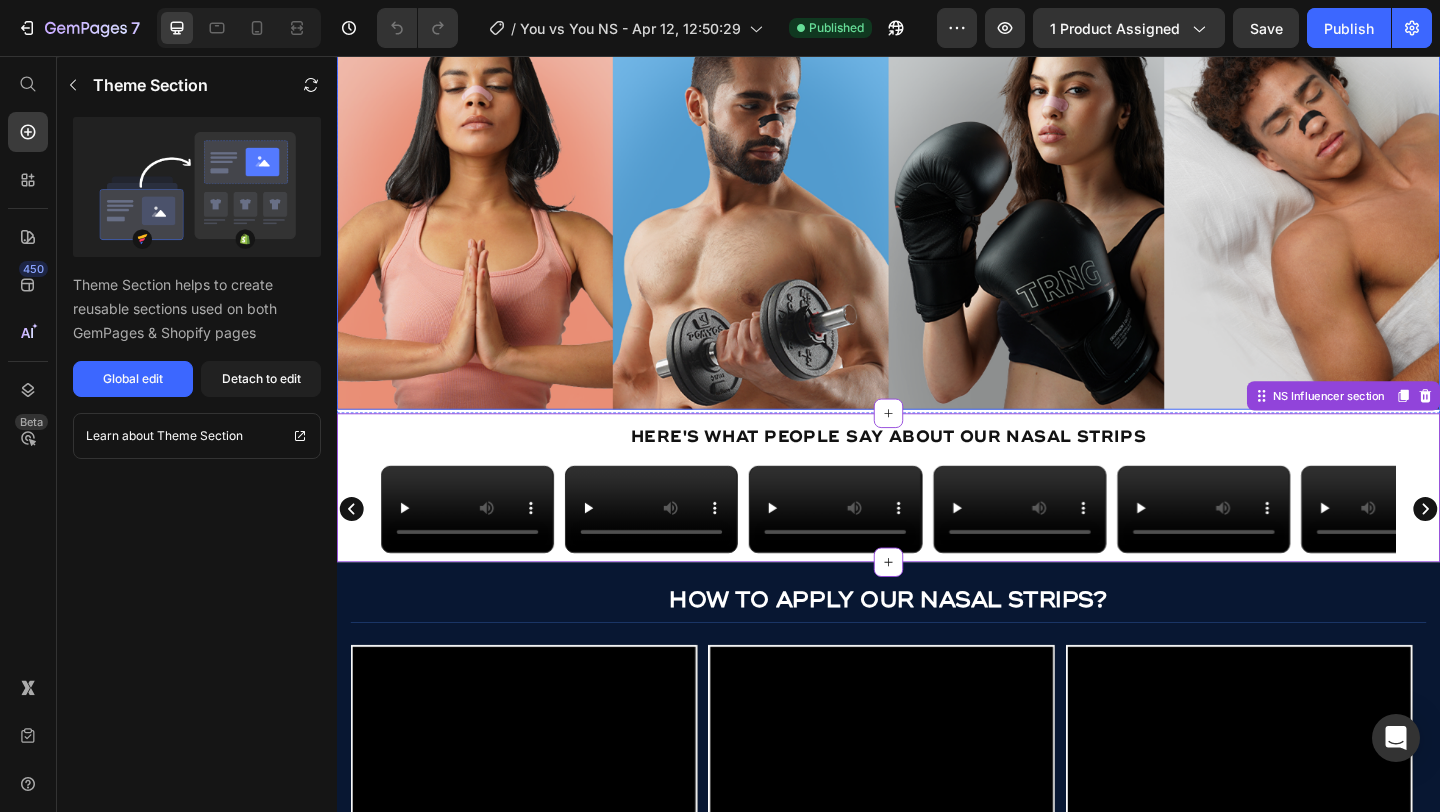 click at bounding box center [937, 141] 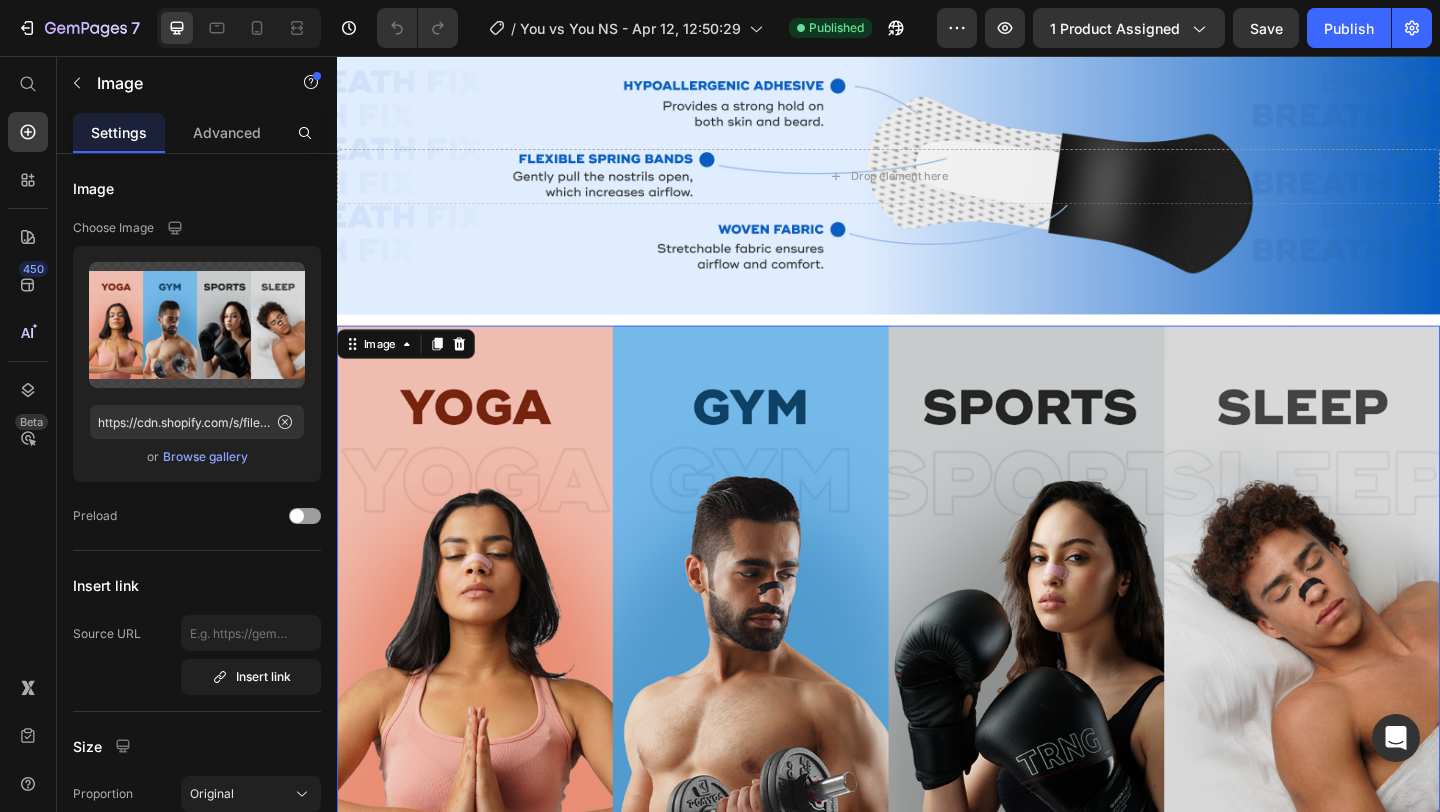 scroll, scrollTop: 1762, scrollLeft: 0, axis: vertical 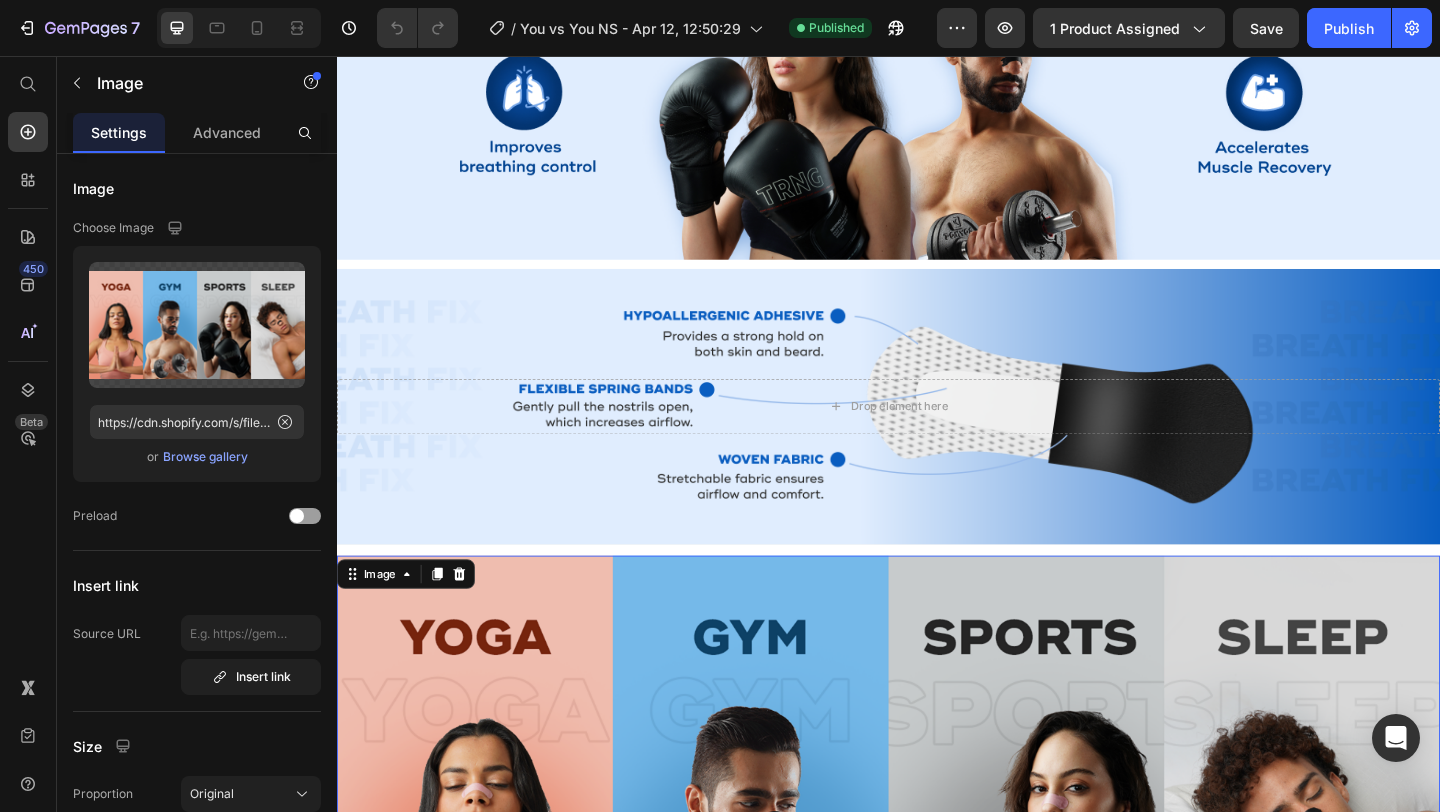 click at bounding box center (937, 437) 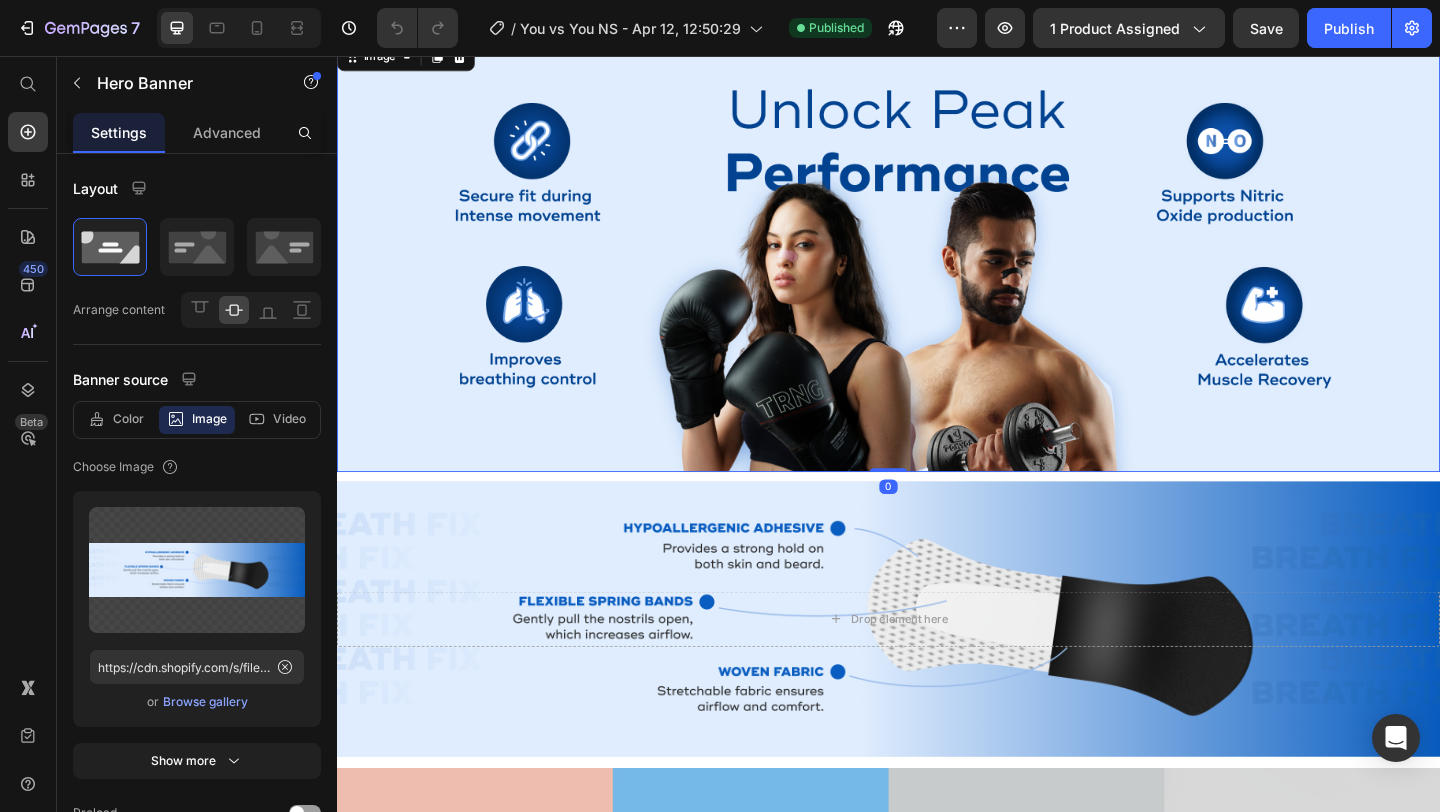 click at bounding box center [937, 271] 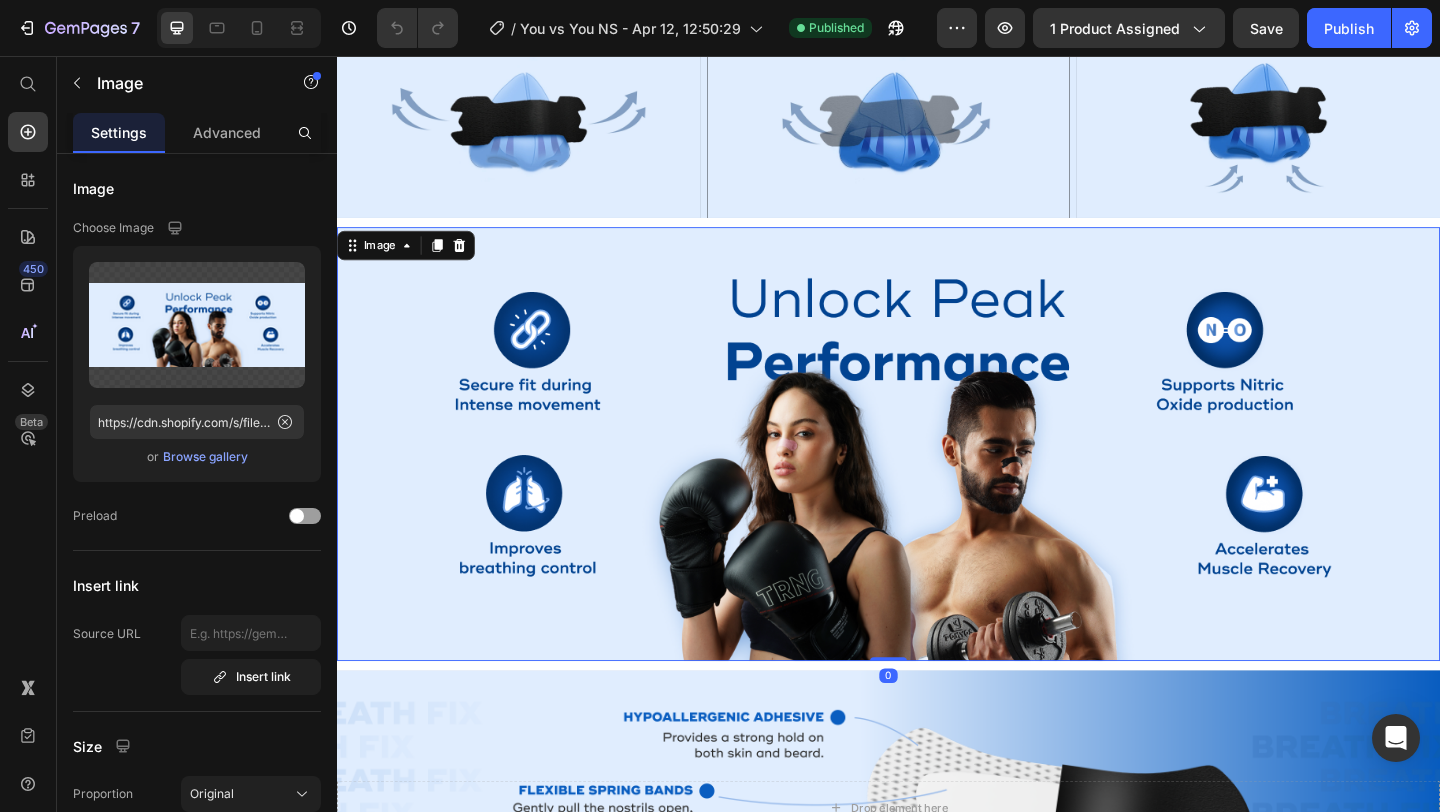 scroll, scrollTop: 968, scrollLeft: 0, axis: vertical 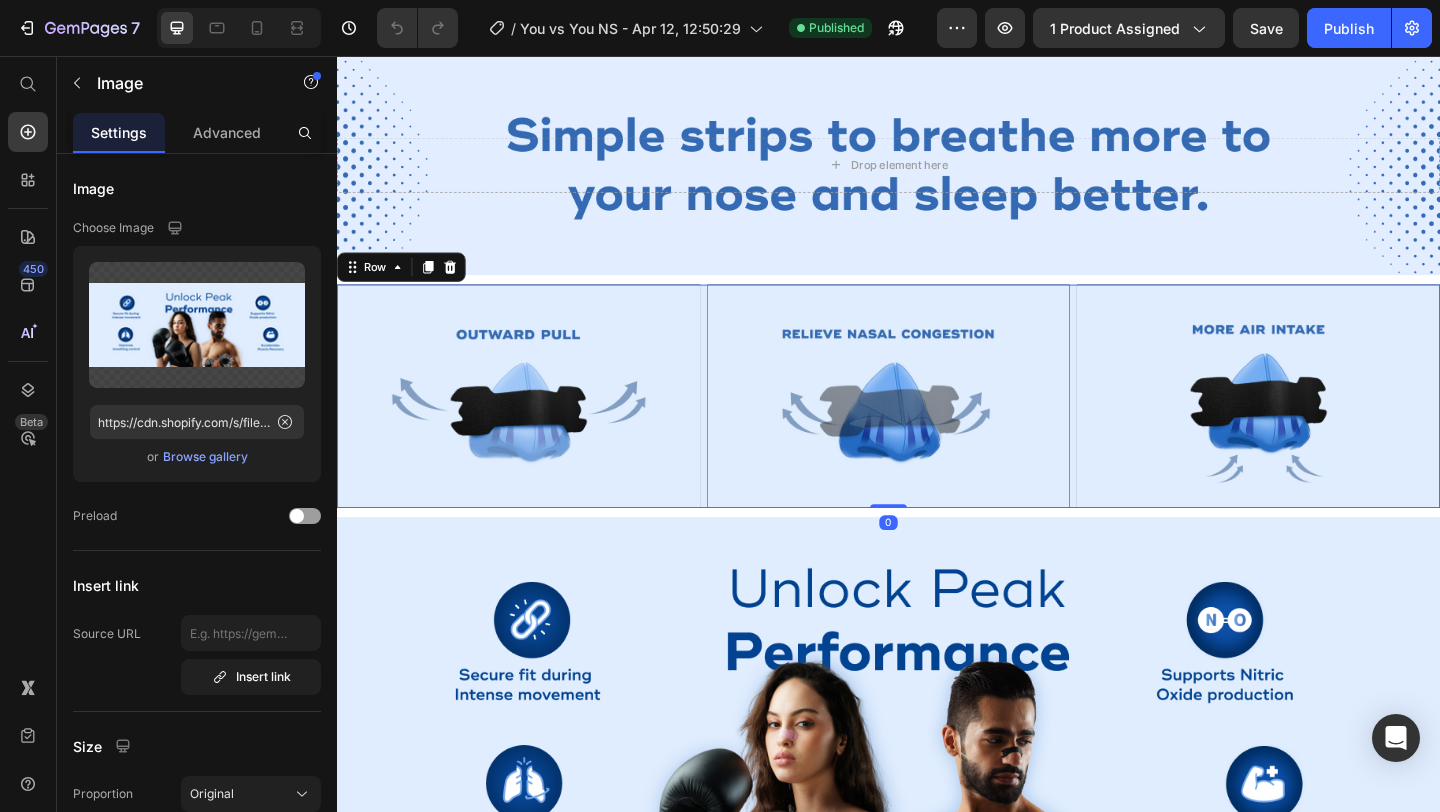 click on "Hero Banner Video Video Video Image Row   0" at bounding box center [937, 427] 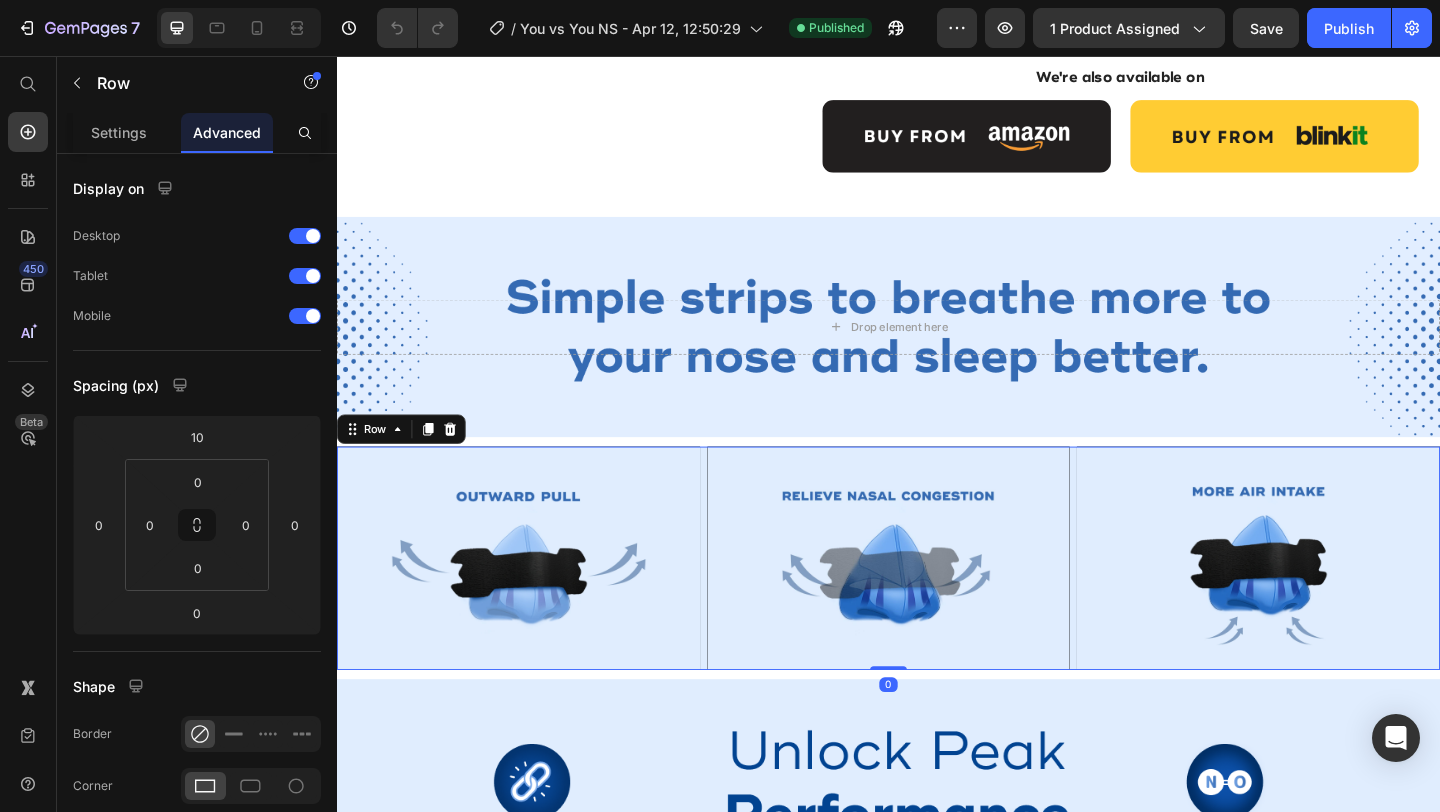 scroll, scrollTop: 748, scrollLeft: 0, axis: vertical 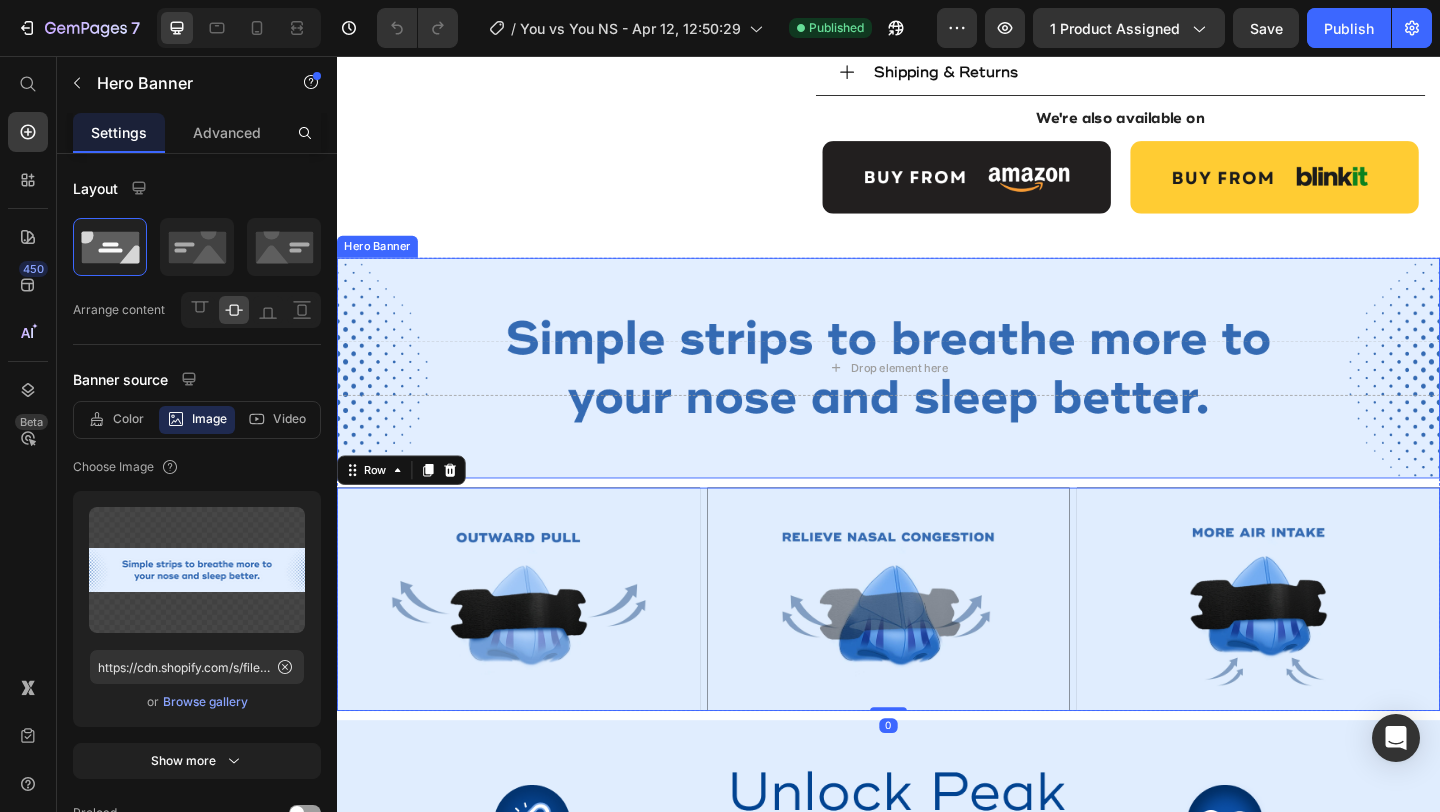 click at bounding box center [937, 395] 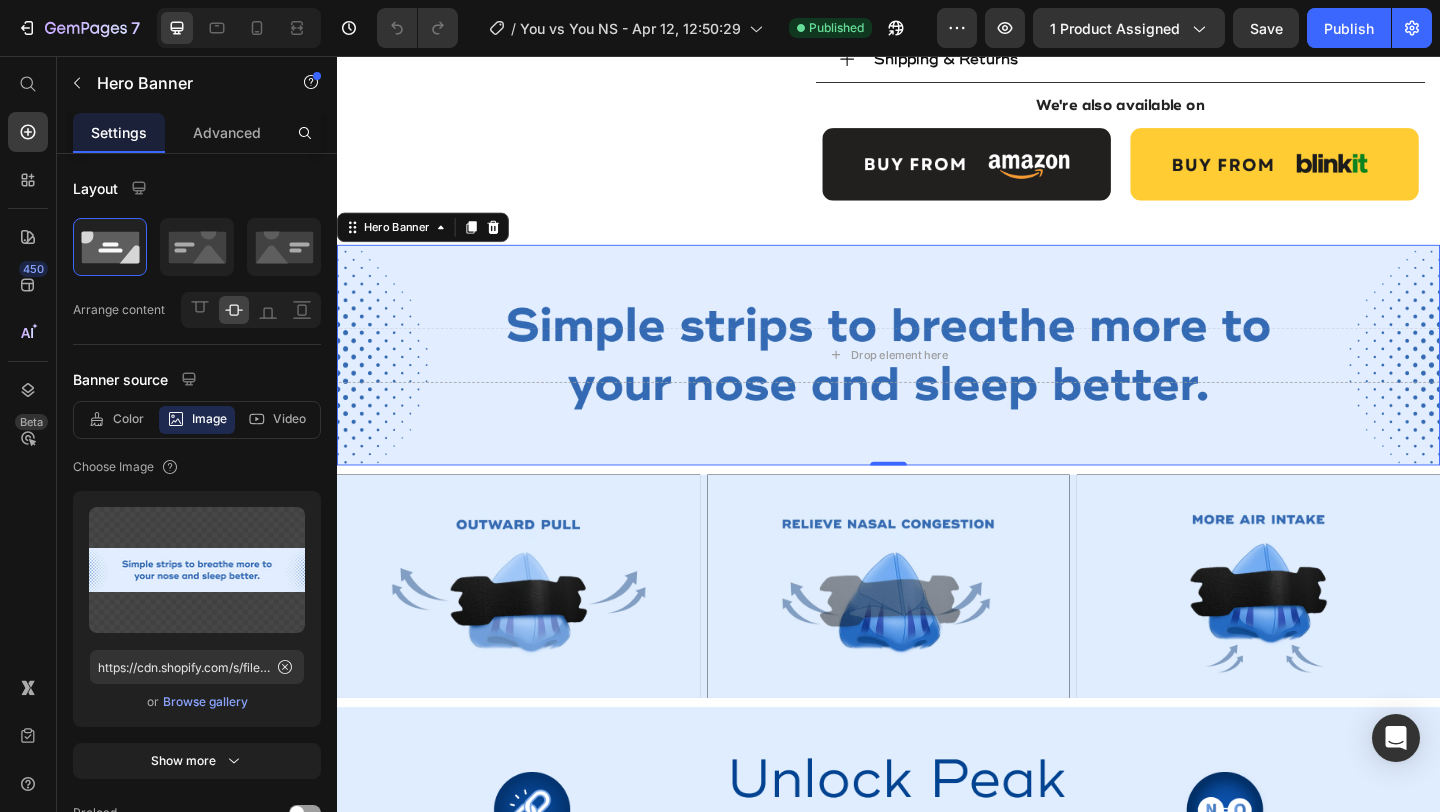 scroll, scrollTop: 816, scrollLeft: 0, axis: vertical 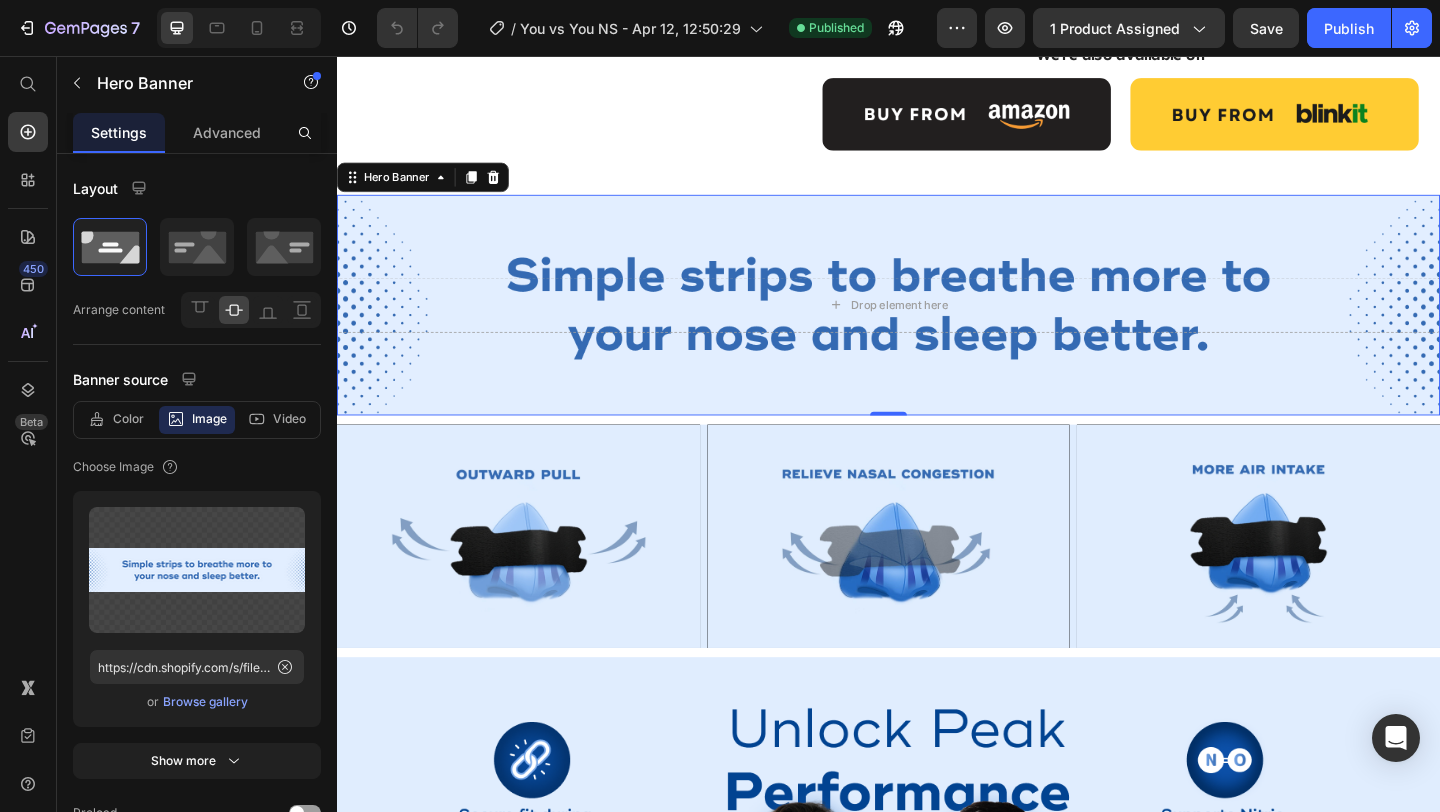 click at bounding box center [937, 327] 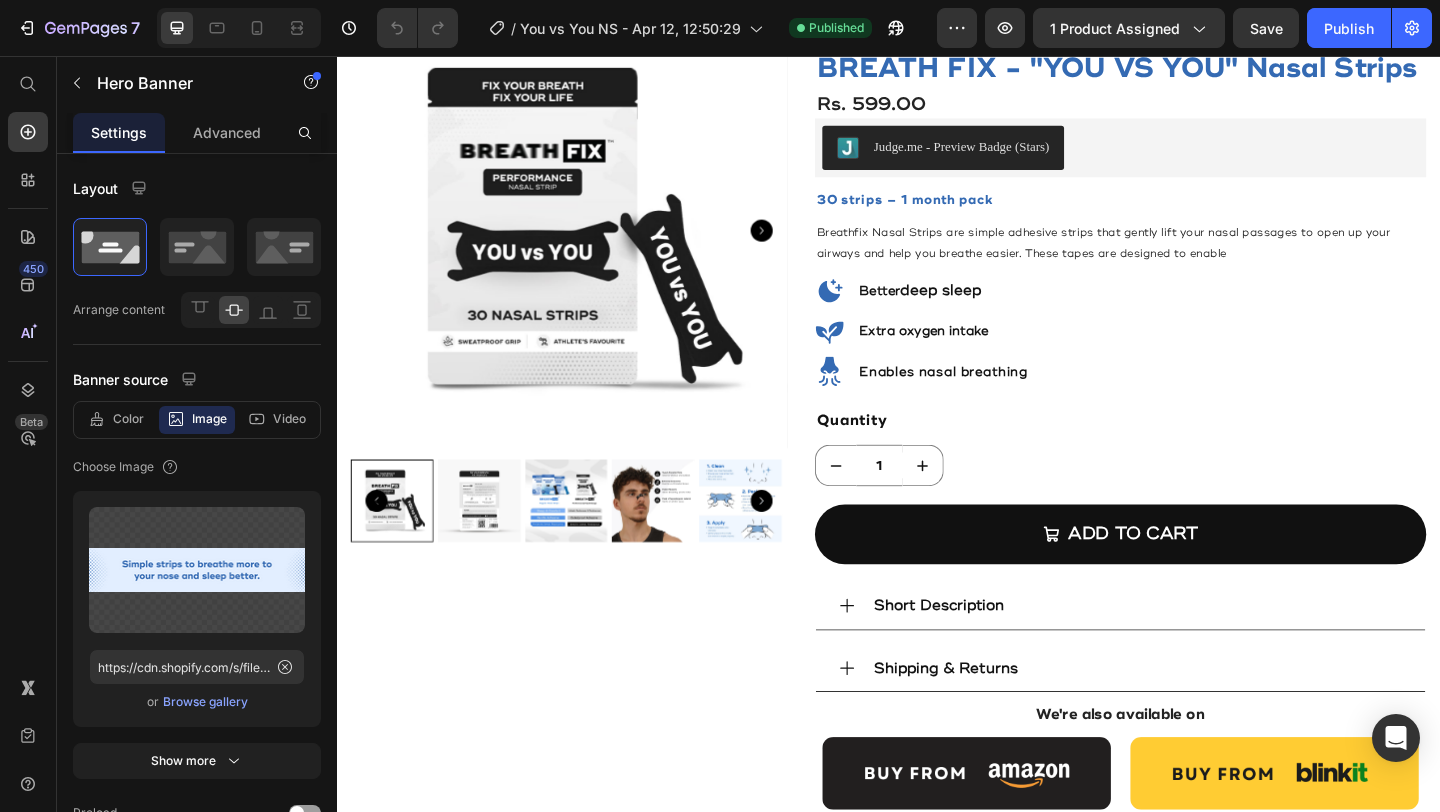 scroll, scrollTop: 0, scrollLeft: 0, axis: both 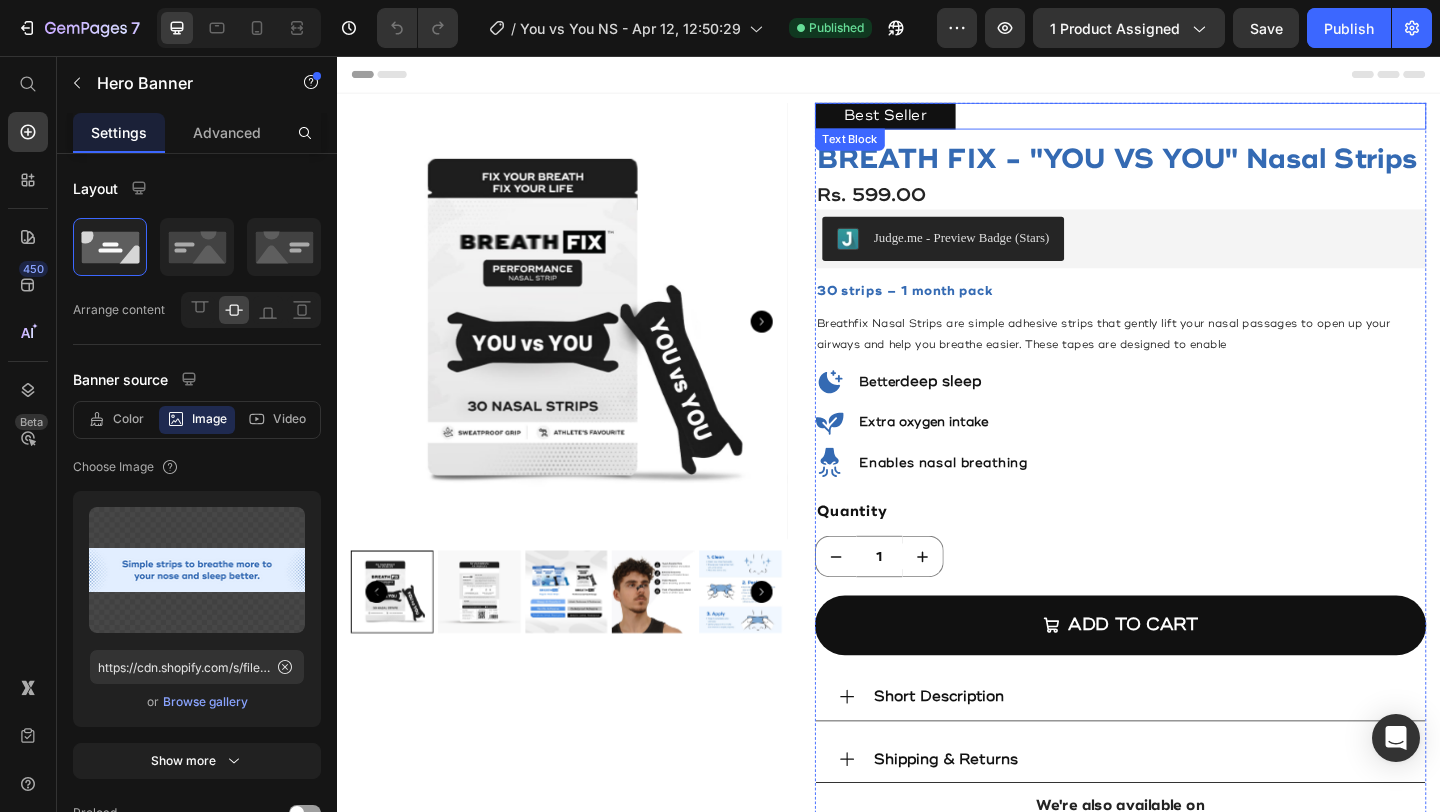 click on "Best Seller" at bounding box center [1189, 121] 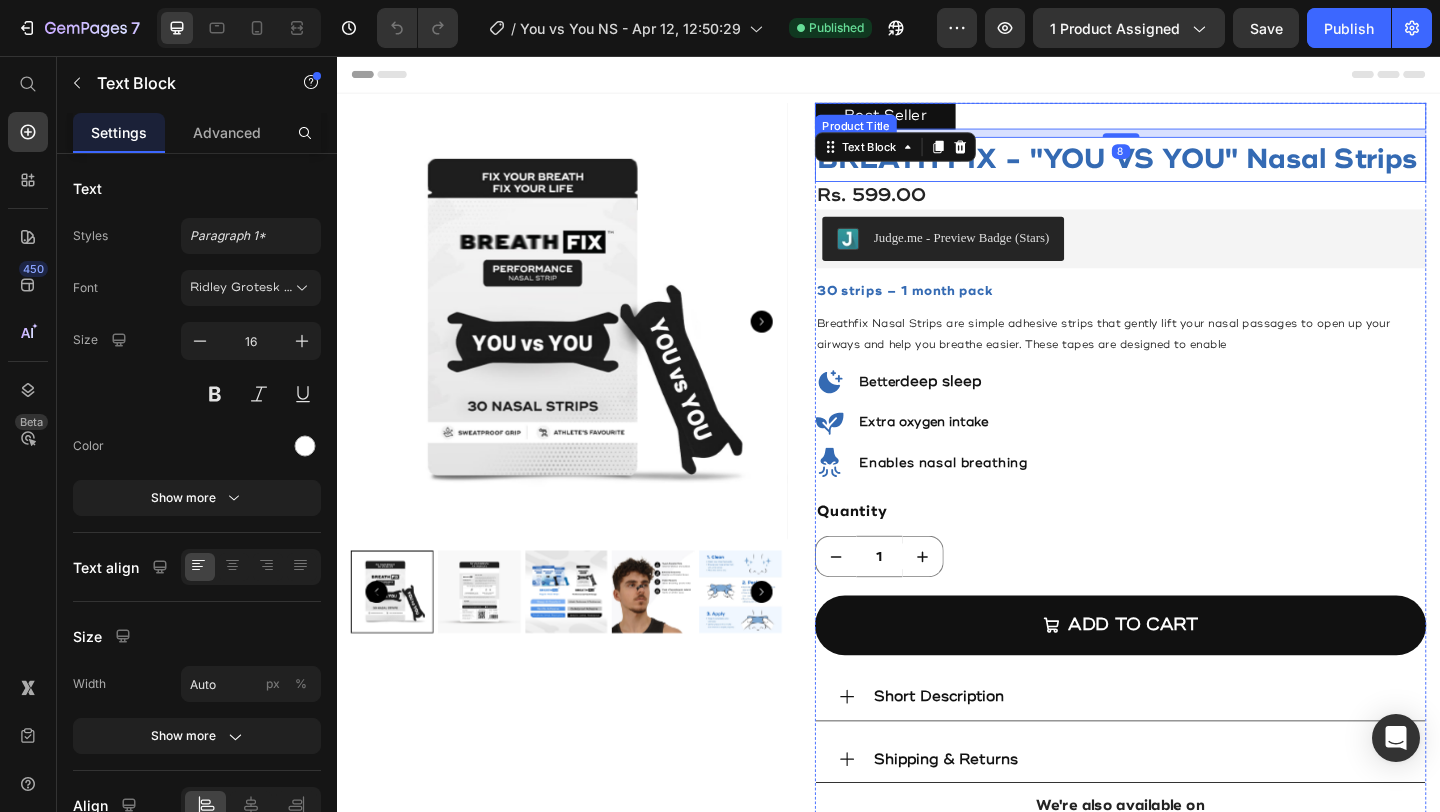 click on "BREATH FIX - "YOU VS YOU" Nasal Strips" at bounding box center [1189, 168] 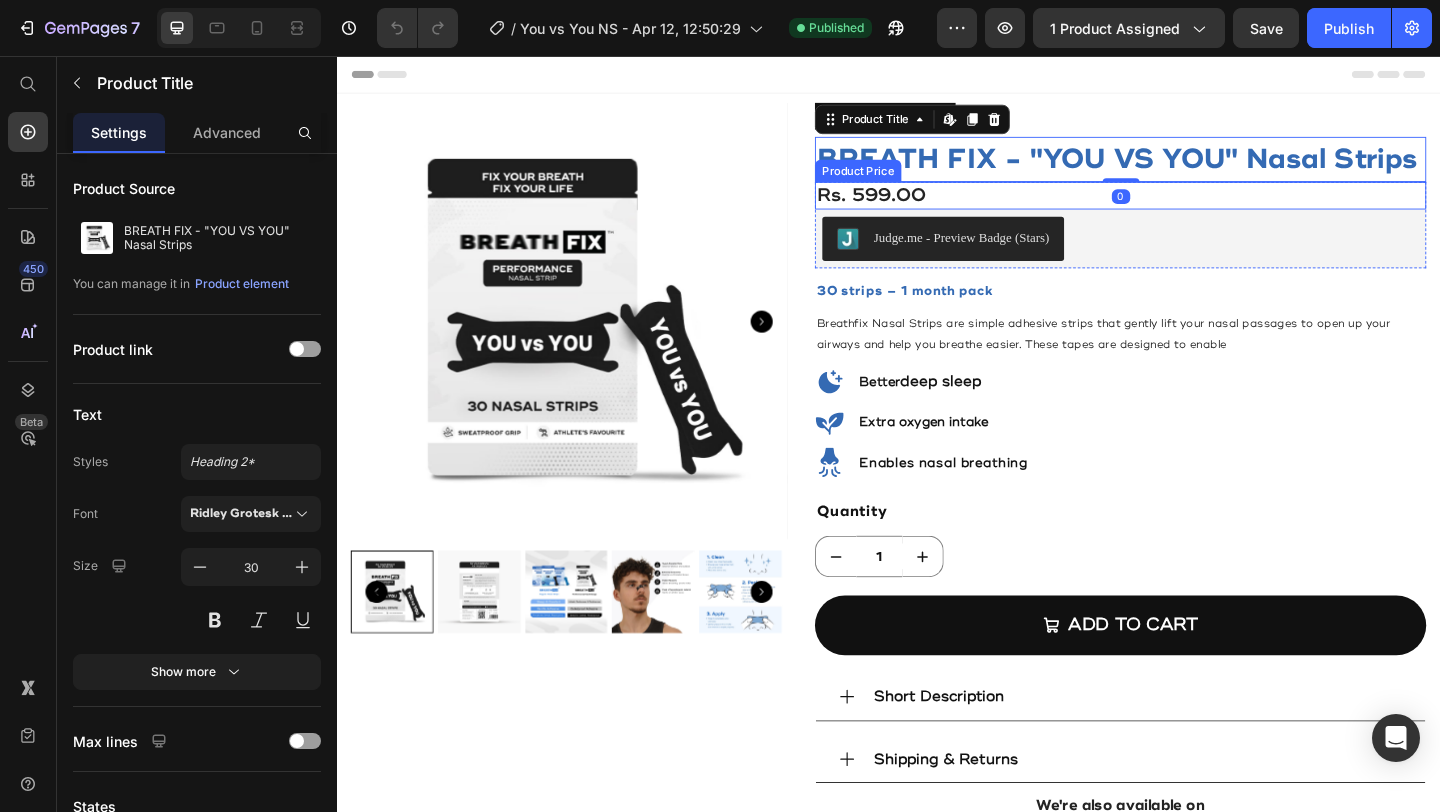 click on "Rs. 599.00" at bounding box center [1189, 208] 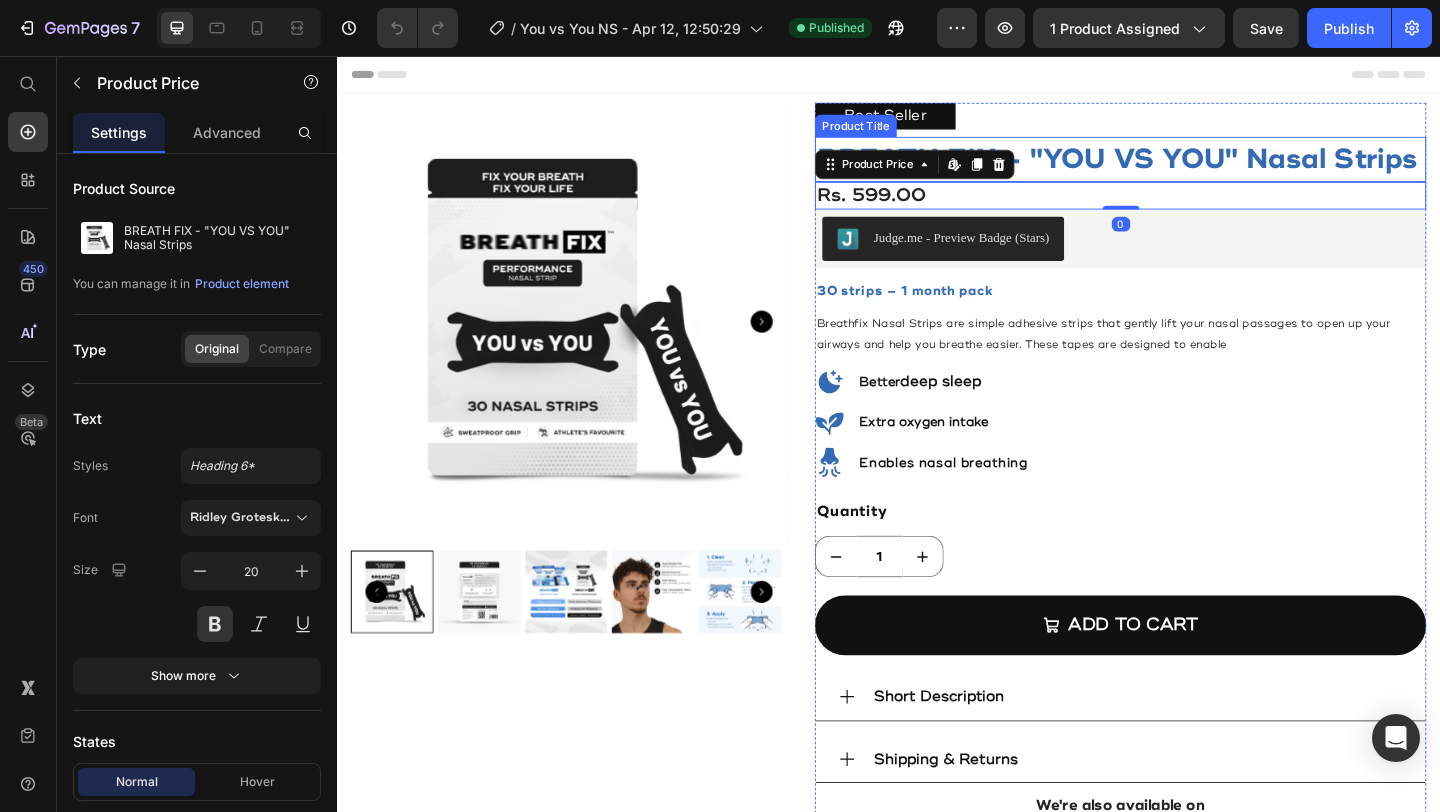 click on "BREATH FIX - "YOU VS YOU" Nasal Strips" at bounding box center (1189, 168) 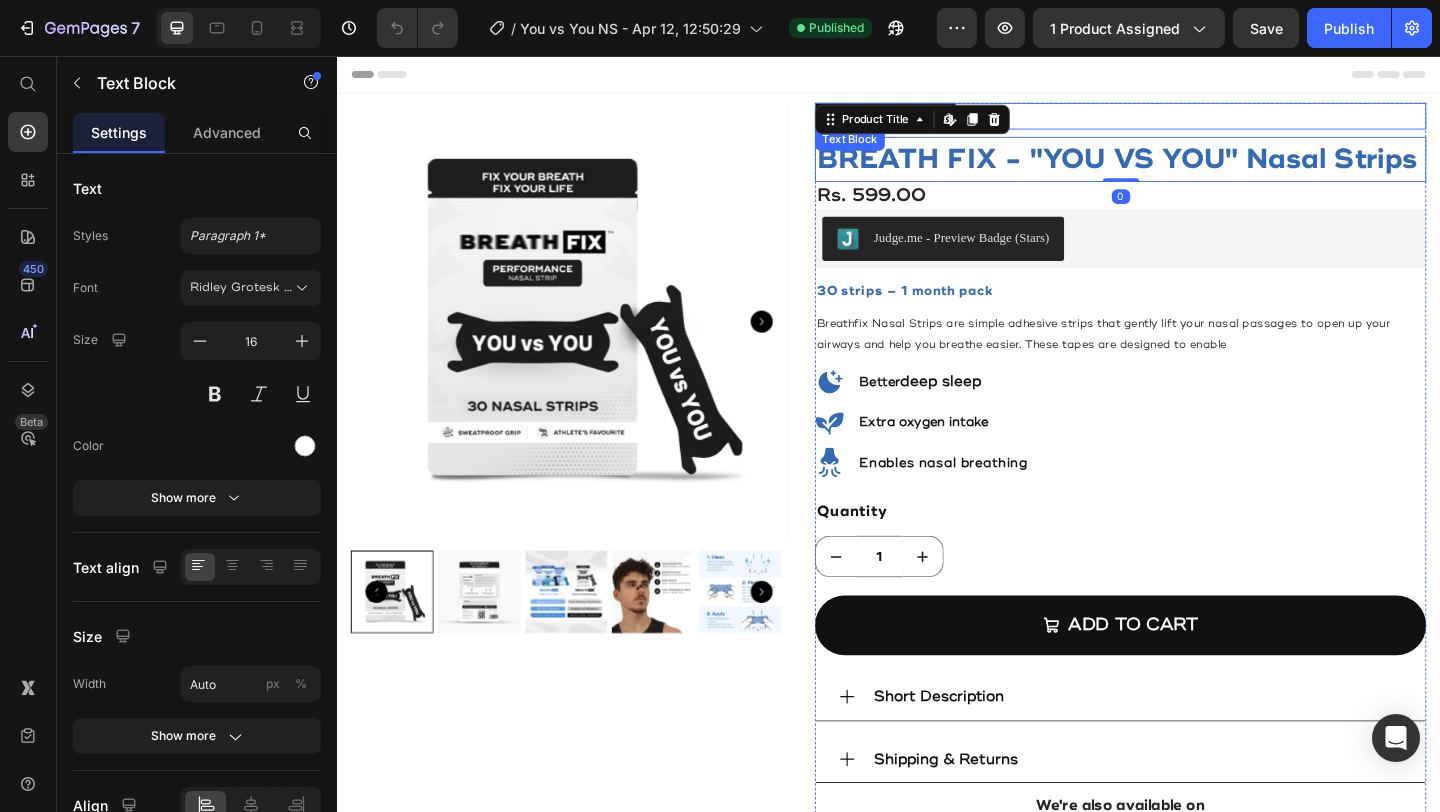 click on "Best Seller" at bounding box center [1189, 121] 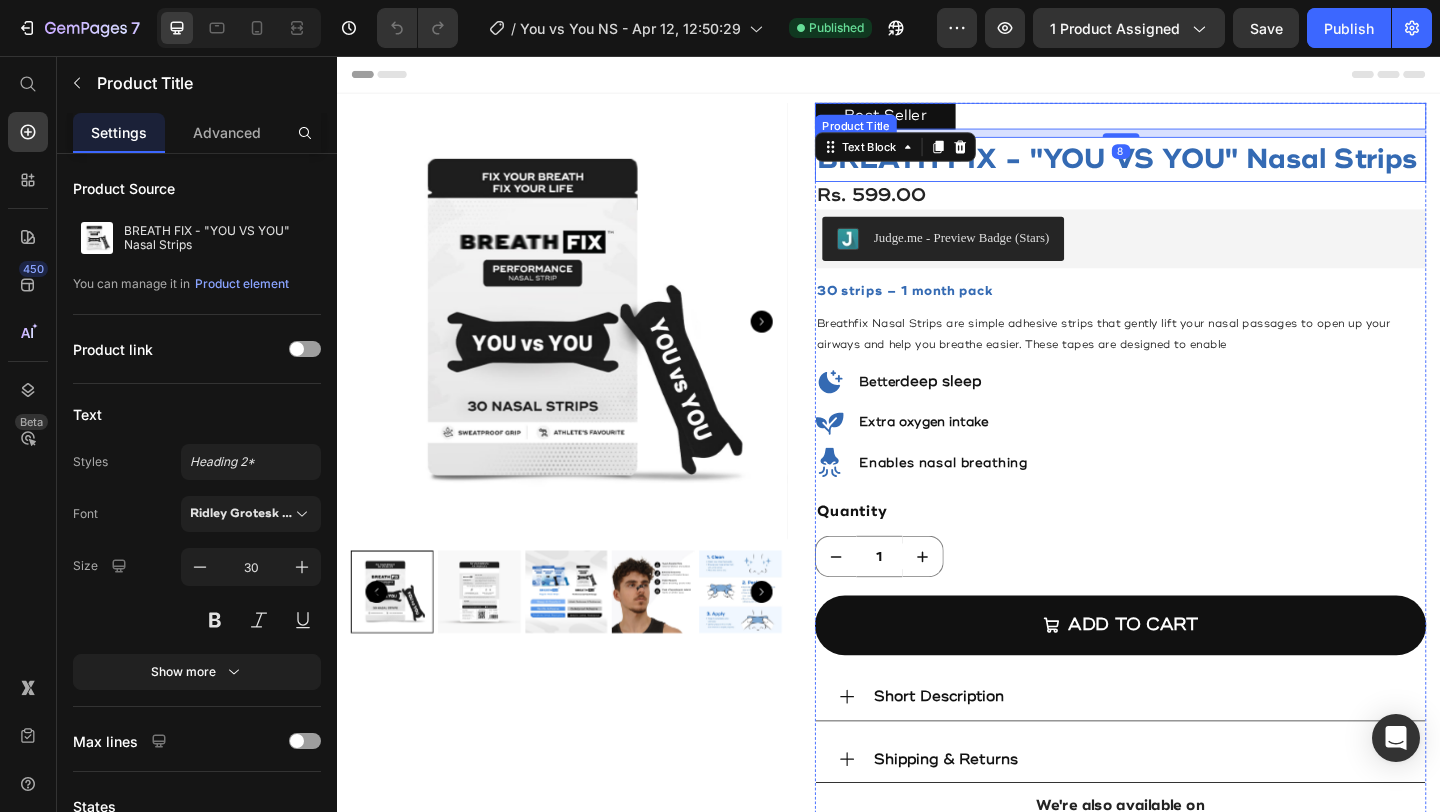click on "BREATH FIX - "YOU VS YOU" Nasal Strips" at bounding box center [1189, 168] 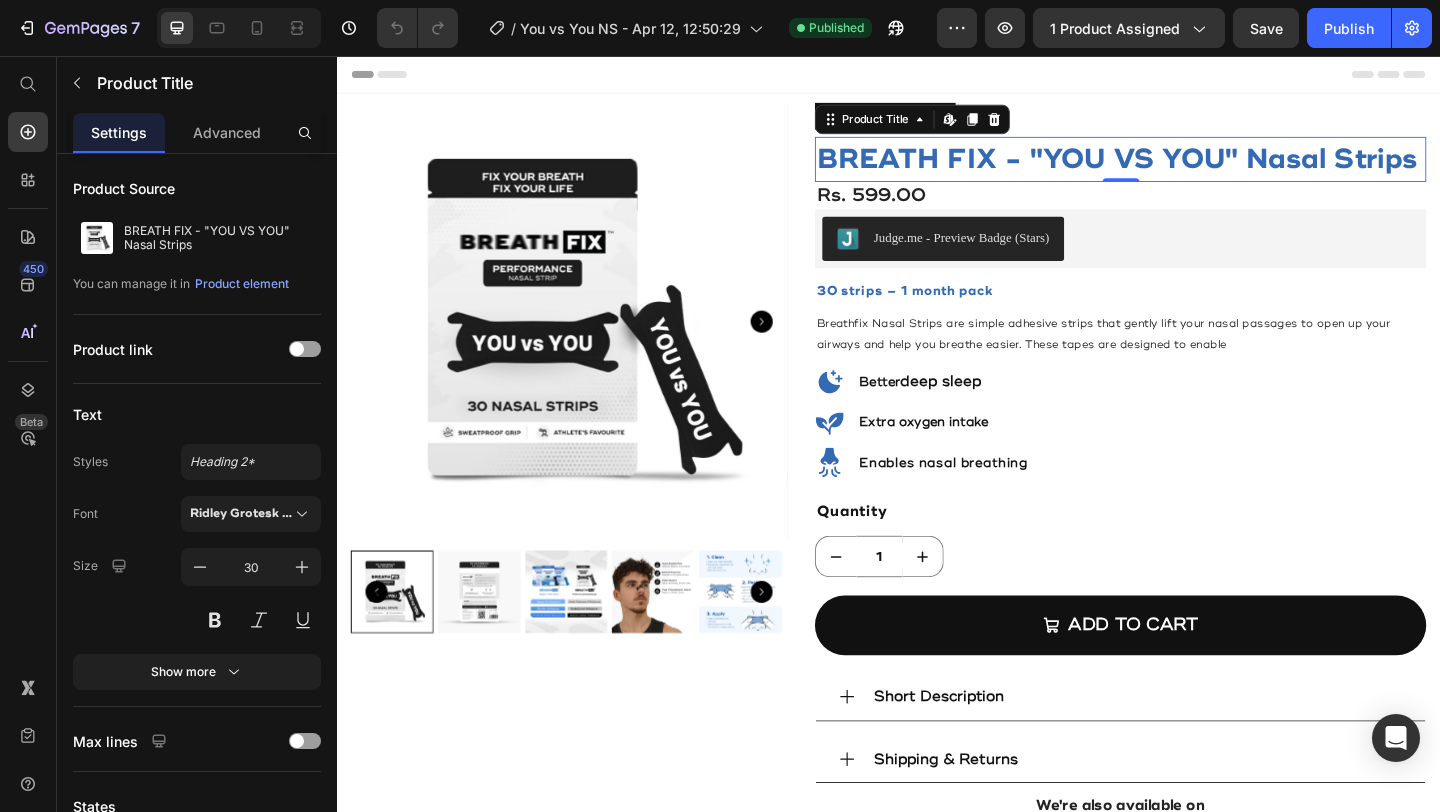 click on "BREATH FIX - "YOU VS YOU" Nasal Strips" at bounding box center [1189, 168] 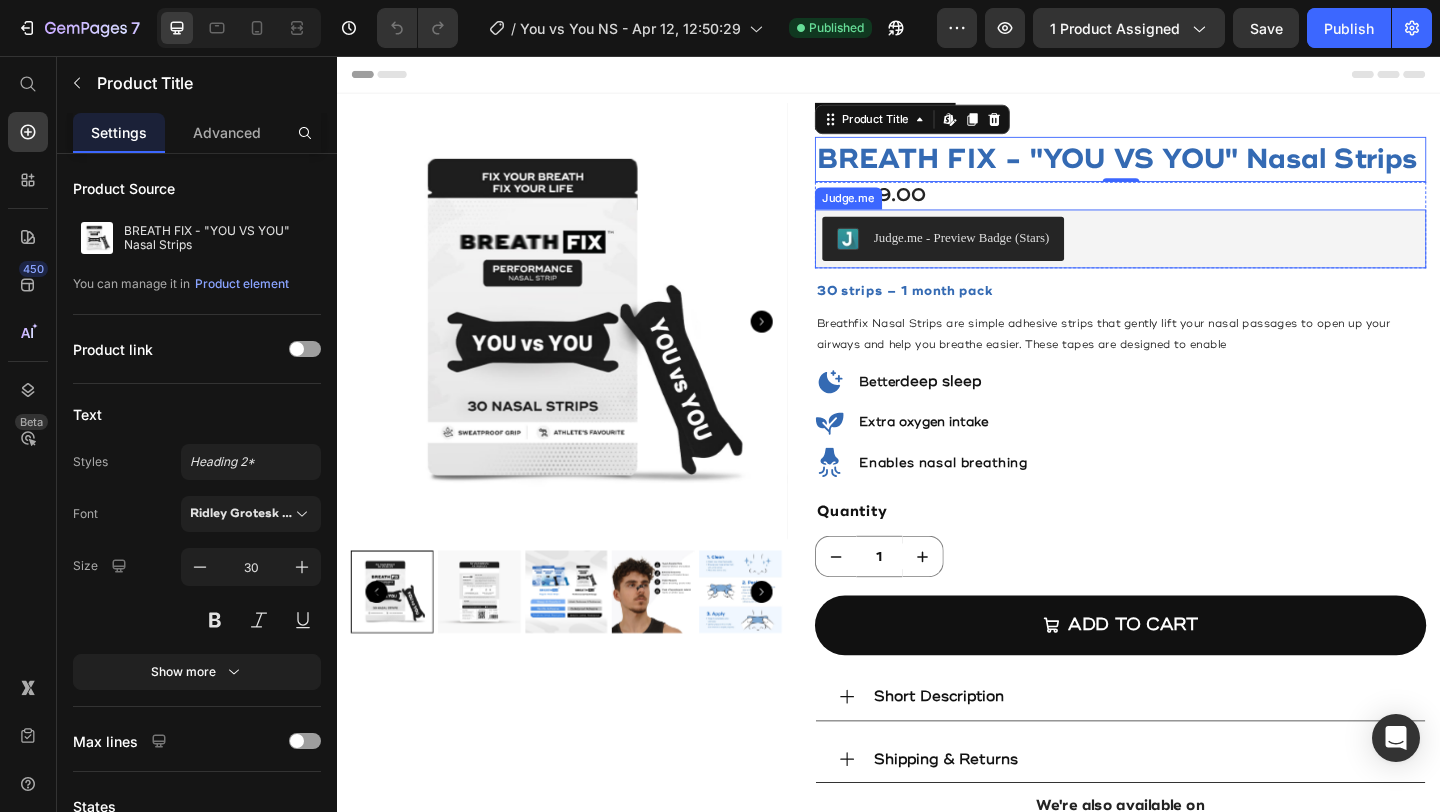 click on "Judge.me - Preview Badge (Stars)" at bounding box center [1189, 255] 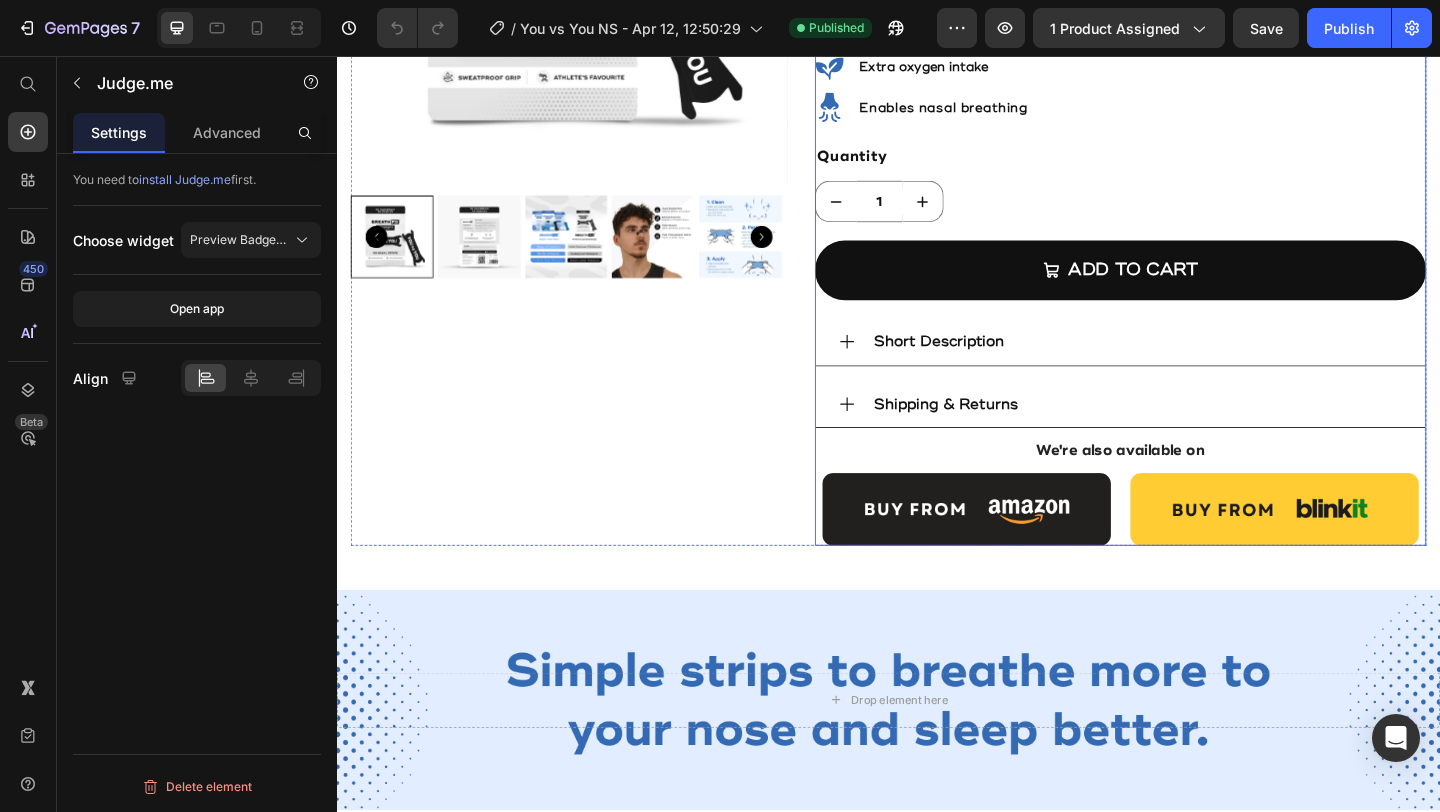 scroll, scrollTop: 392, scrollLeft: 0, axis: vertical 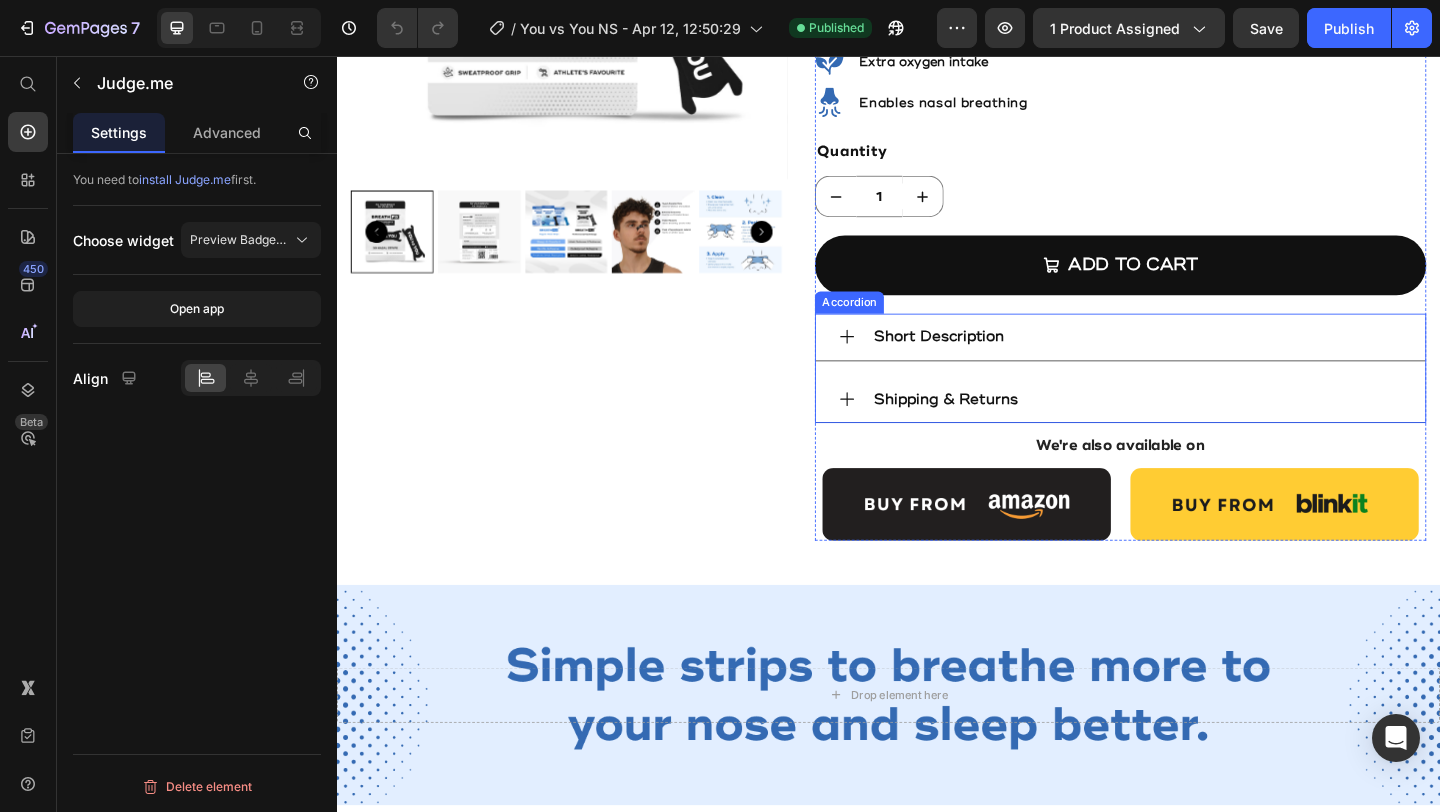 click 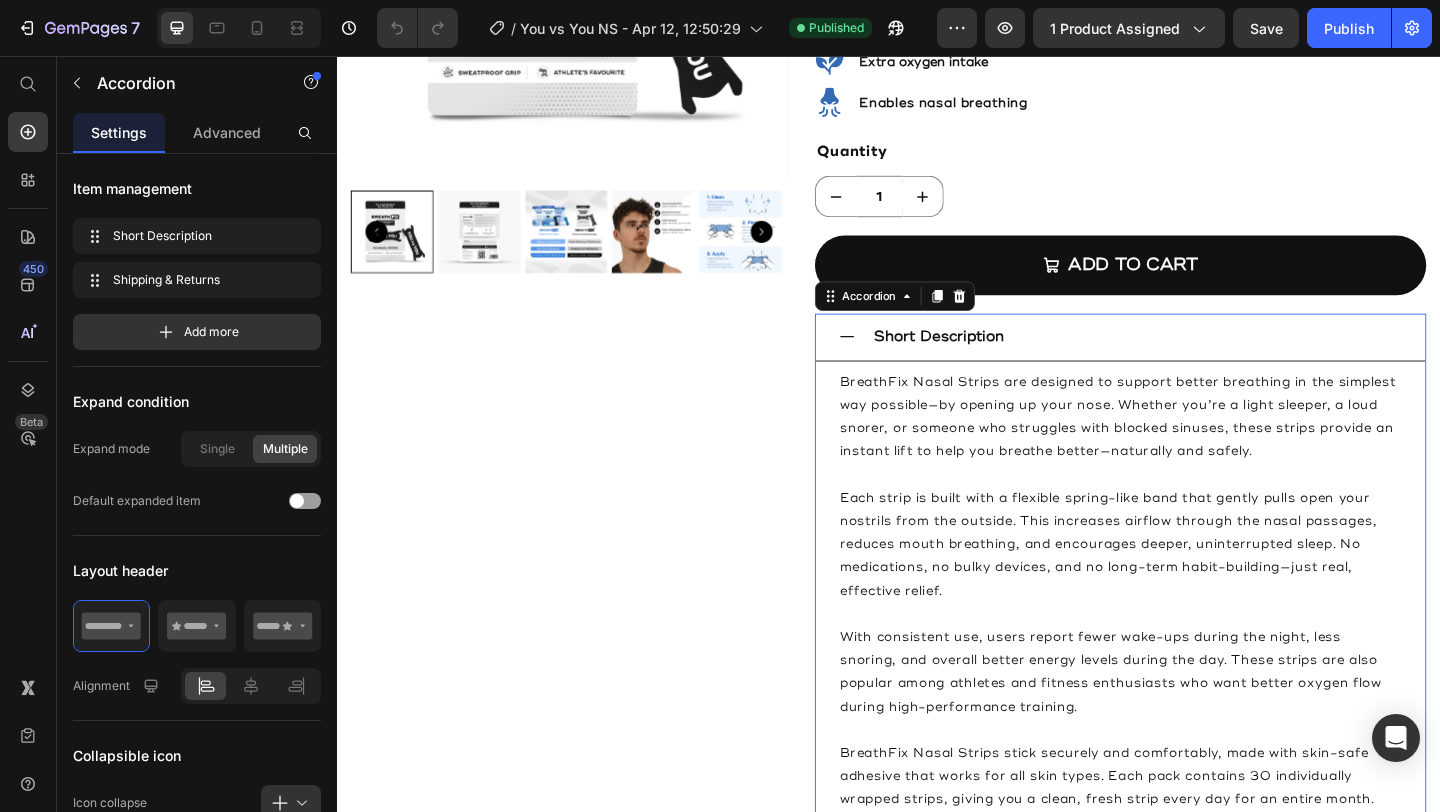 click 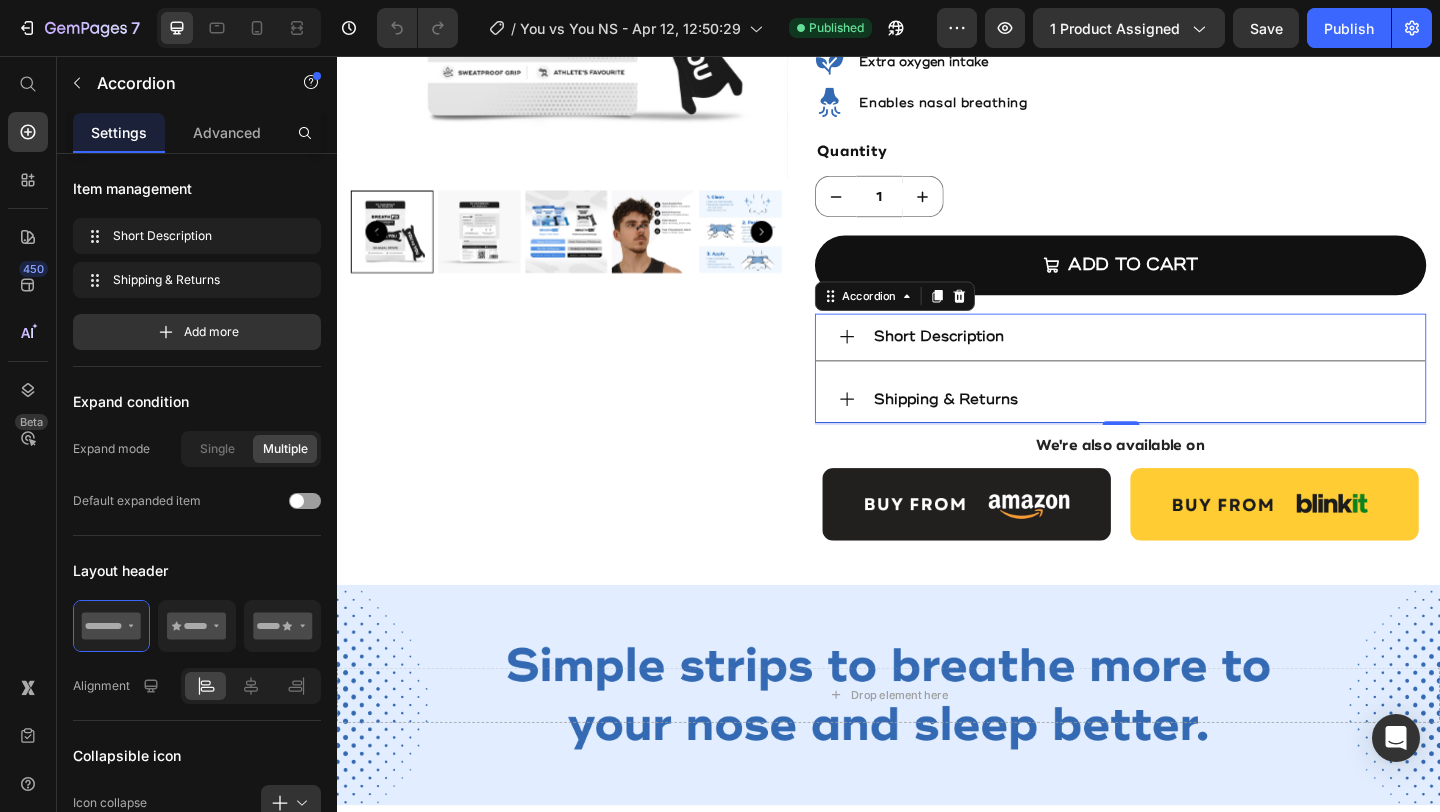 click 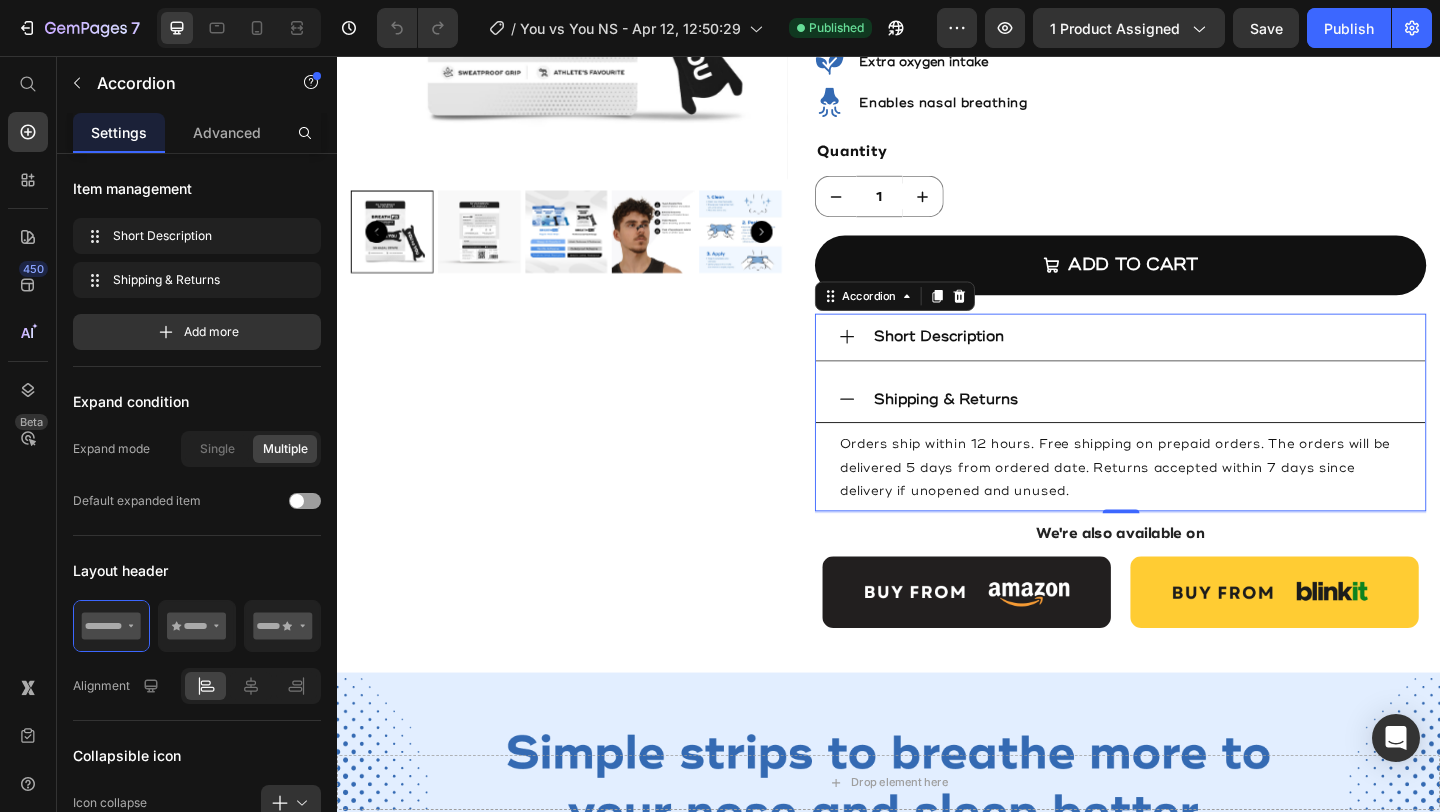 click 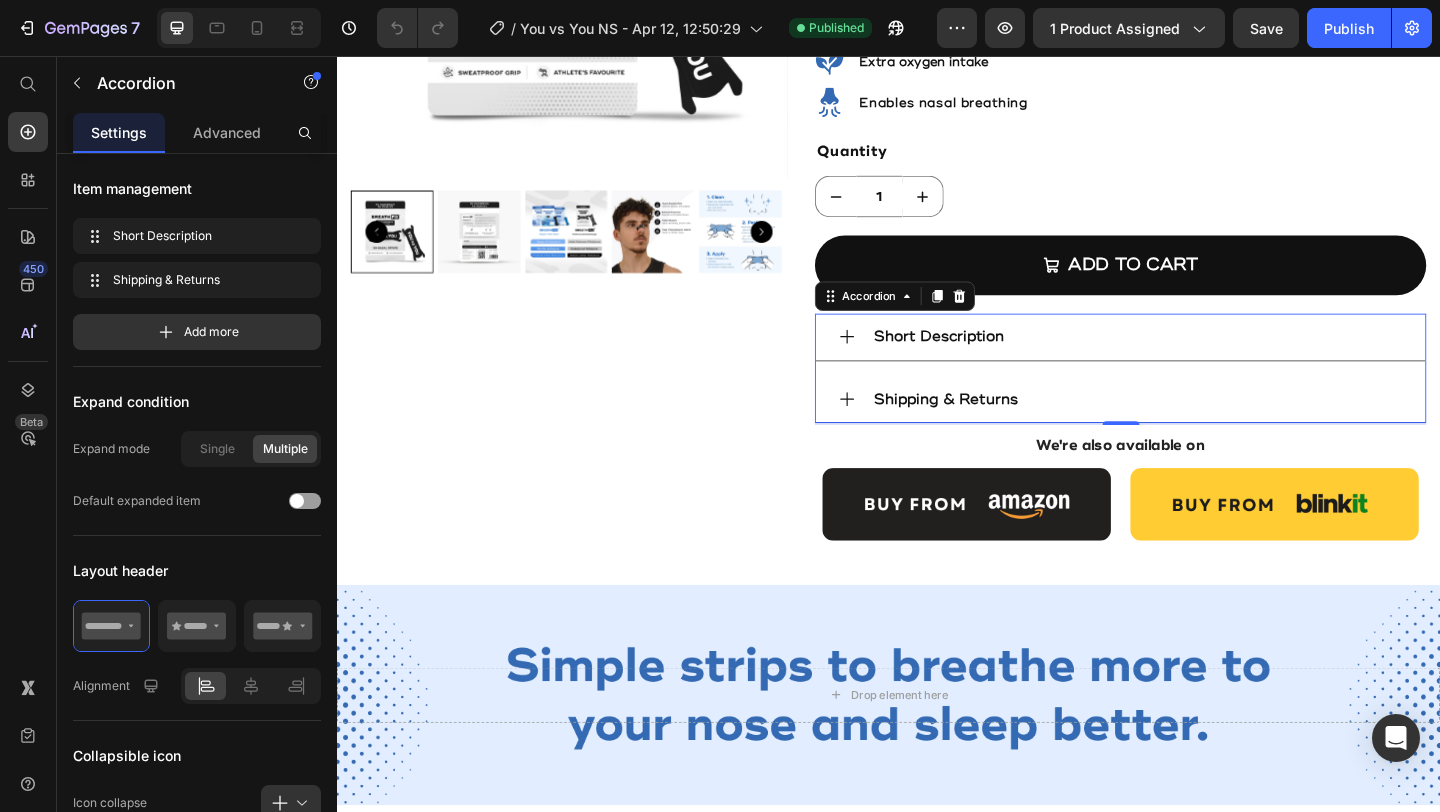 click 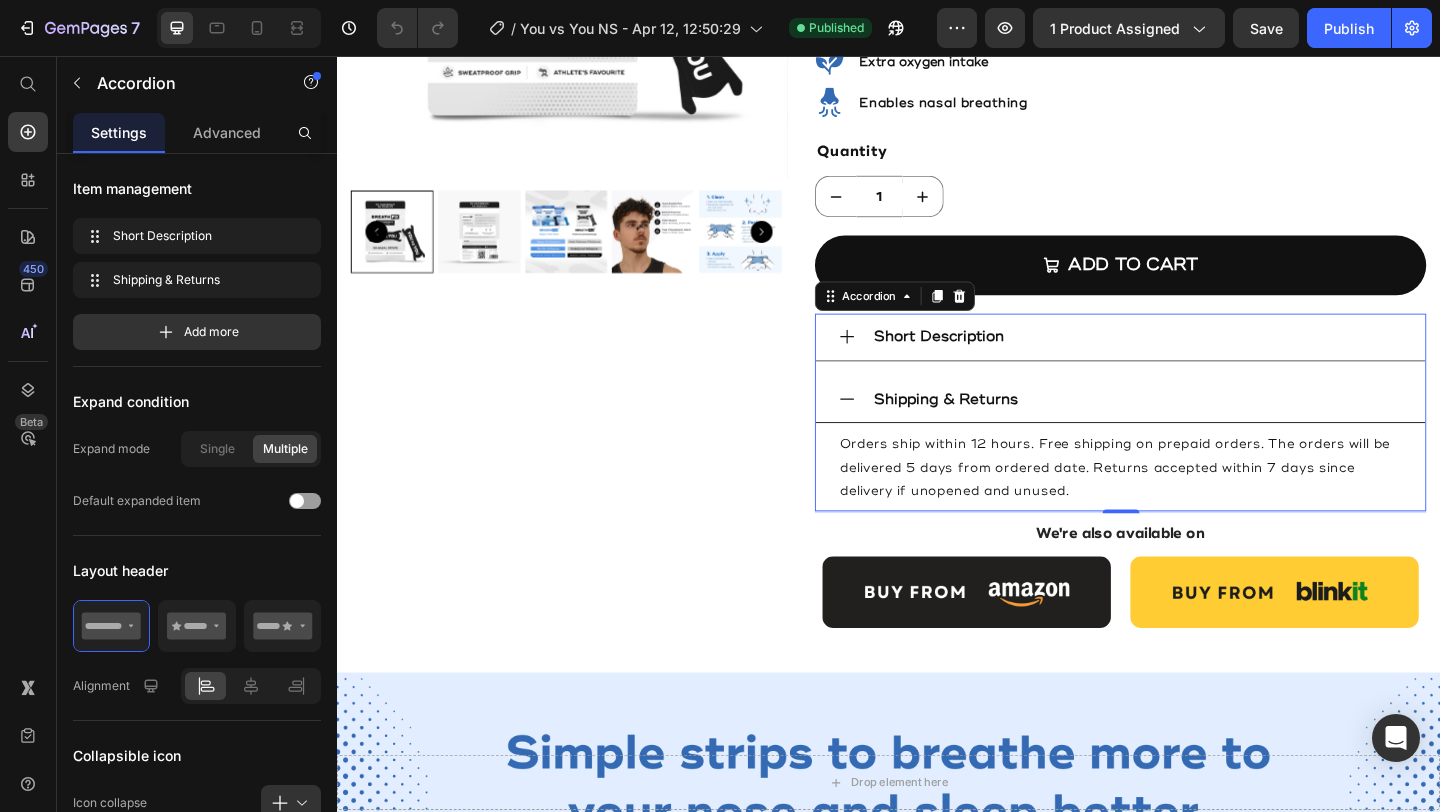 click 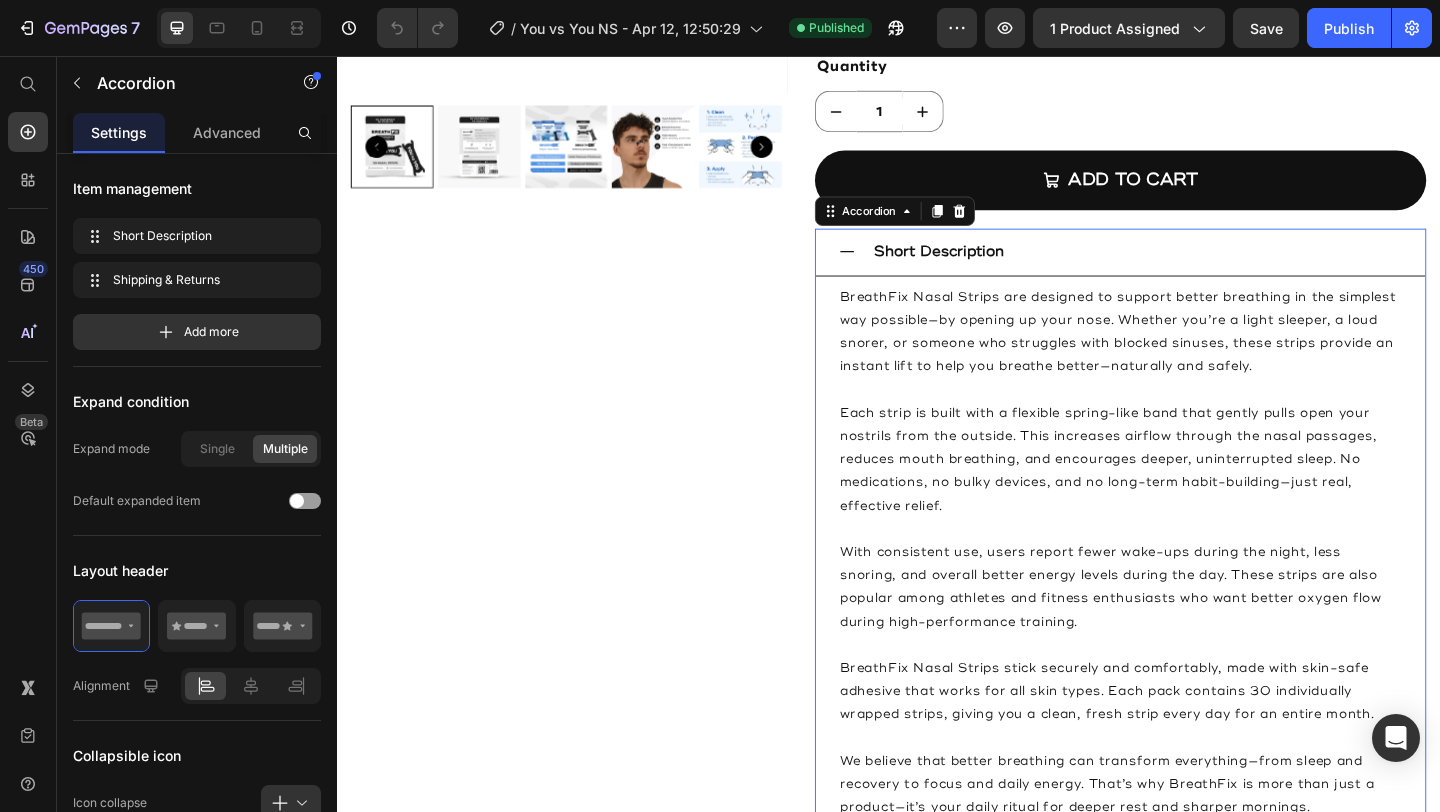 scroll, scrollTop: 129, scrollLeft: 0, axis: vertical 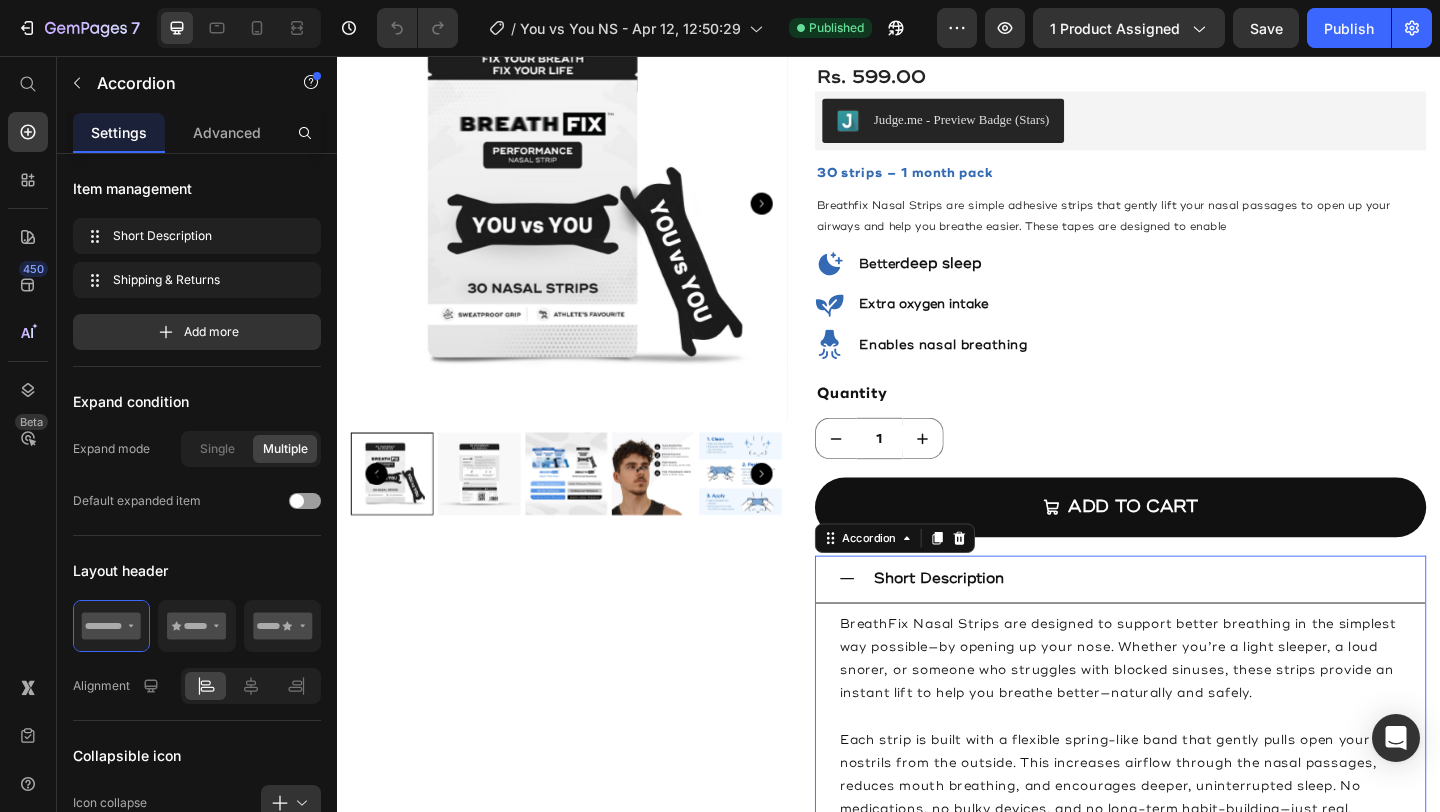 click on "Short Description" at bounding box center [1189, 625] 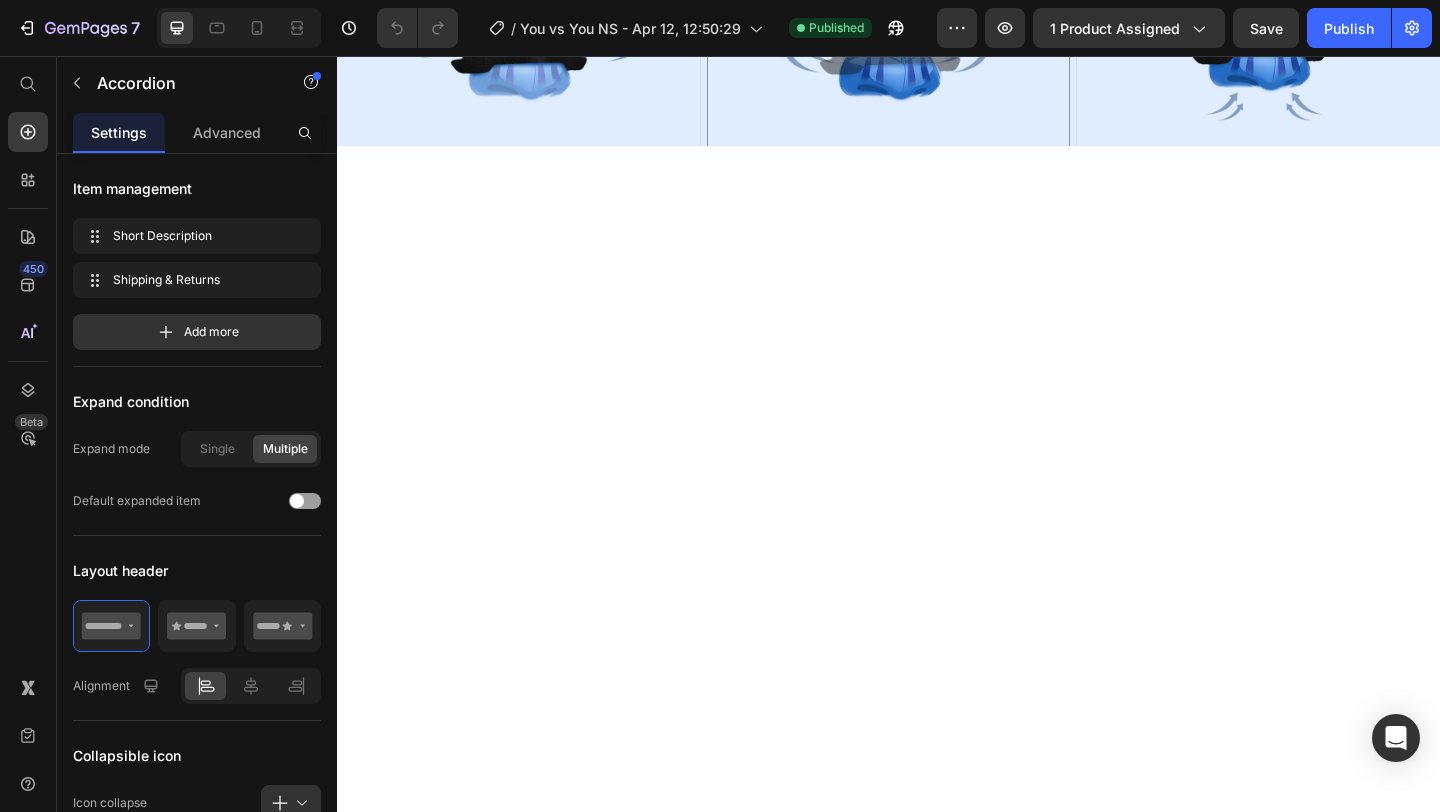 scroll, scrollTop: 0, scrollLeft: 0, axis: both 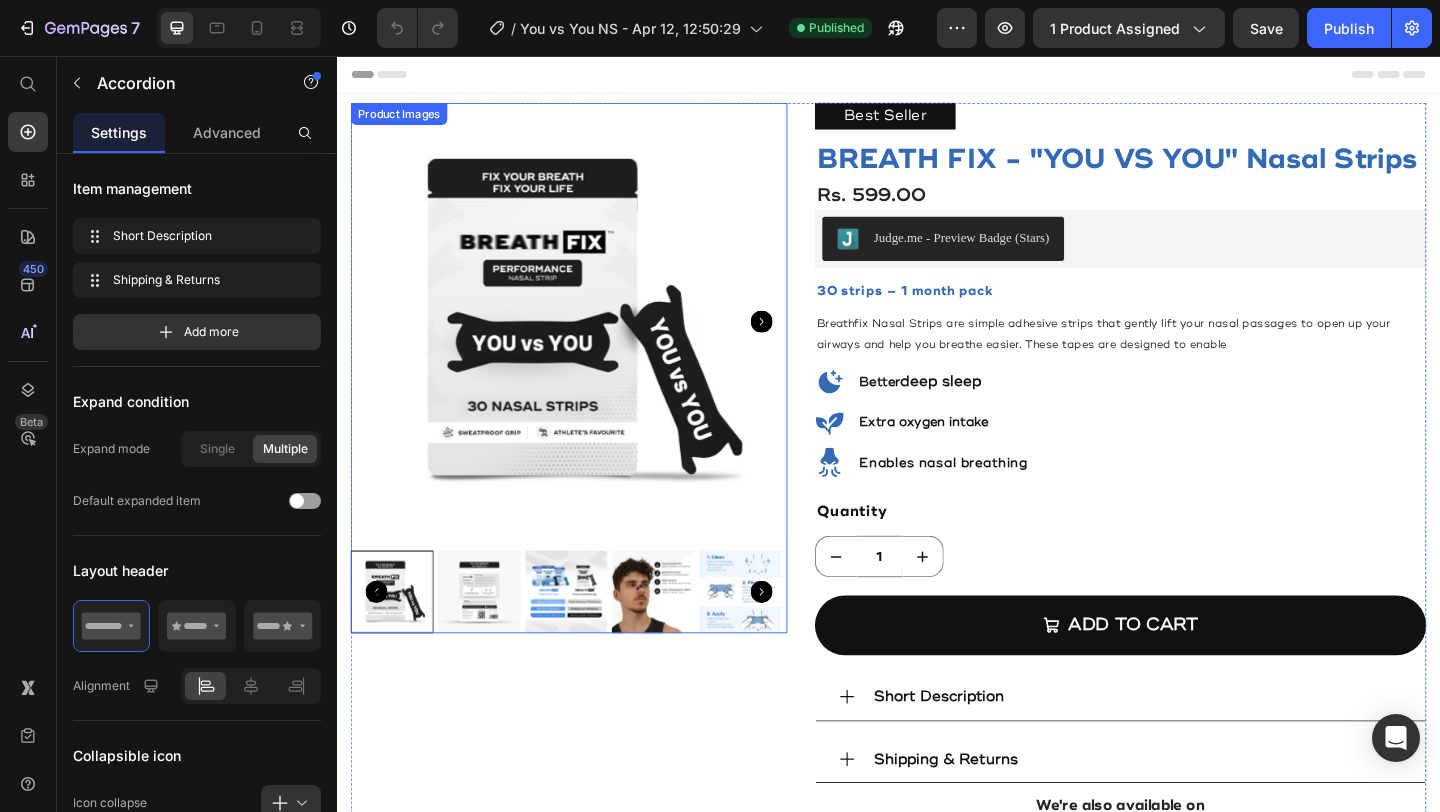 click at bounding box center [589, 344] 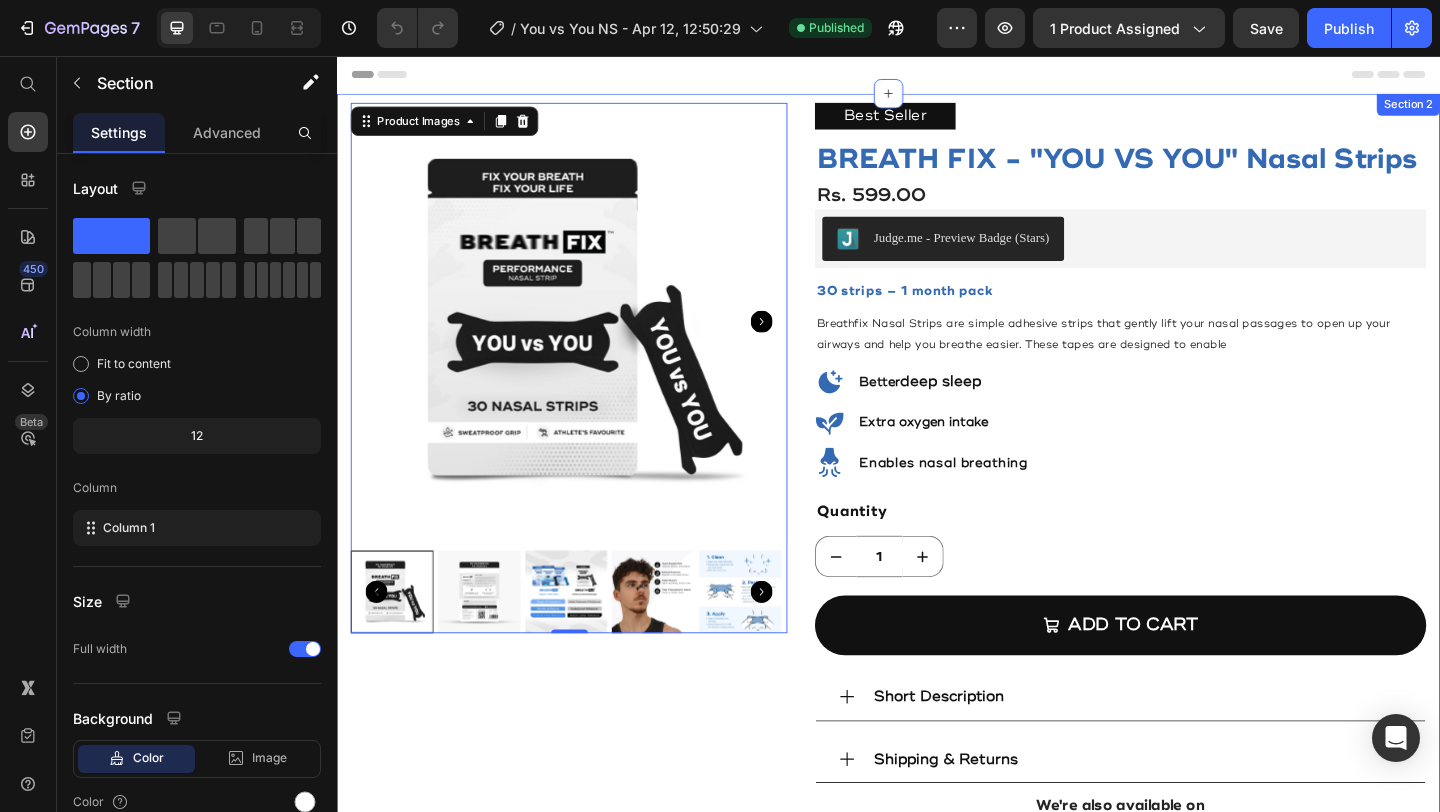 click on "Product Images   0 Best Seller Text Block BREATH FIX - "YOU VS YOU" Nasal Strips Product Title Rs. 599.00 Product Price Judge.me - Preview Badge (Stars) Judge.me Row 30 strips – 1 month pack Text Block Breathfix Nasal Strips are simple adhesive strips that gently lift your nasal passages to open up your airways and help you breathe easier. These tapes are designed to enable Text Block
Icon Better  deep sleep Heading Row
Icon Extra oxygen intake Heading Row
Icon Enables nasal breathing Heading Row Quantity Text Block 1 Product Quantity
add to CaRT   Add to Cart
Short Description
Shipping & Returns Accordion We're also available on Text Block Image Image Row Row Product Section 2" at bounding box center [937, 560] 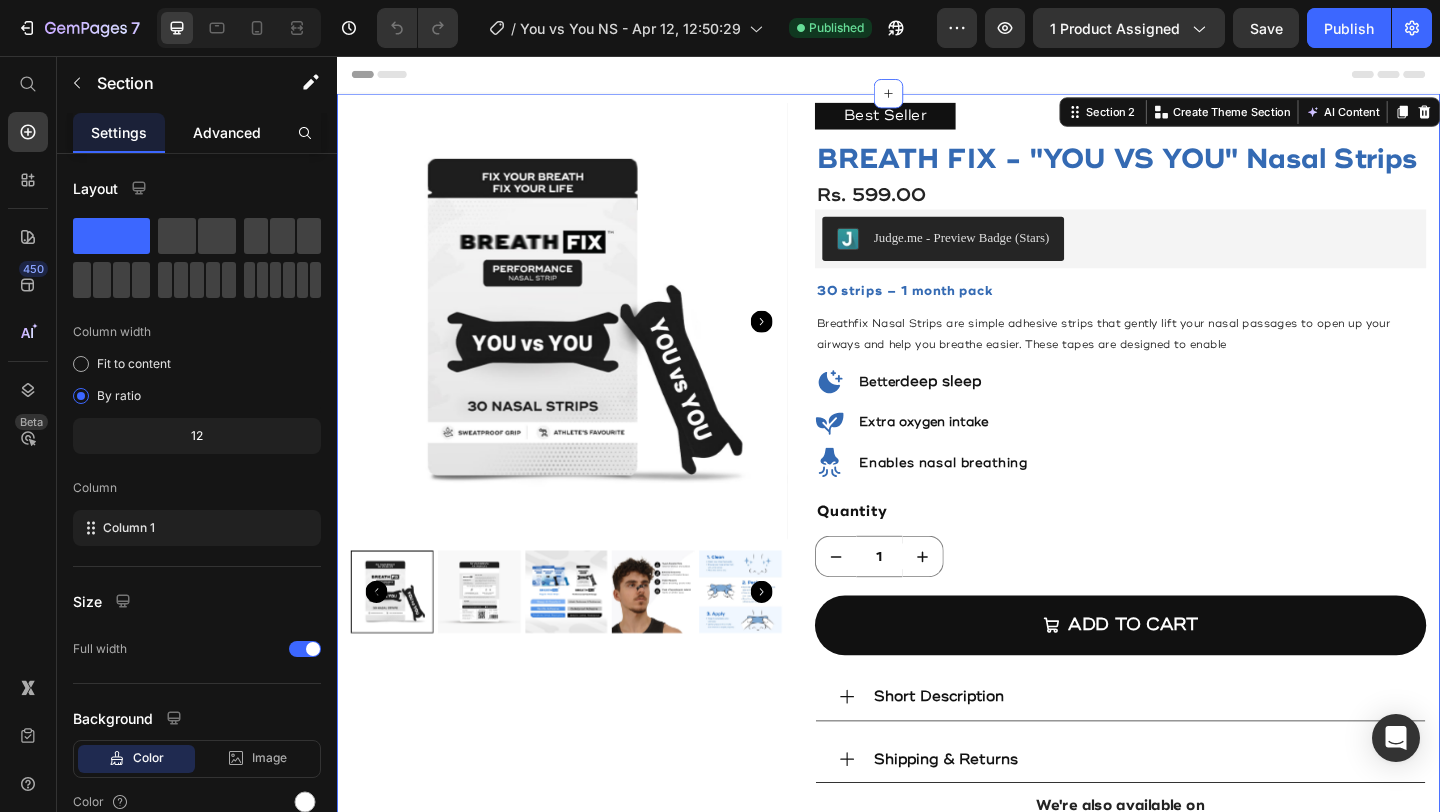 click on "Advanced" at bounding box center (227, 132) 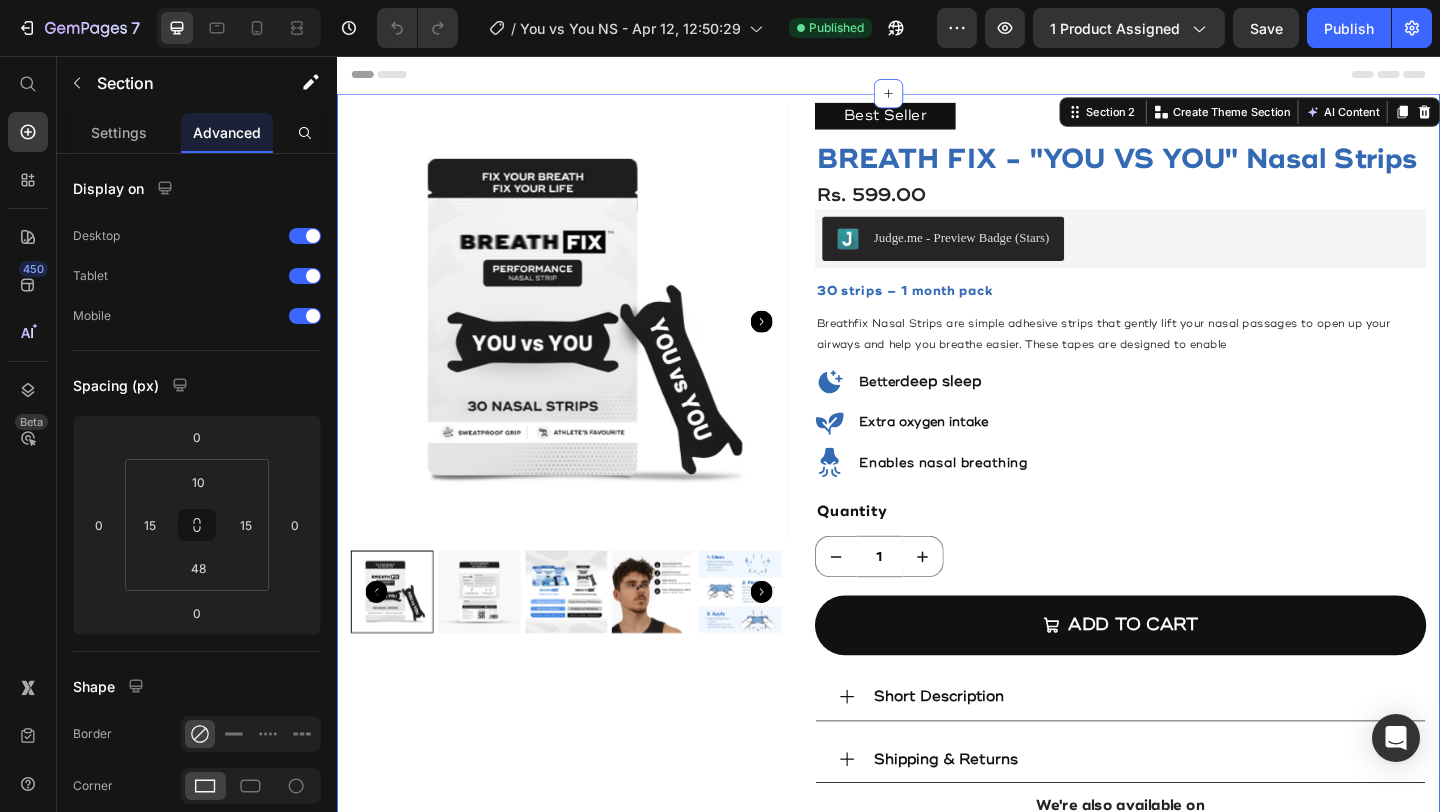 click on "Product Images Best Seller Text Block BREATH FIX - "YOU VS YOU" Nasal Strips Product Title Rs. 599.00 Product Price Judge.me - Preview Badge (Stars) Judge.me Row 30 strips – 1 month pack Text Block Breathfix Nasal Strips are simple adhesive strips that gently lift your nasal passages to open up your airways and help you breathe easier. These tapes are designed to enable Text Block
Icon Better  deep sleep Heading Row
Icon Extra oxygen intake Heading Row
Icon Enables nasal breathing Heading Row Quantity Text Block 1 Product Quantity
add to CaRT   Add to Cart
Short Description
Shipping & Returns Accordion We're also available on Text Block Image Image Row Row Product Section 2   You can create reusable sections Create Theme Section AI Content Write with GemAI What would you like to describe here? Tone and Voice" at bounding box center (937, 560) 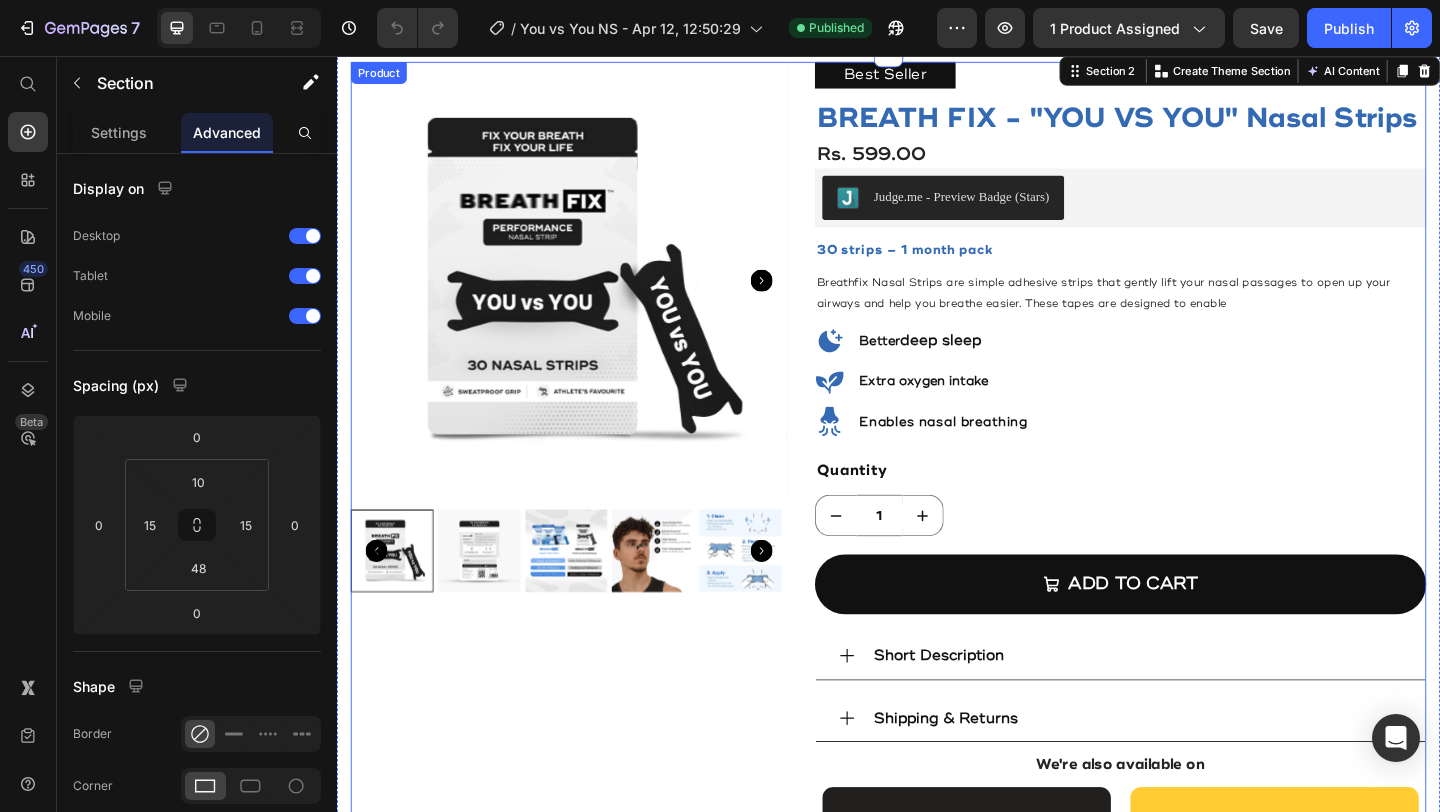 scroll, scrollTop: 0, scrollLeft: 0, axis: both 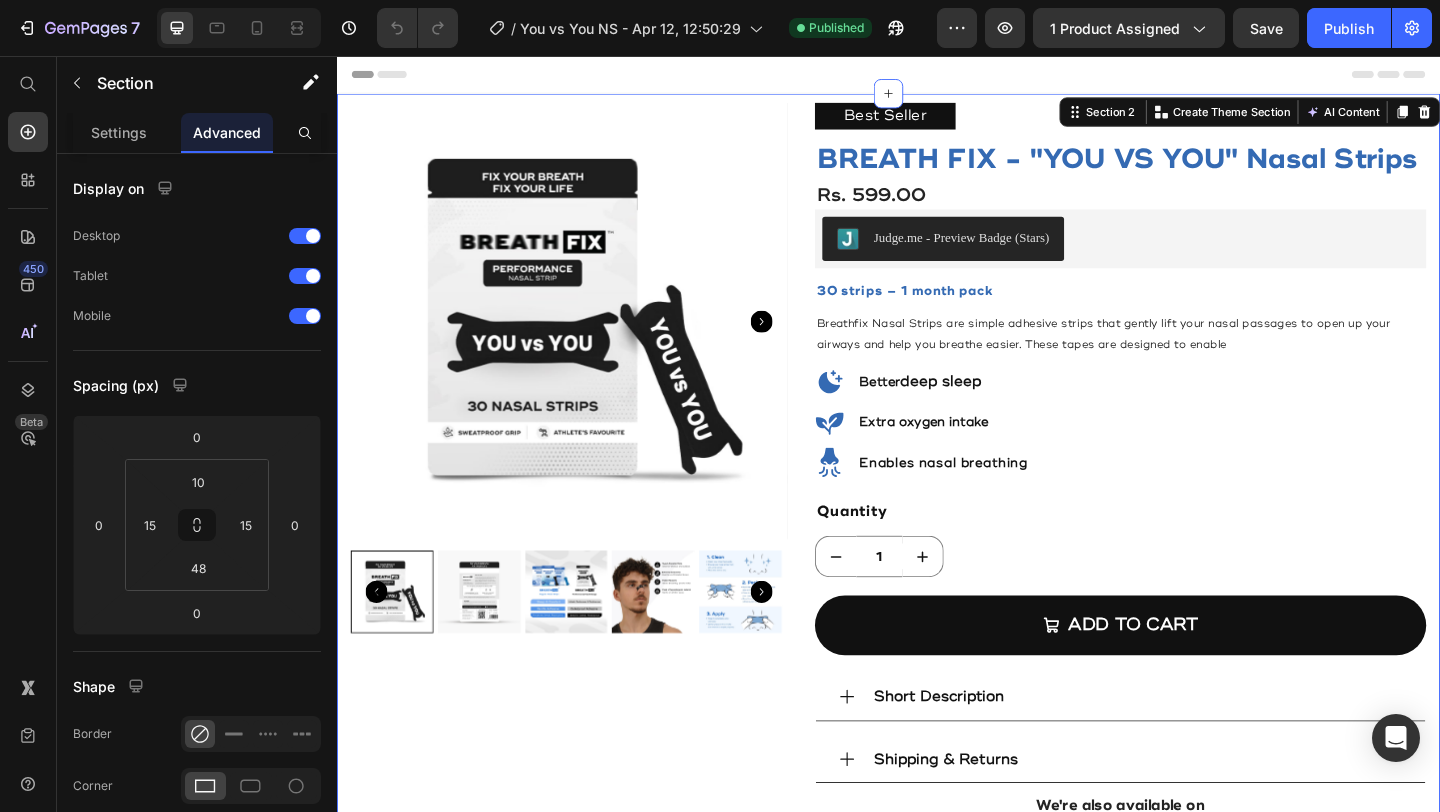 click on "Product Images Best Seller Text Block BREATH FIX - "YOU VS YOU" Nasal Strips Product Title Rs. 599.00 Product Price Judge.me - Preview Badge (Stars) Judge.me Row 30 strips – 1 month pack Text Block Breathfix Nasal Strips are simple adhesive strips that gently lift your nasal passages to open up your airways and help you breathe easier. These tapes are designed to enable Text Block
Icon Better  deep sleep Heading Row
Icon Extra oxygen intake Heading Row
Icon Enables nasal breathing Heading Row Quantity Text Block 1 Product Quantity
add to CaRT   Add to Cart
Short Description
Shipping & Returns Accordion We're also available on Text Block Image Image Row Row Product Section 2   You can create reusable sections Create Theme Section AI Content Write with GemAI What would you like to describe here? Tone and Voice" at bounding box center [937, 560] 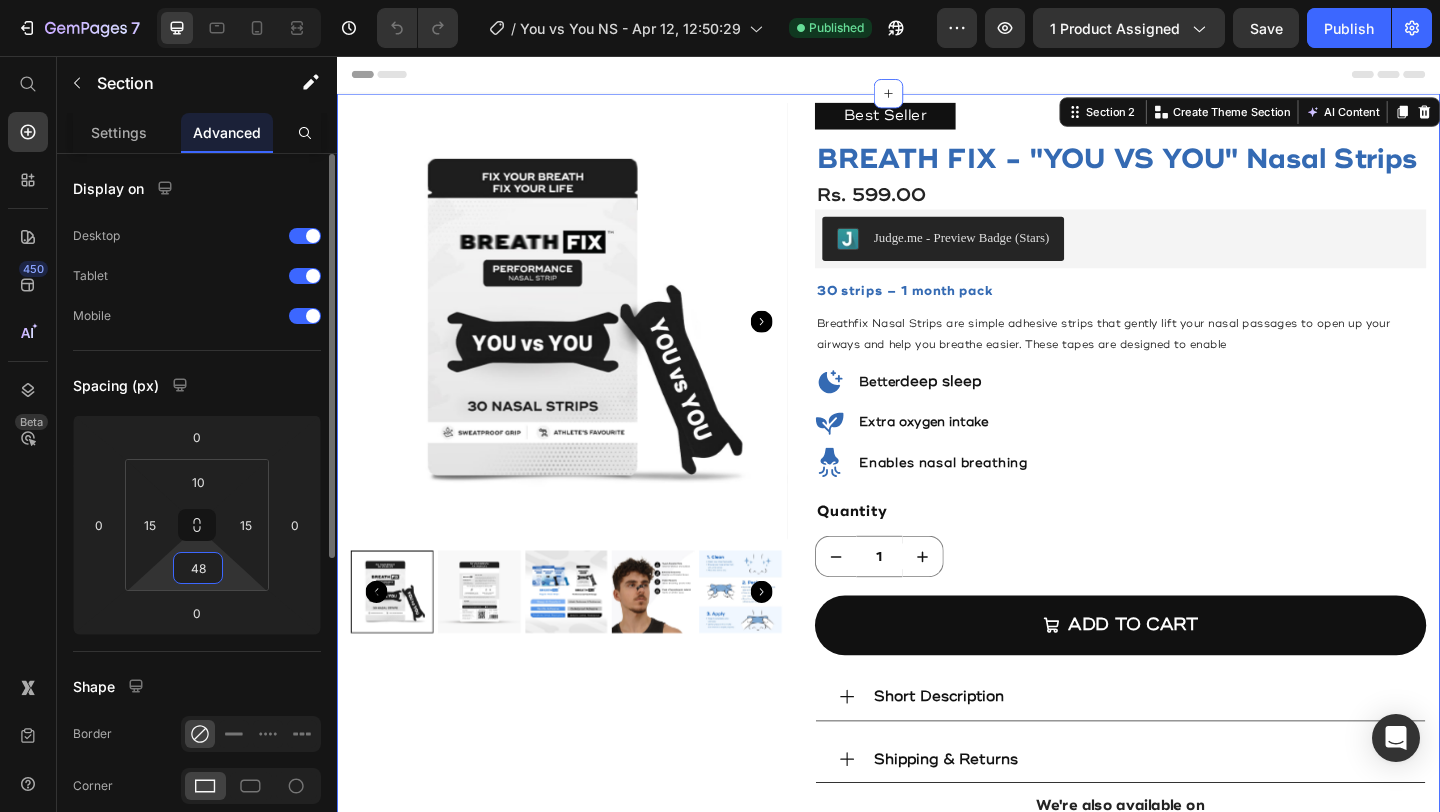 click on "48" at bounding box center (198, 568) 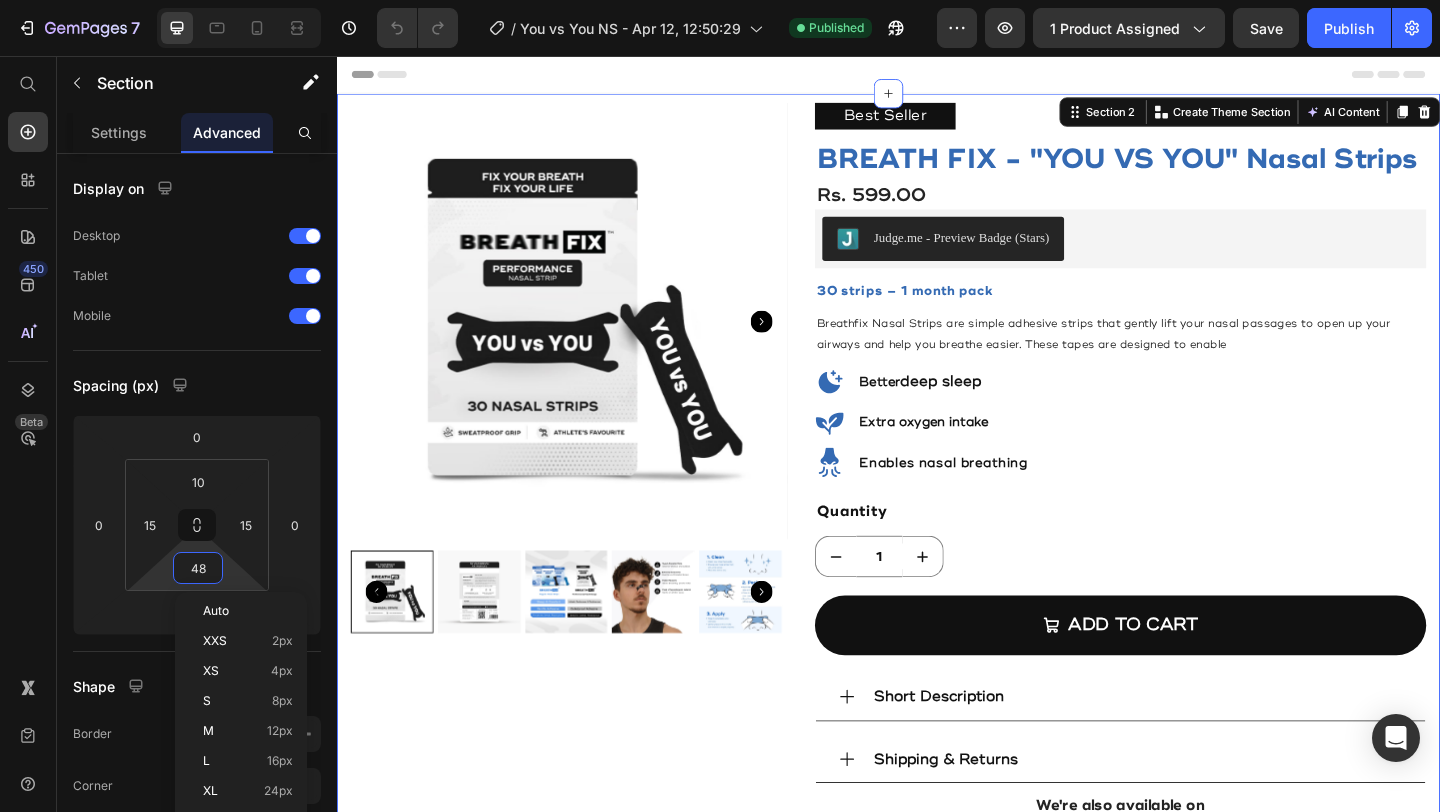 click on "450 Beta" at bounding box center (28, 366) 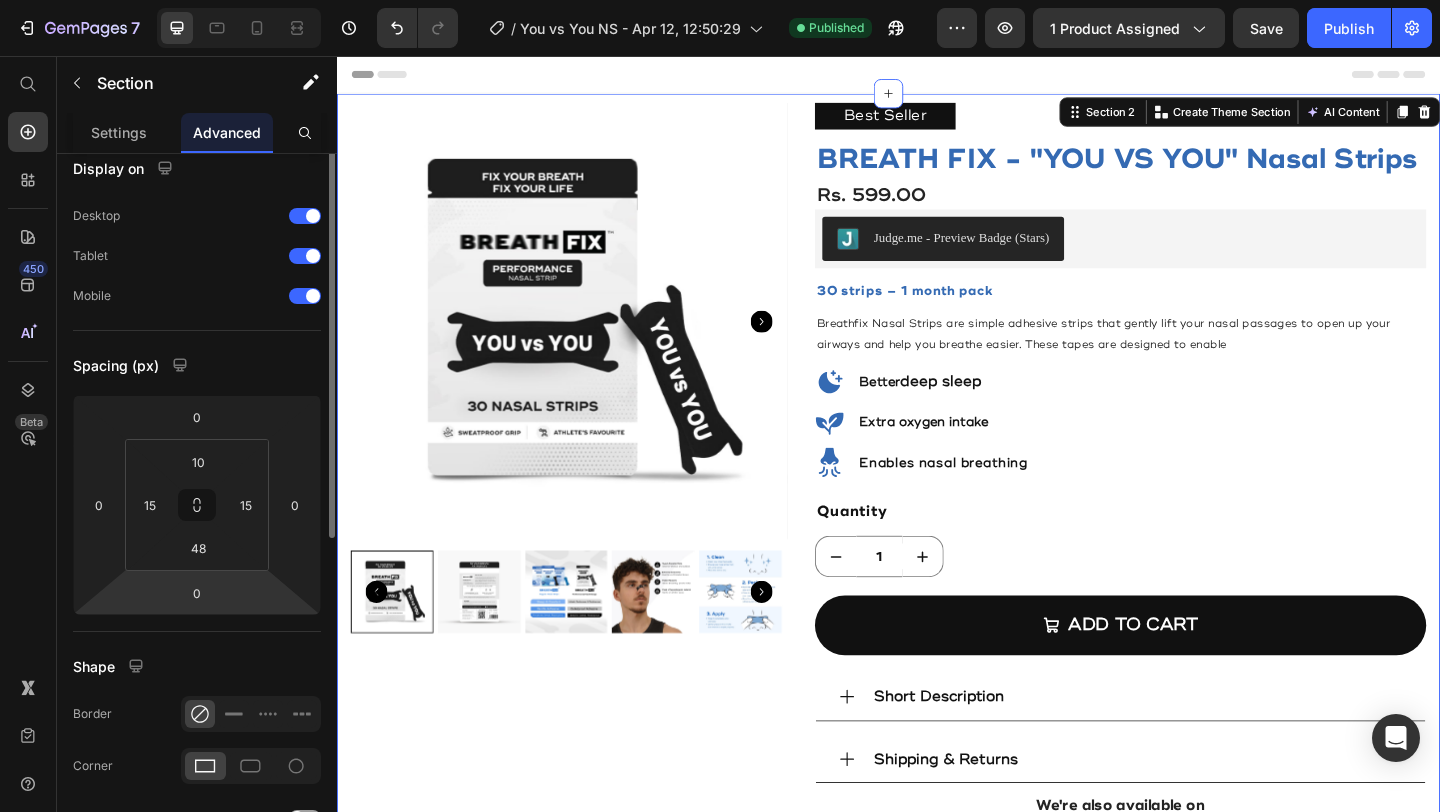 scroll, scrollTop: 0, scrollLeft: 0, axis: both 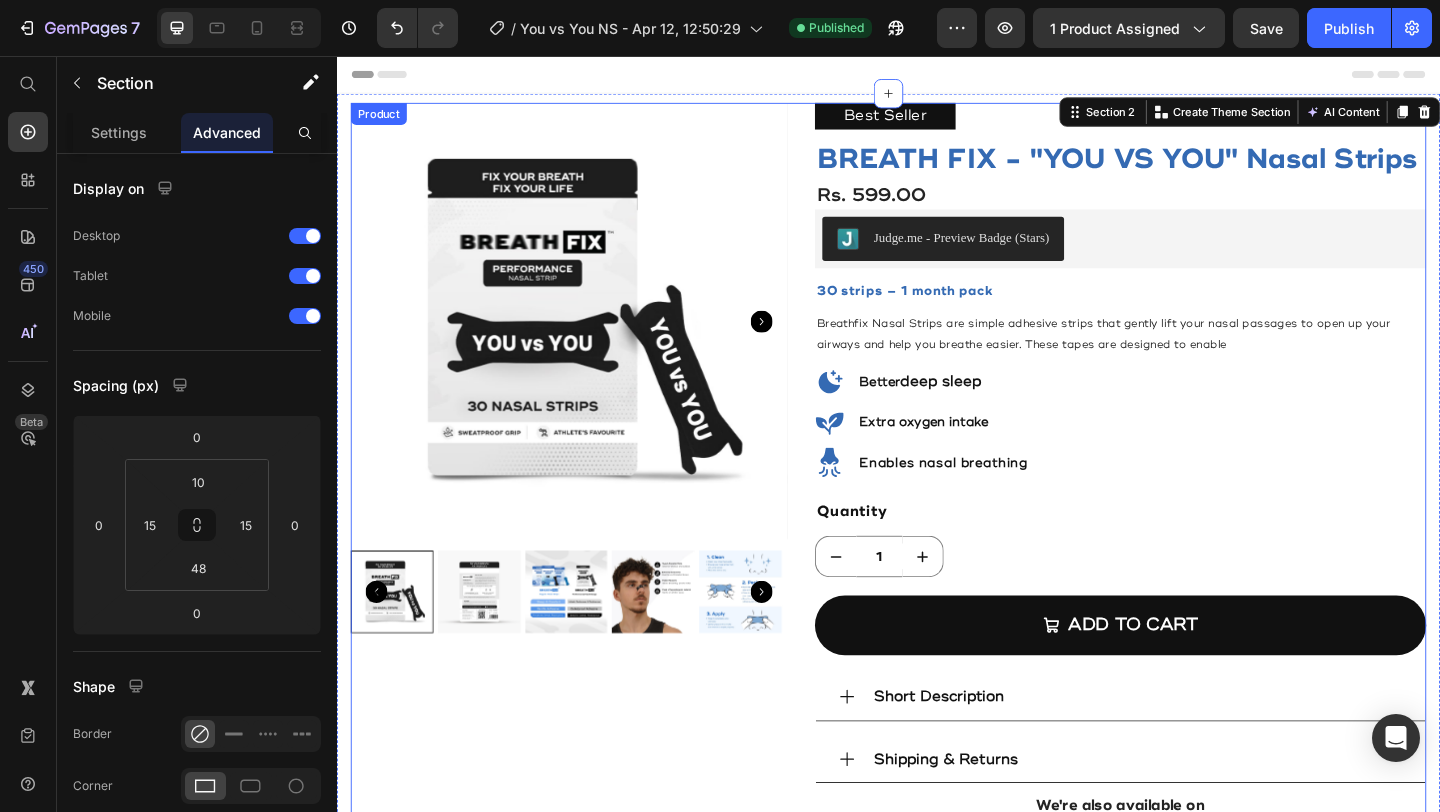 click on "Product Images Best Seller Text Block BREATH FIX - "YOU VS YOU" Nasal Strips Product Title Rs. 599.00 Product Price Judge.me - Preview Badge (Stars) Judge.me Row 30 strips – 1 month pack Text Block Breathfix Nasal Strips are simple adhesive strips that gently lift your nasal passages to open up your airways and help you breathe easier. These tapes are designed to enable Text Block
Icon Better  deep sleep Heading Row
Icon Extra oxygen intake Heading Row
Icon Enables nasal breathing Heading Row Quantity Text Block 1 Product Quantity
add to CaRT   Add to Cart
Short Description
Shipping & Returns Accordion We're also available on Text Block Image Image Row Row Product" at bounding box center (937, 541) 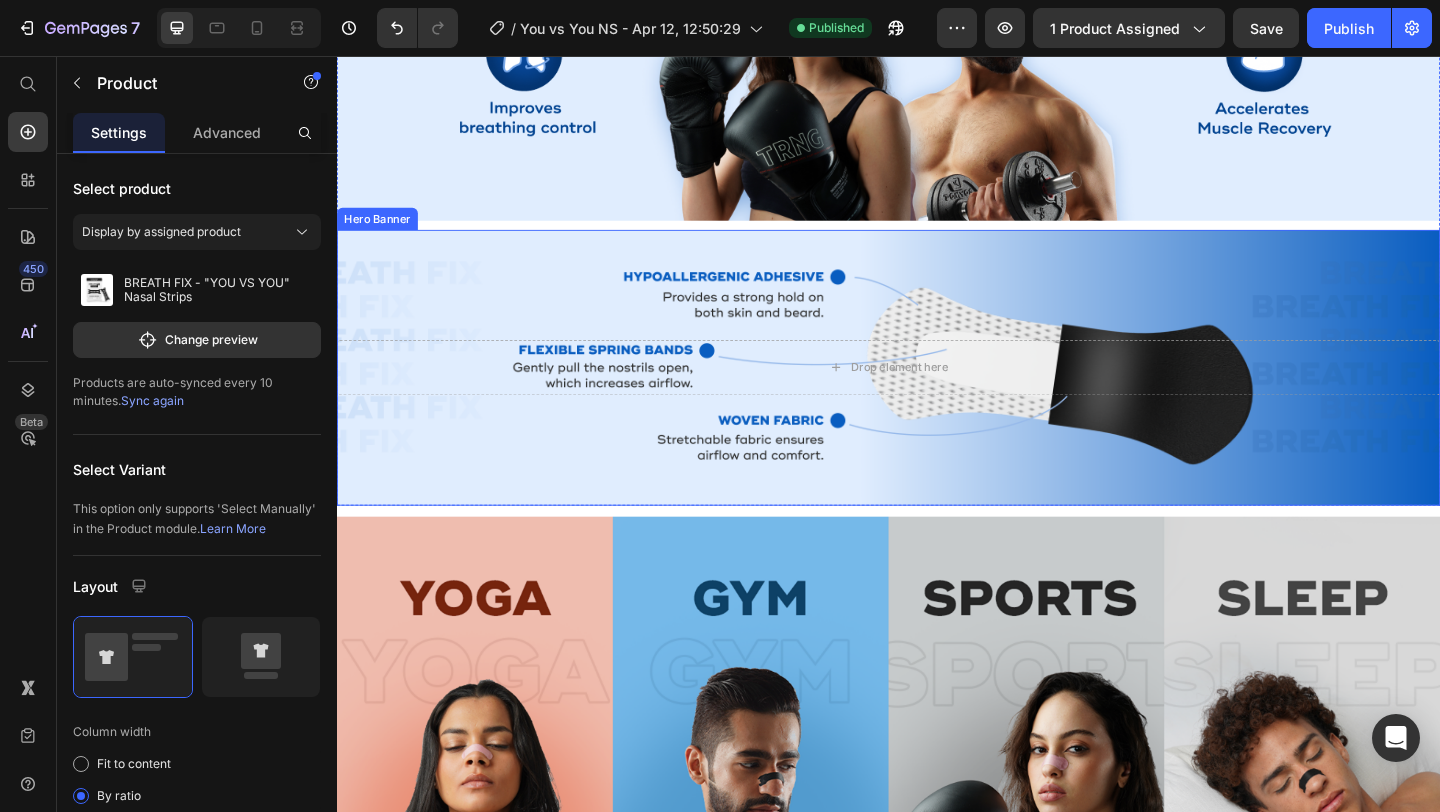 scroll, scrollTop: 1953, scrollLeft: 0, axis: vertical 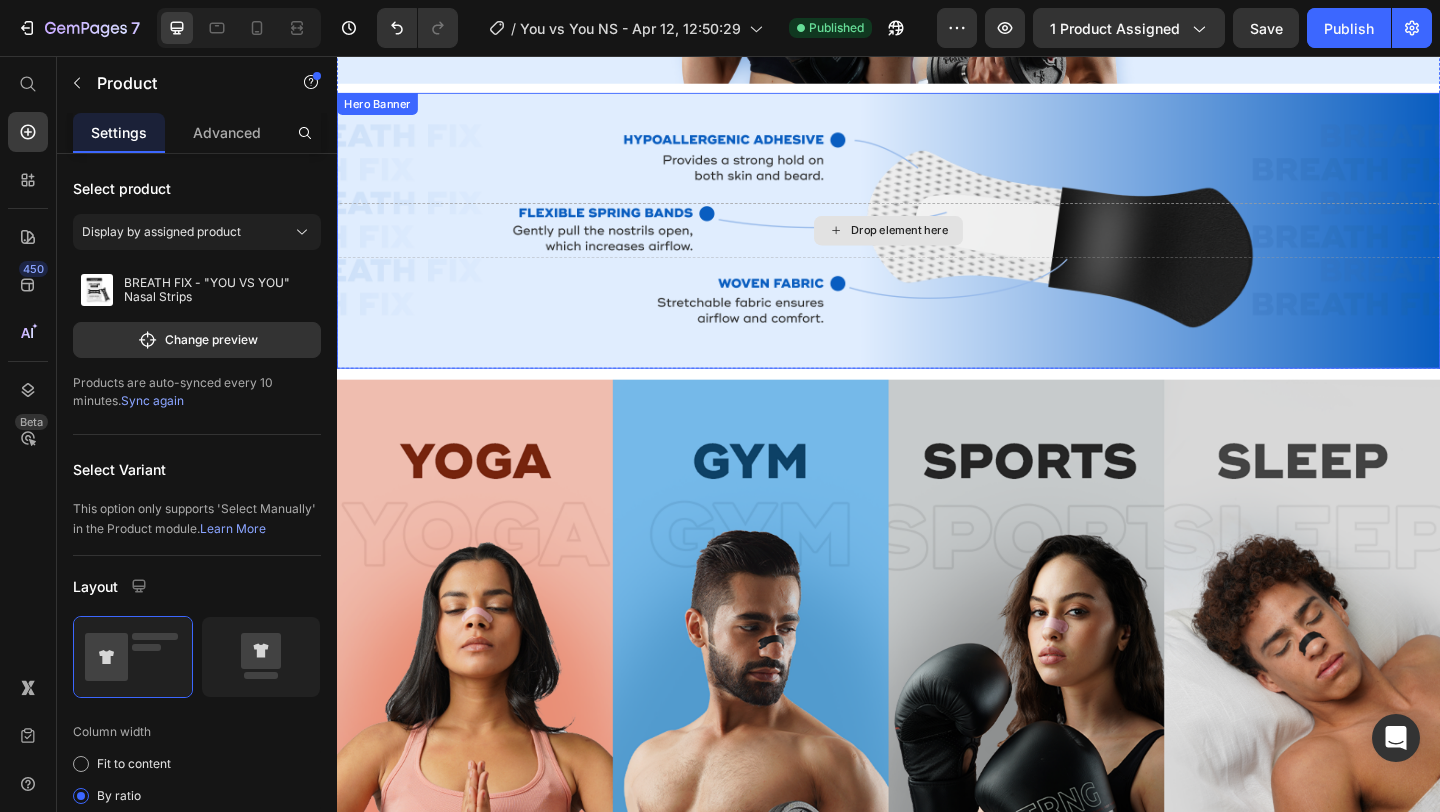 click on "Drop element here" at bounding box center [937, 246] 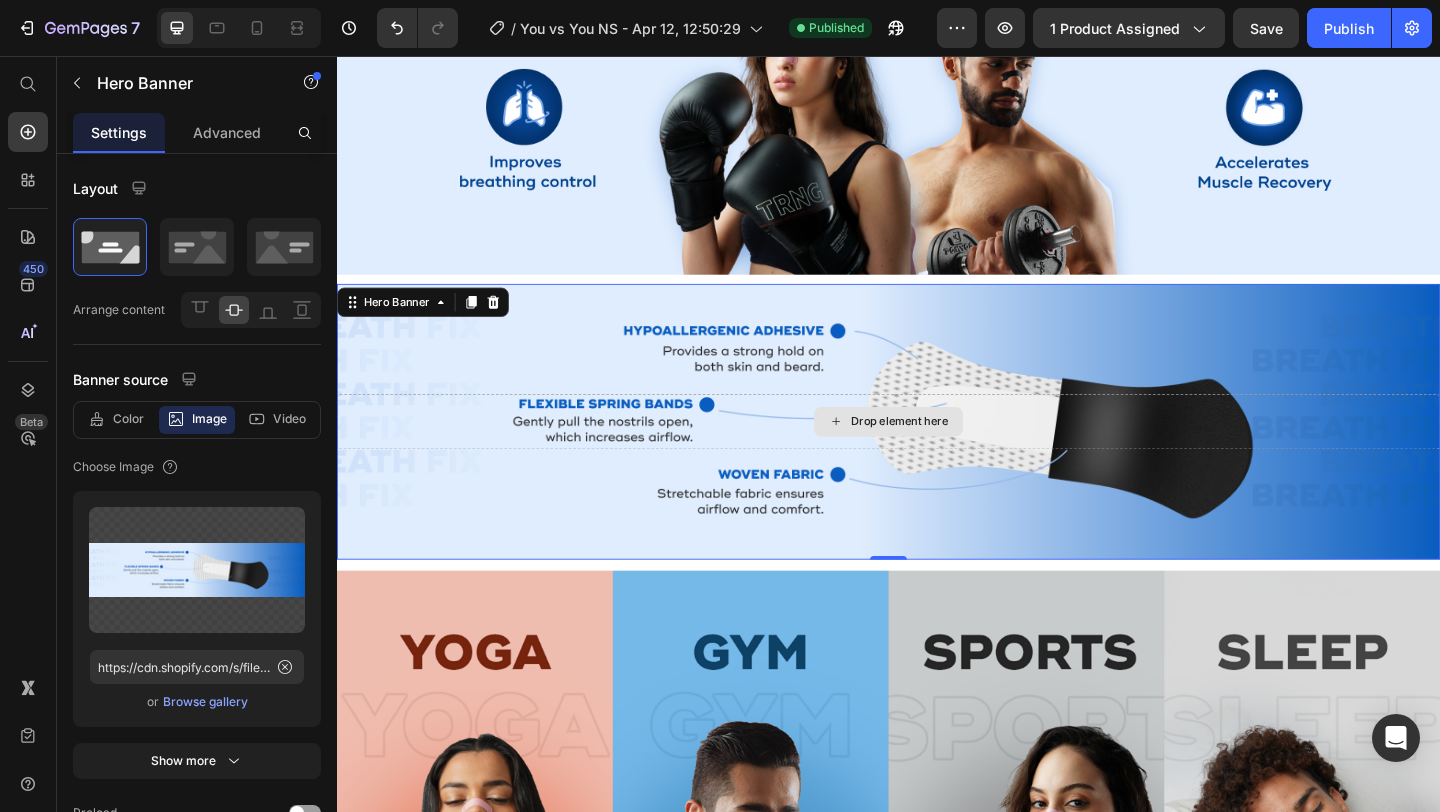 scroll, scrollTop: 1645, scrollLeft: 0, axis: vertical 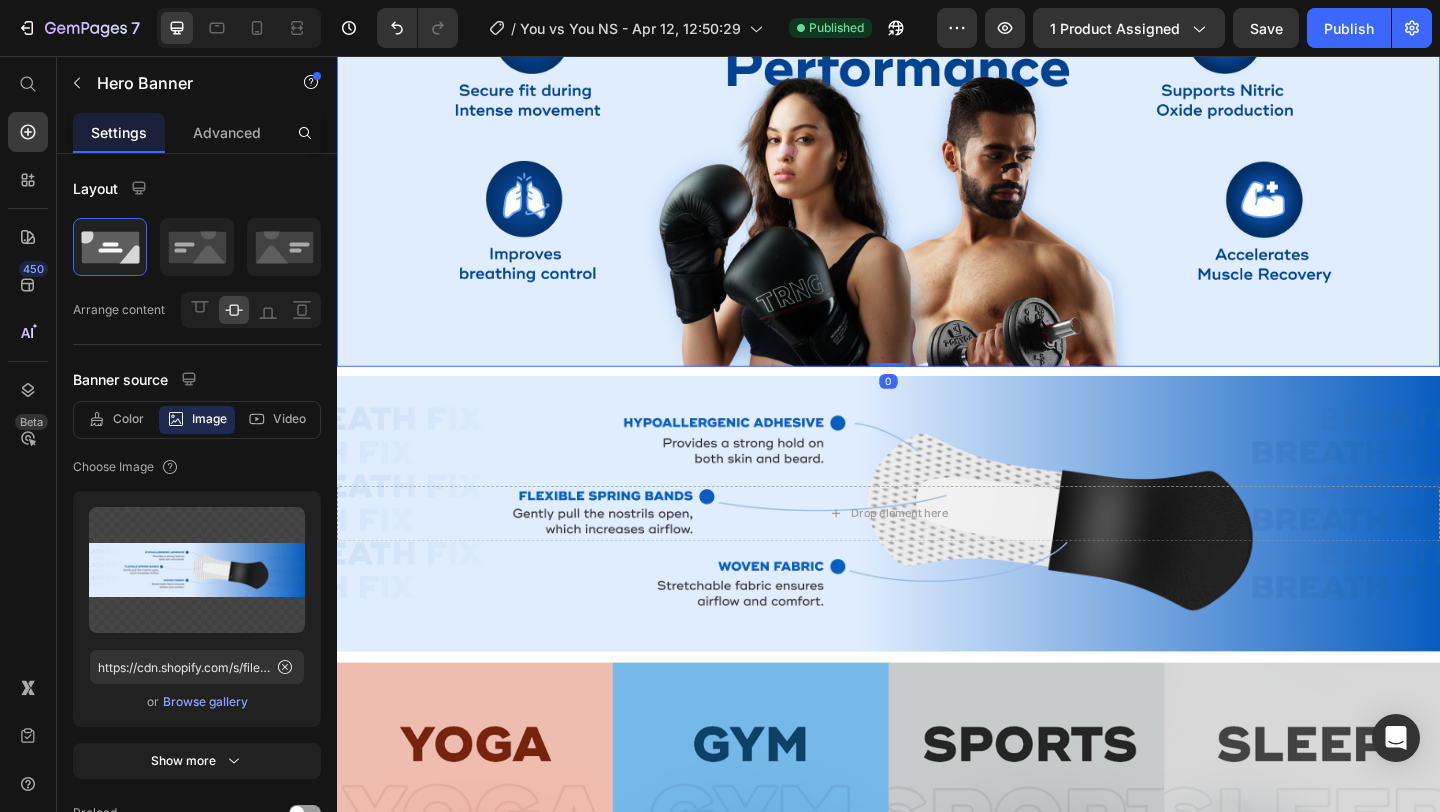 click at bounding box center (937, 157) 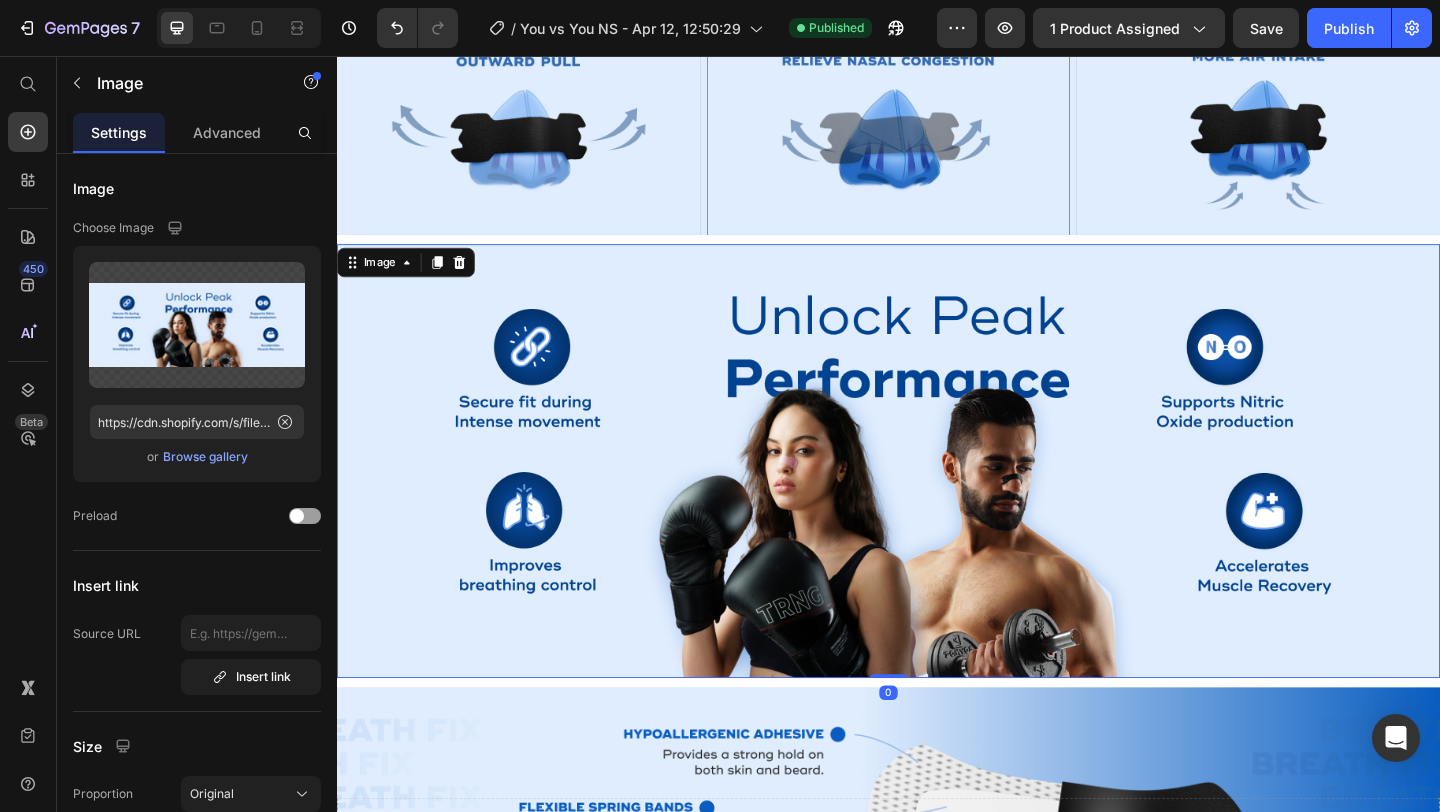 scroll, scrollTop: 1261, scrollLeft: 0, axis: vertical 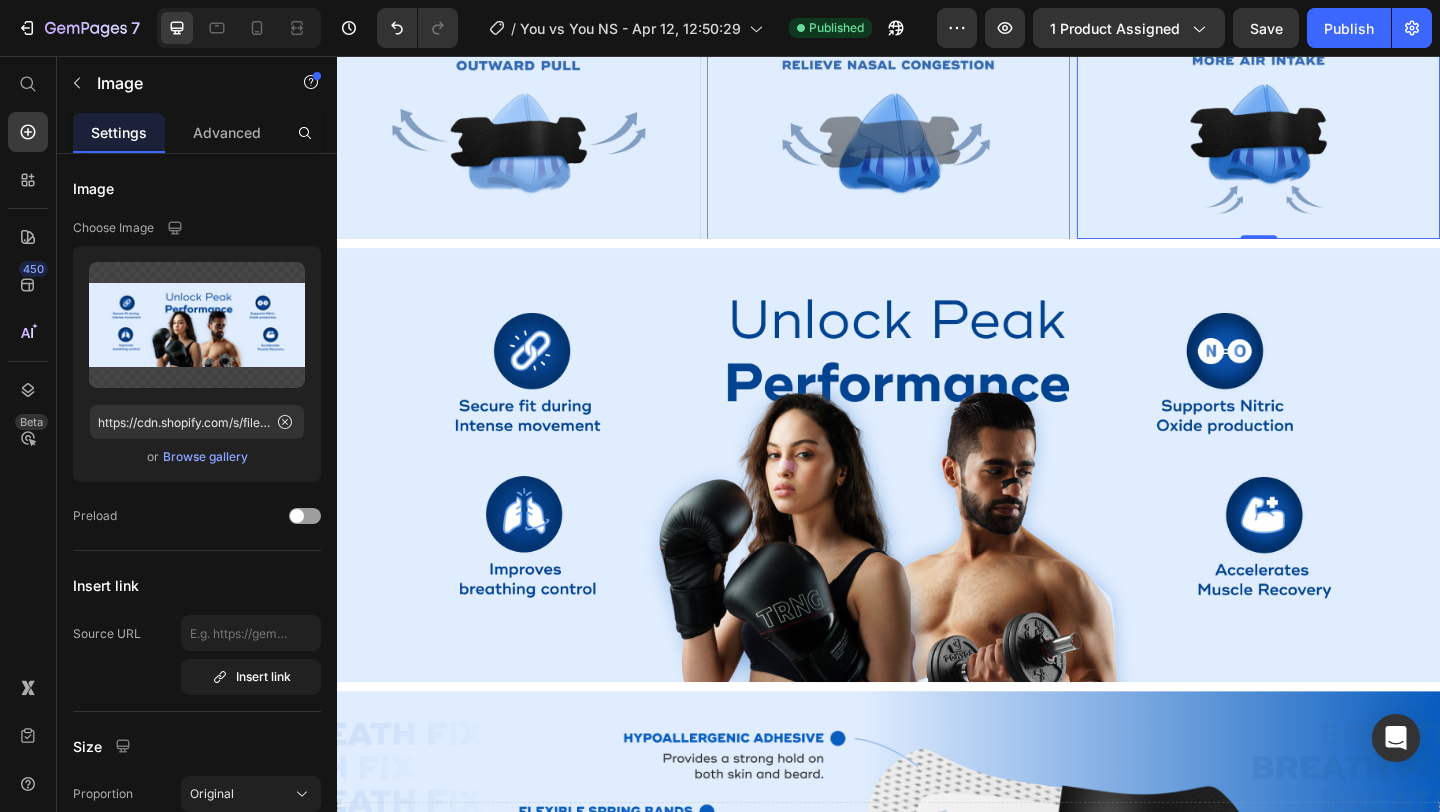 click at bounding box center (1339, 134) 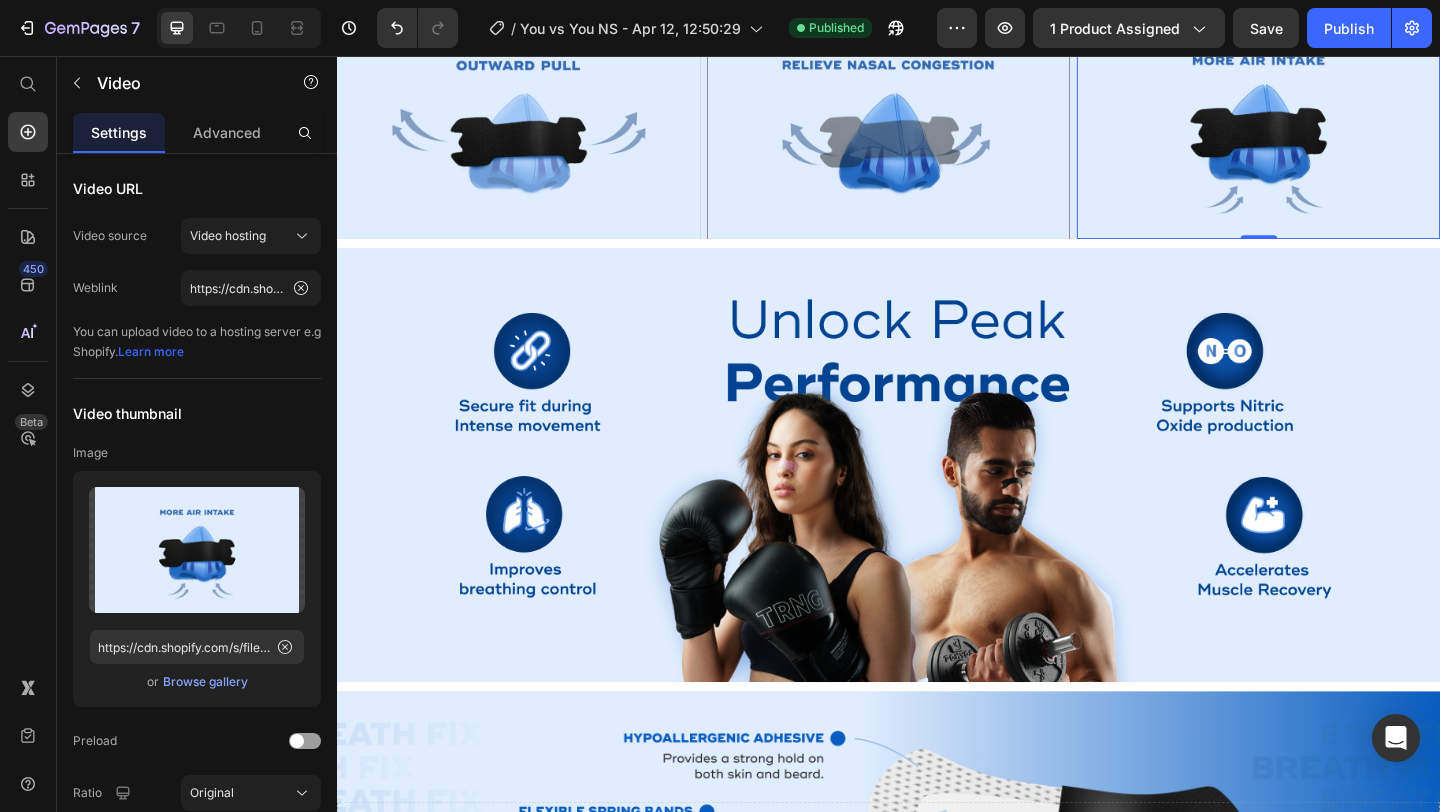 click at bounding box center (937, 134) 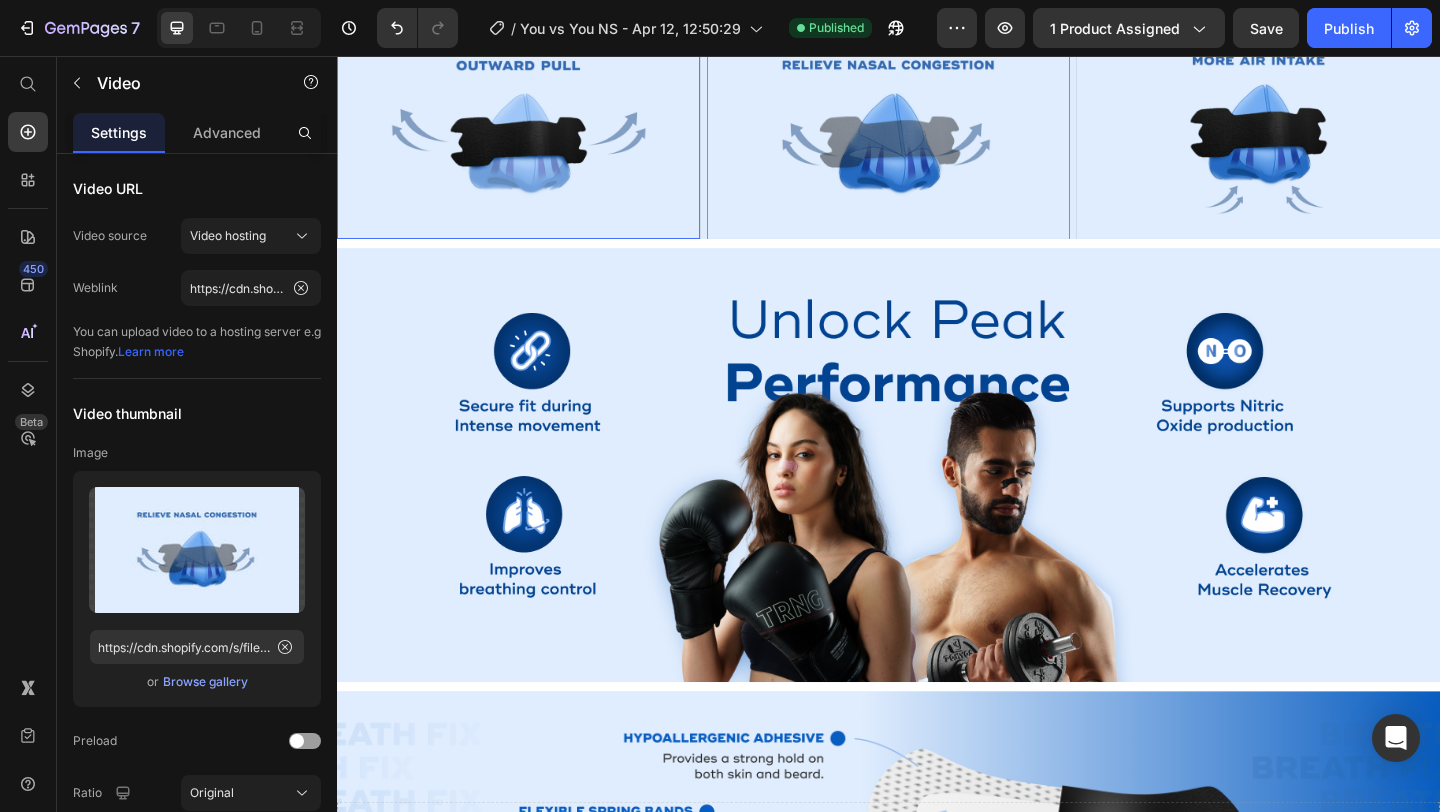 click at bounding box center [534, 134] 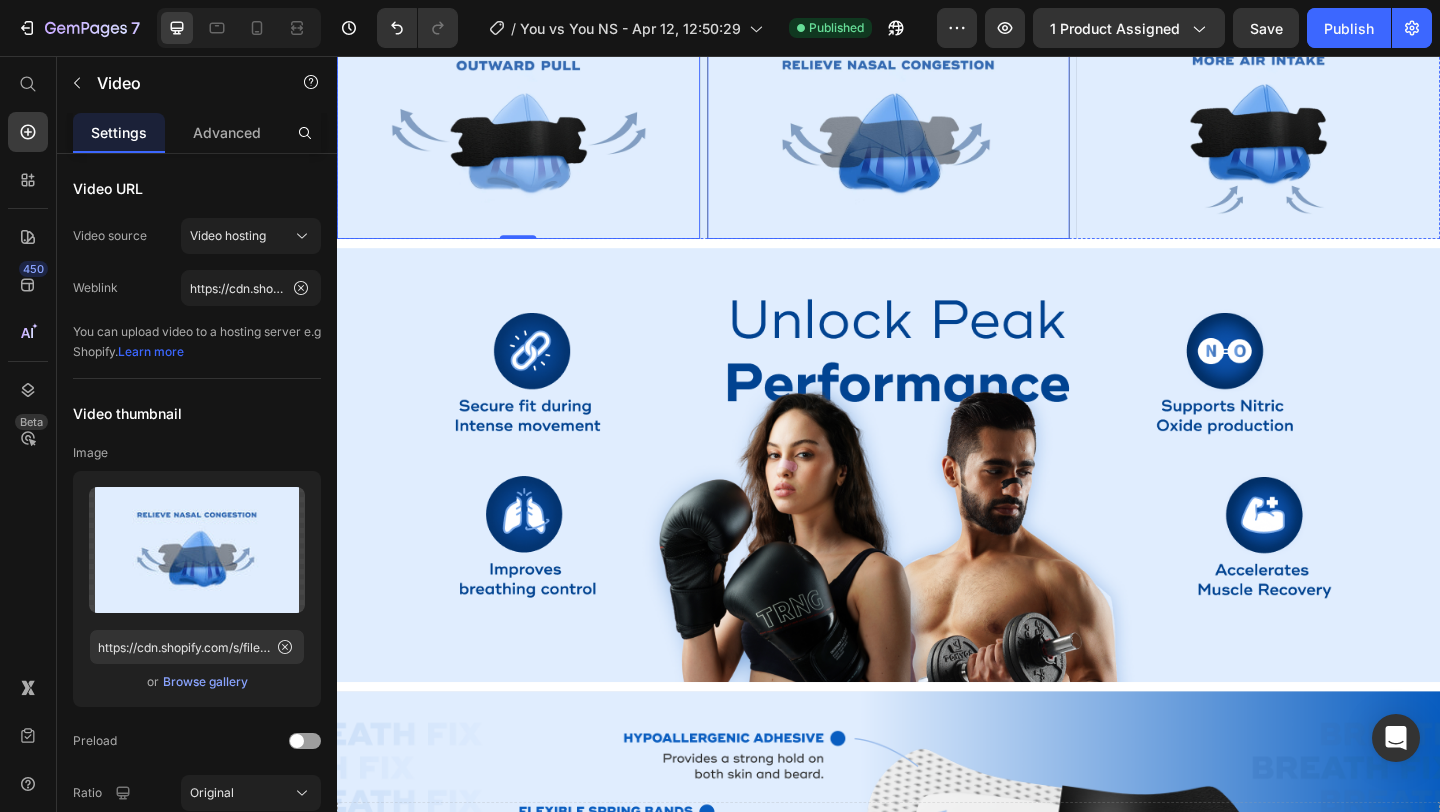 click at bounding box center (937, 134) 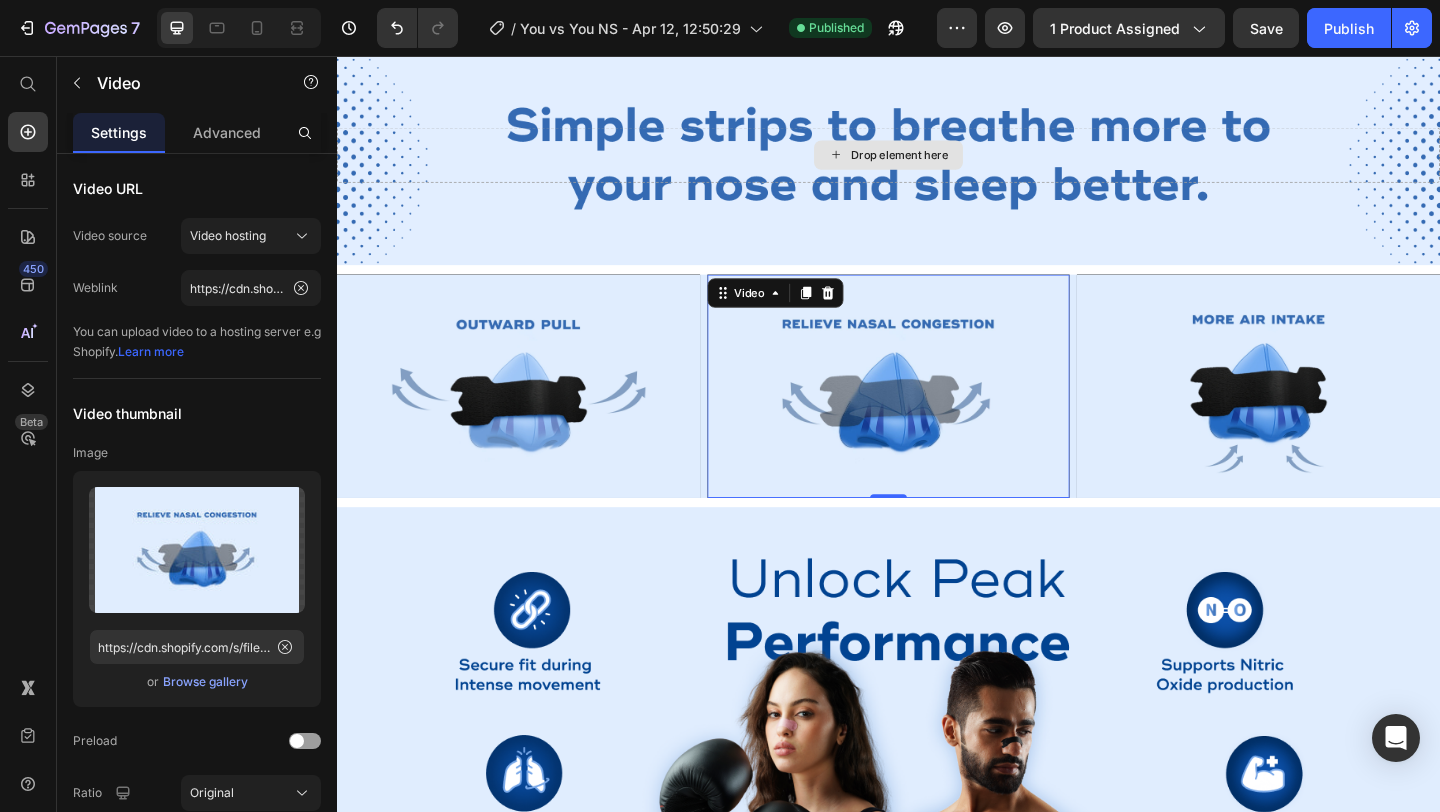 scroll, scrollTop: 947, scrollLeft: 0, axis: vertical 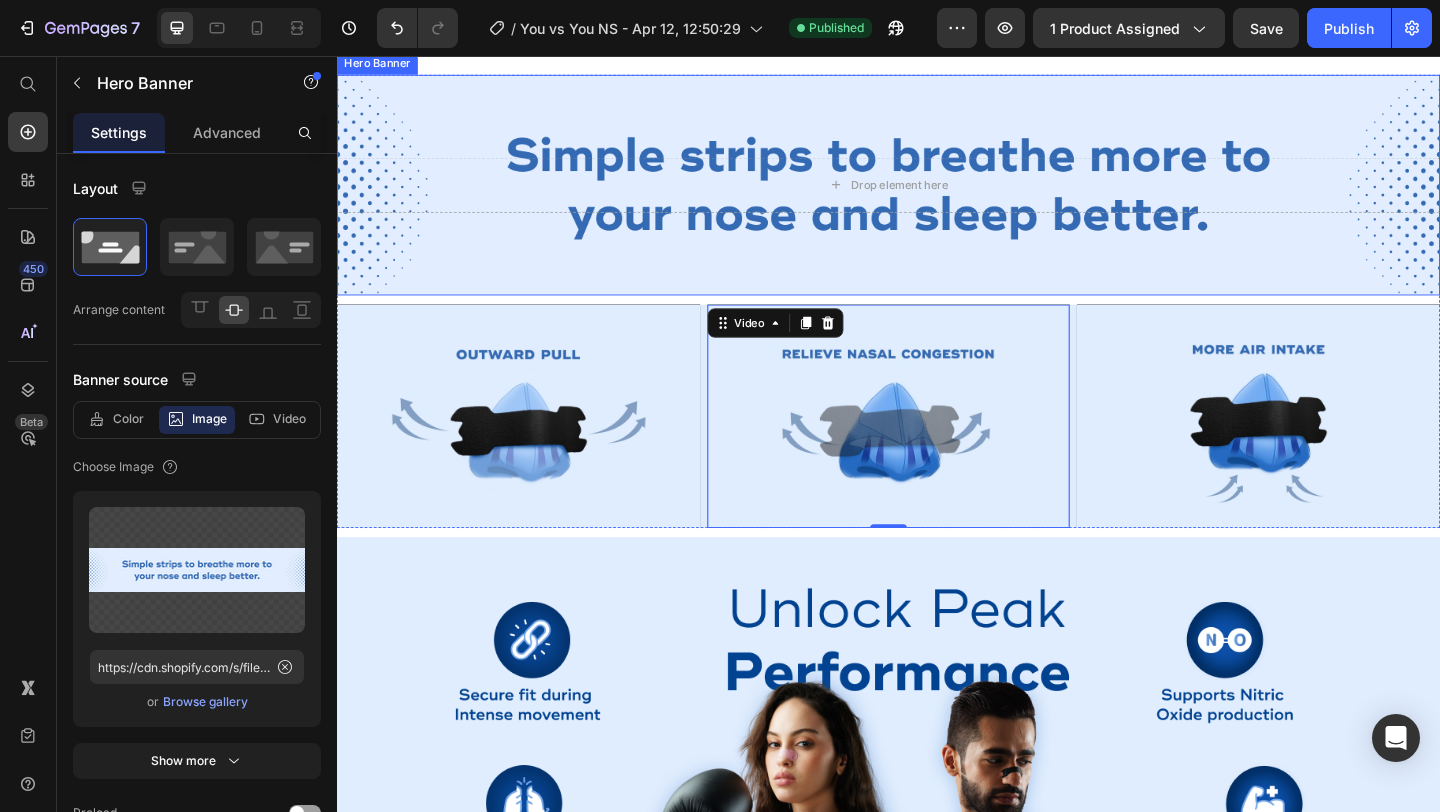 click on "Drop element here" at bounding box center [937, 196] 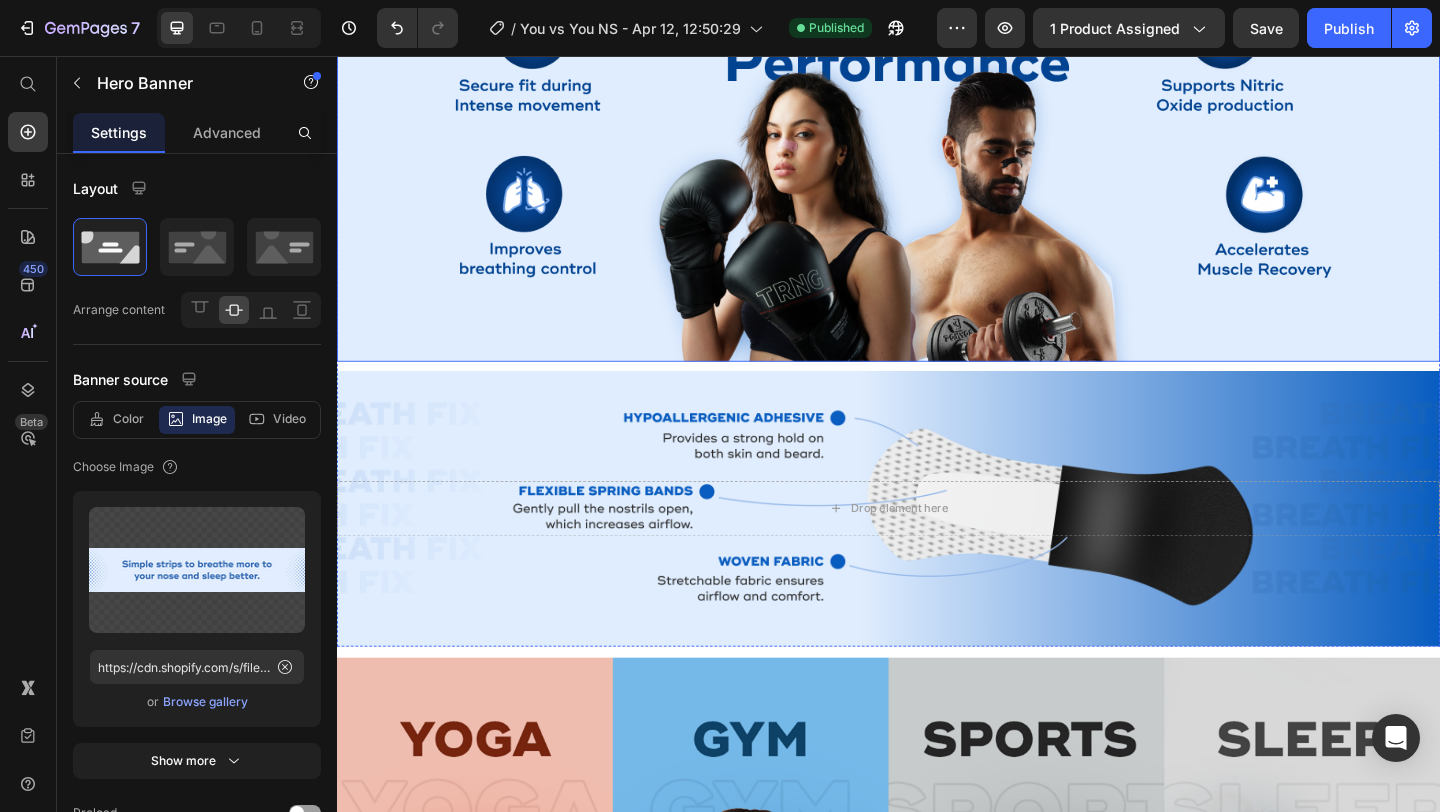 scroll, scrollTop: 1702, scrollLeft: 0, axis: vertical 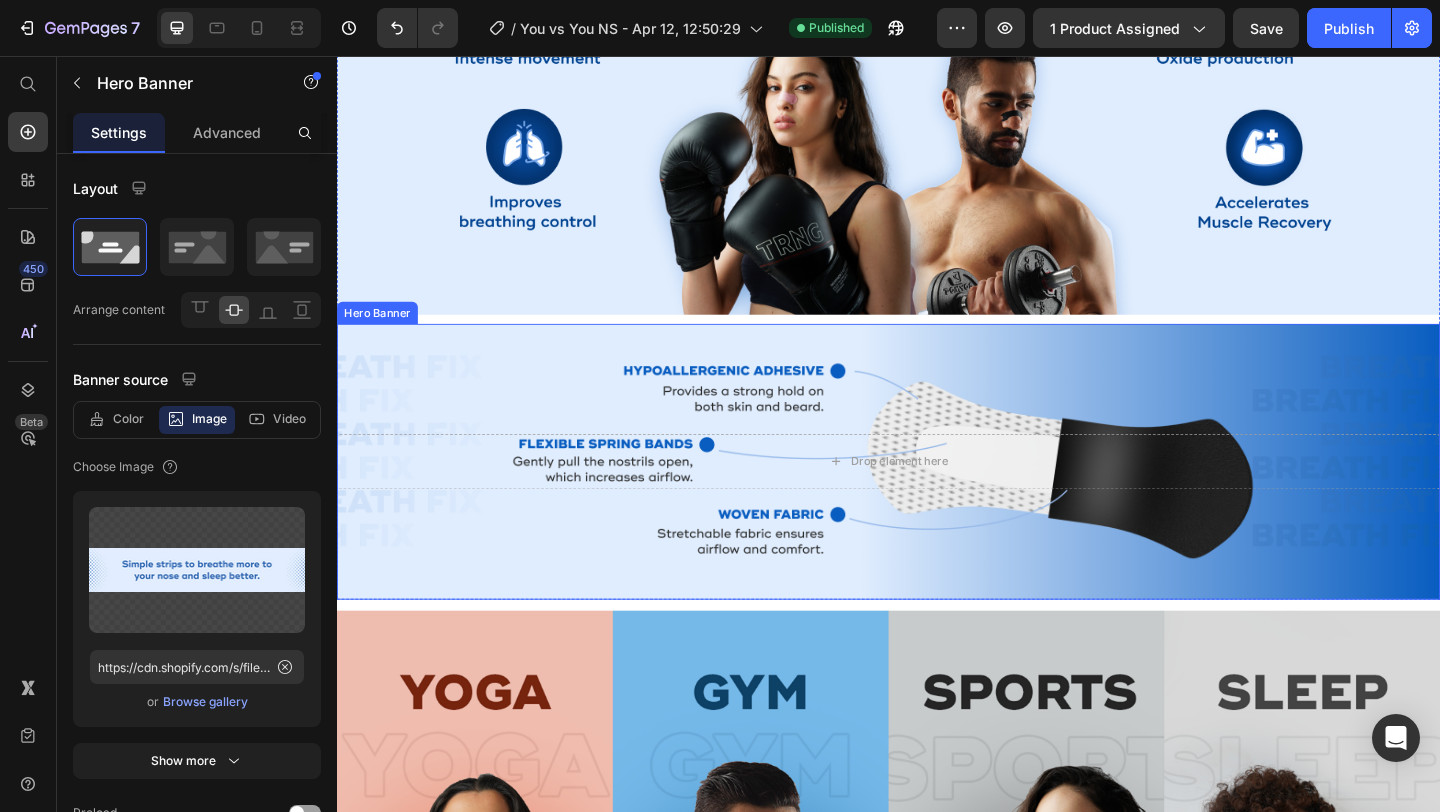 click at bounding box center [937, 497] 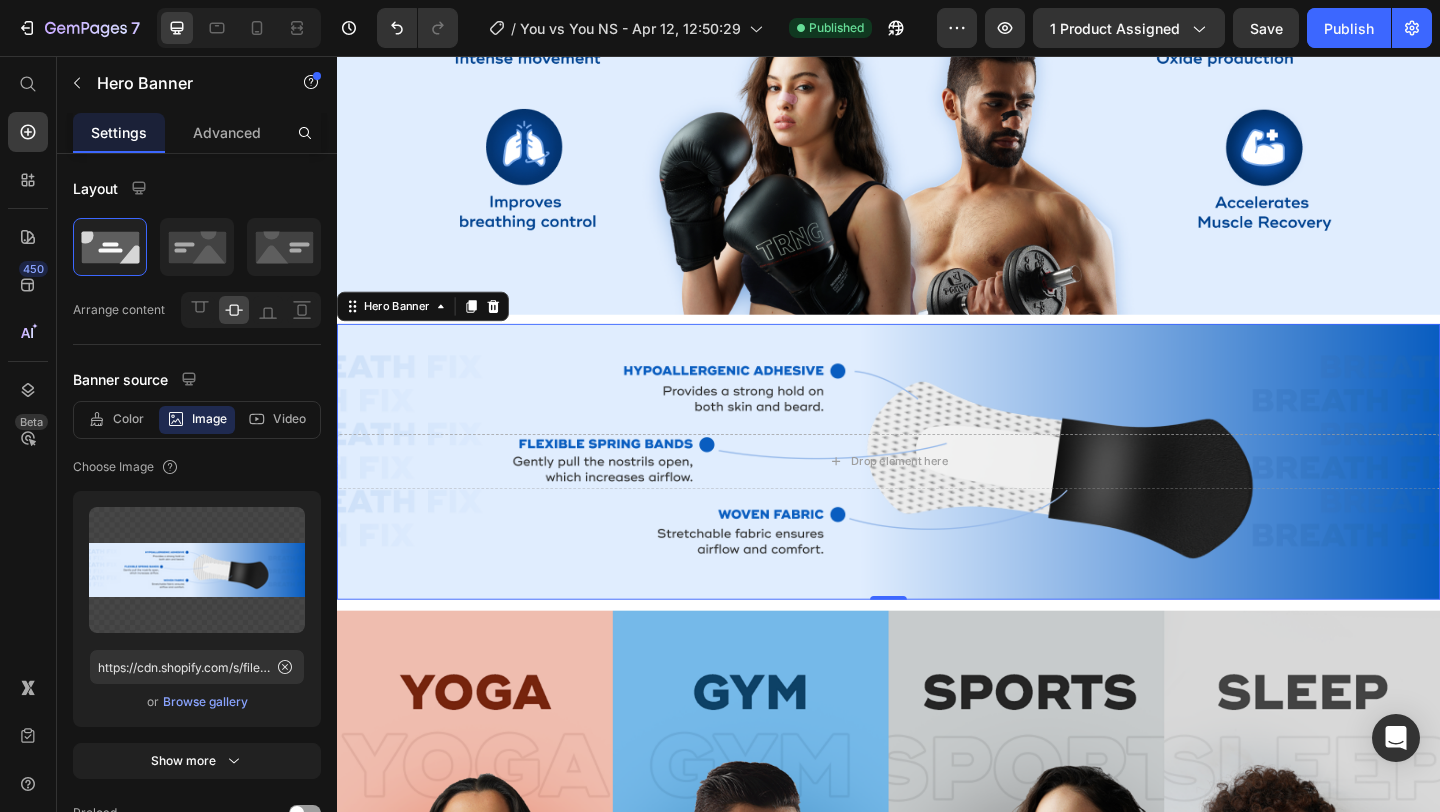 click at bounding box center (937, 497) 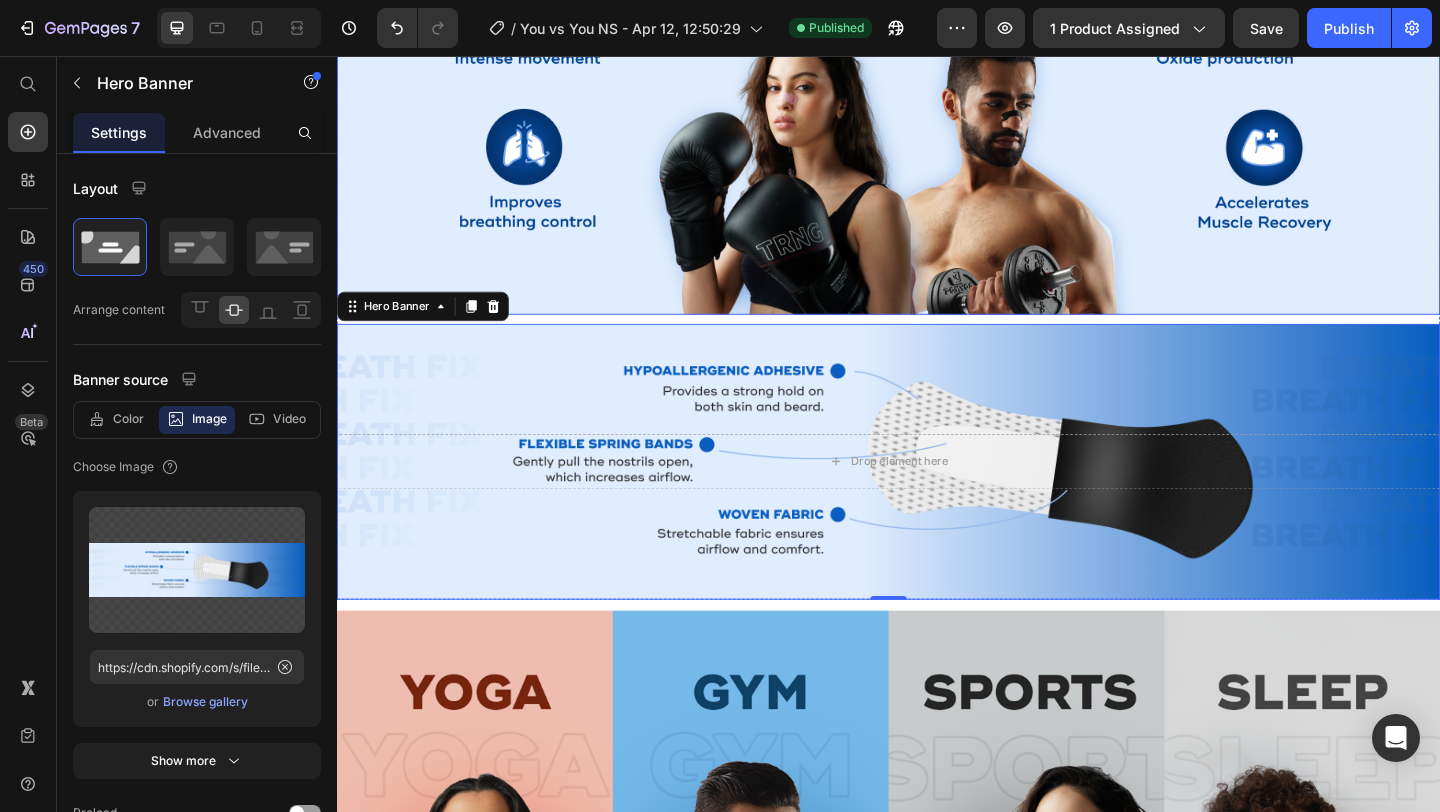 click at bounding box center [937, 100] 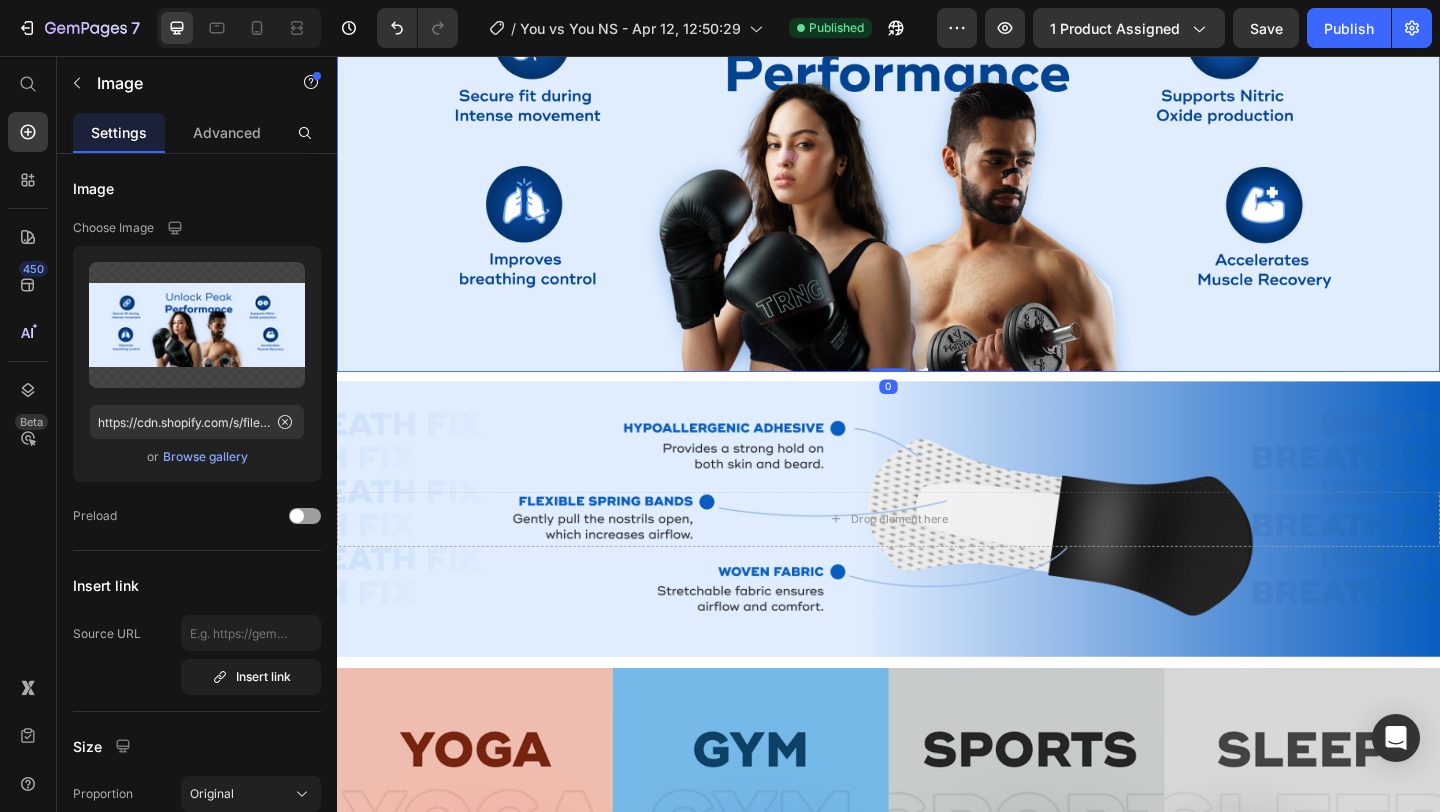 scroll, scrollTop: 843, scrollLeft: 0, axis: vertical 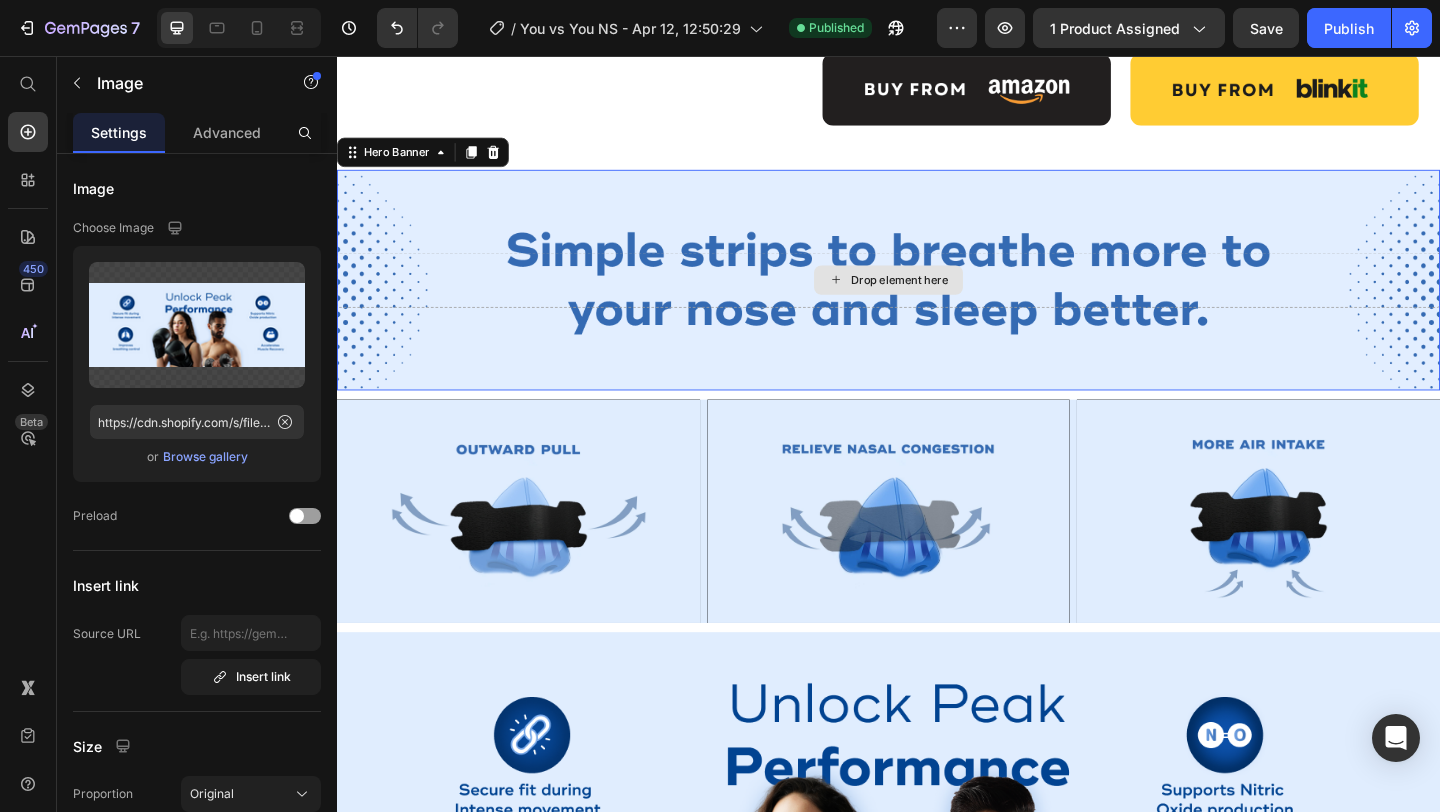 click on "Drop element here" at bounding box center [937, 300] 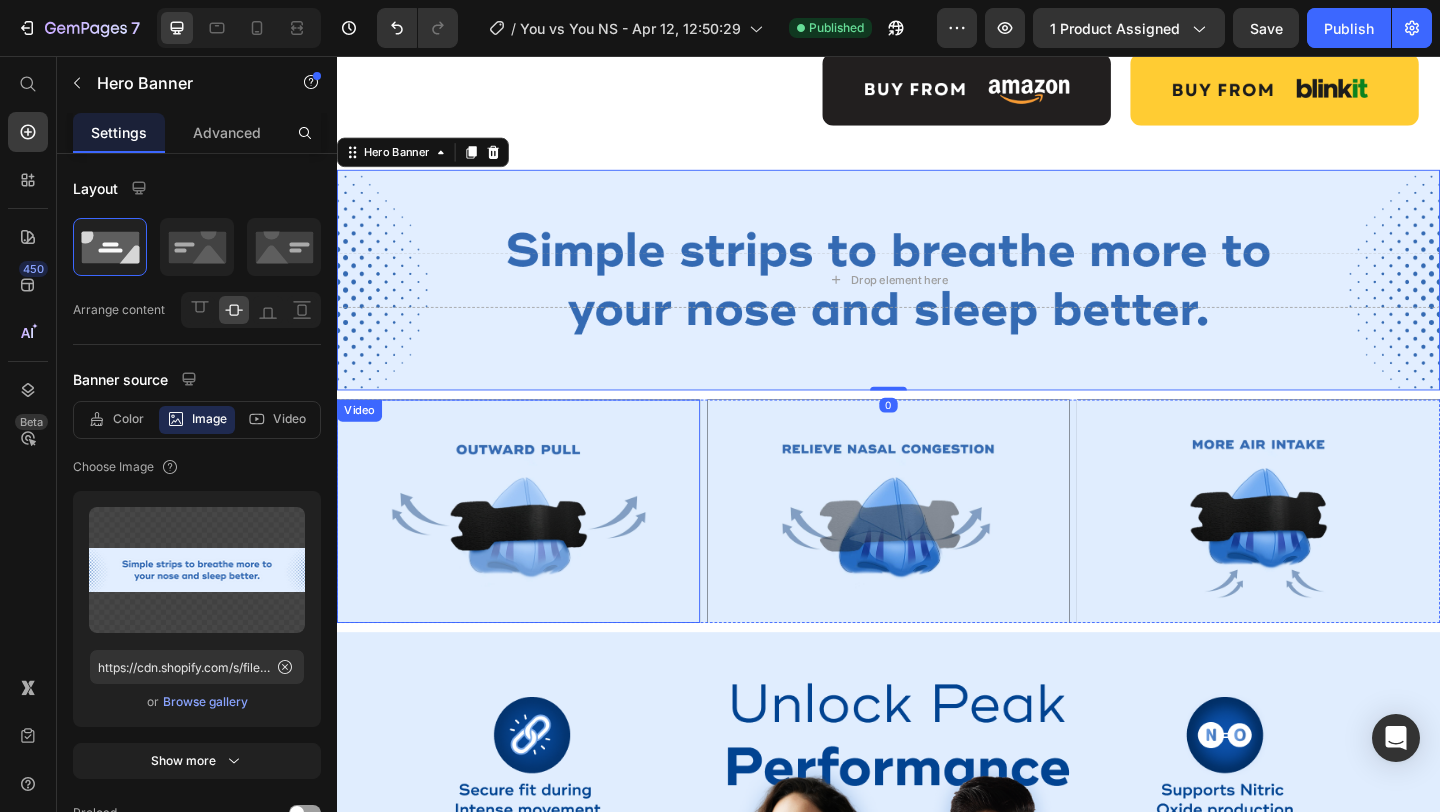 click at bounding box center (534, 552) 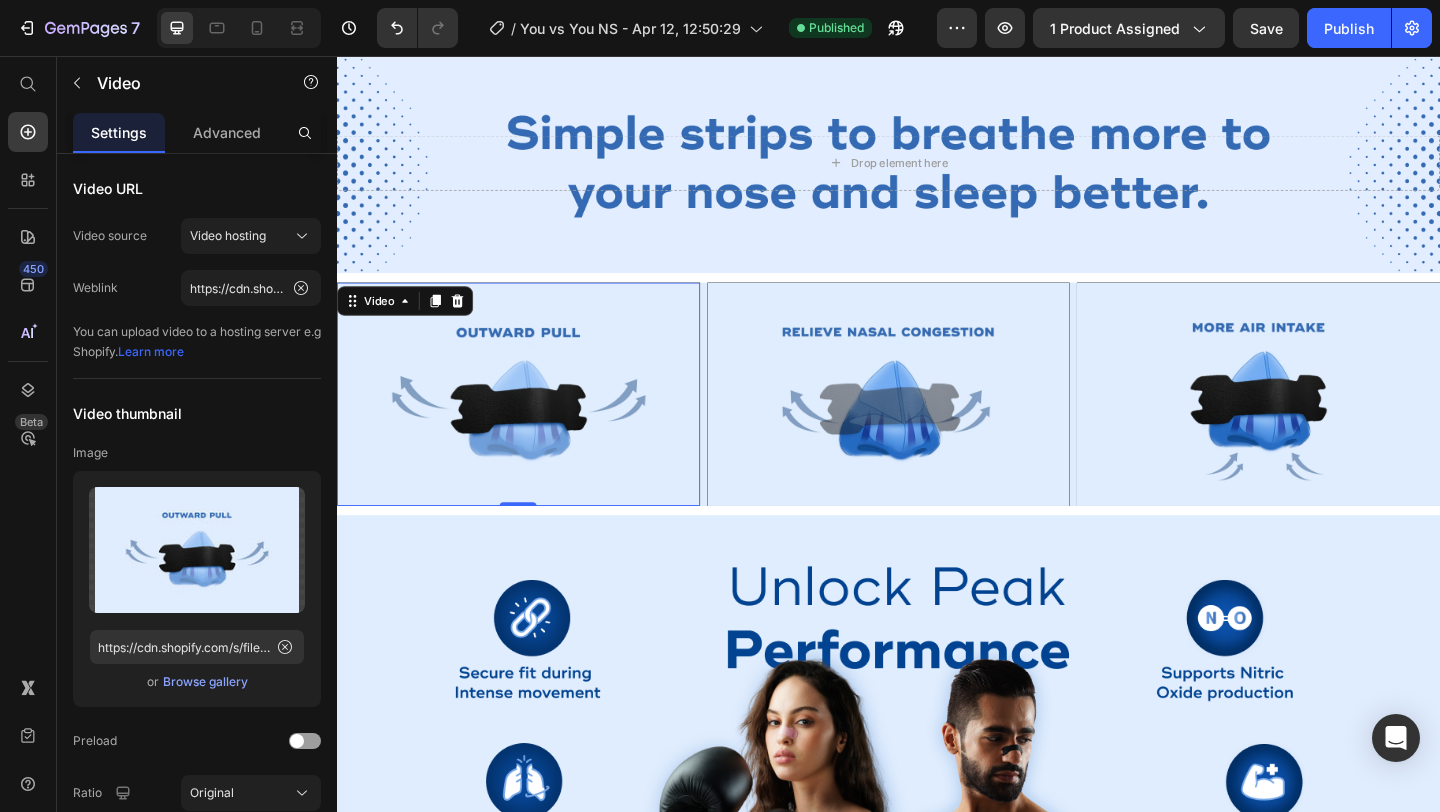 scroll, scrollTop: 1376, scrollLeft: 0, axis: vertical 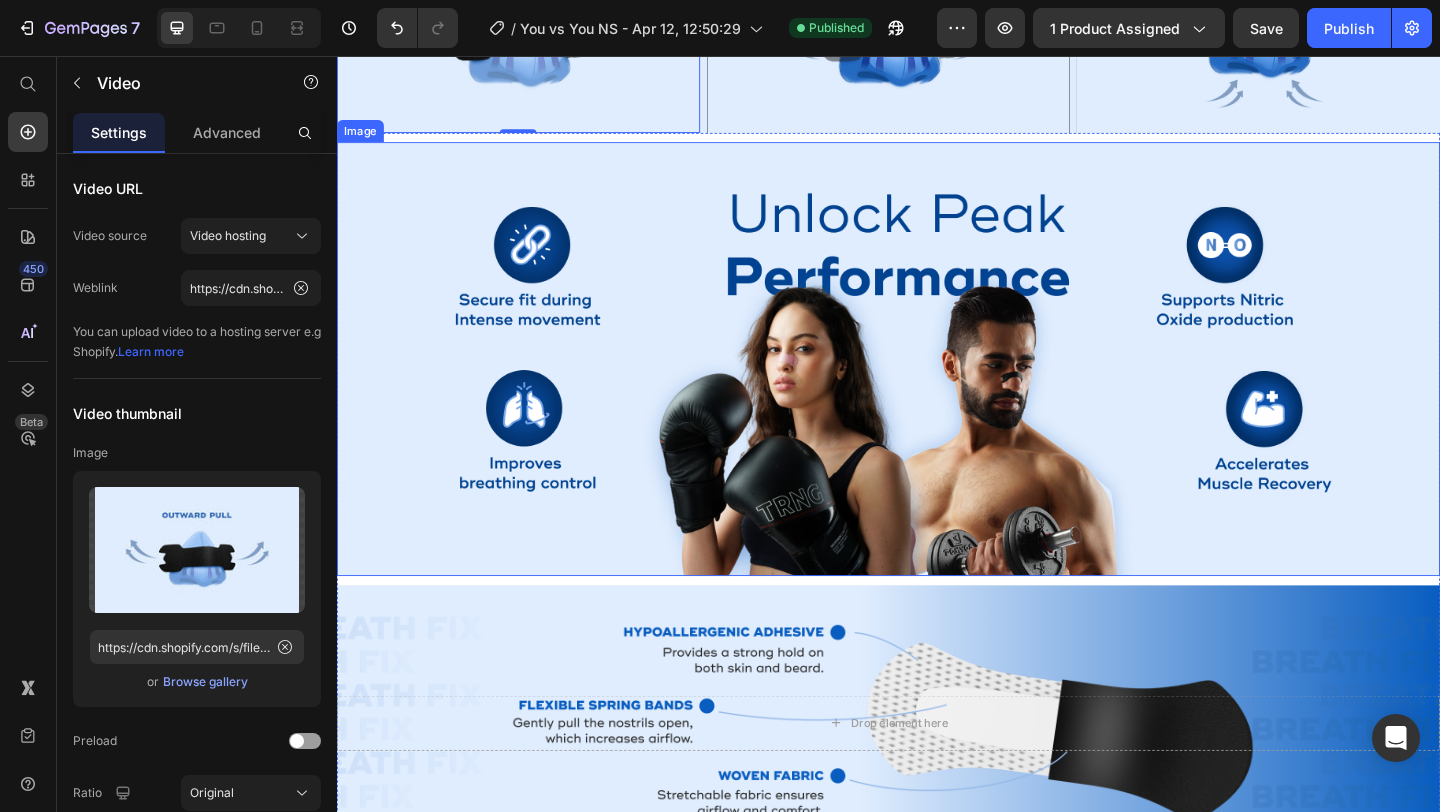 click at bounding box center [937, 385] 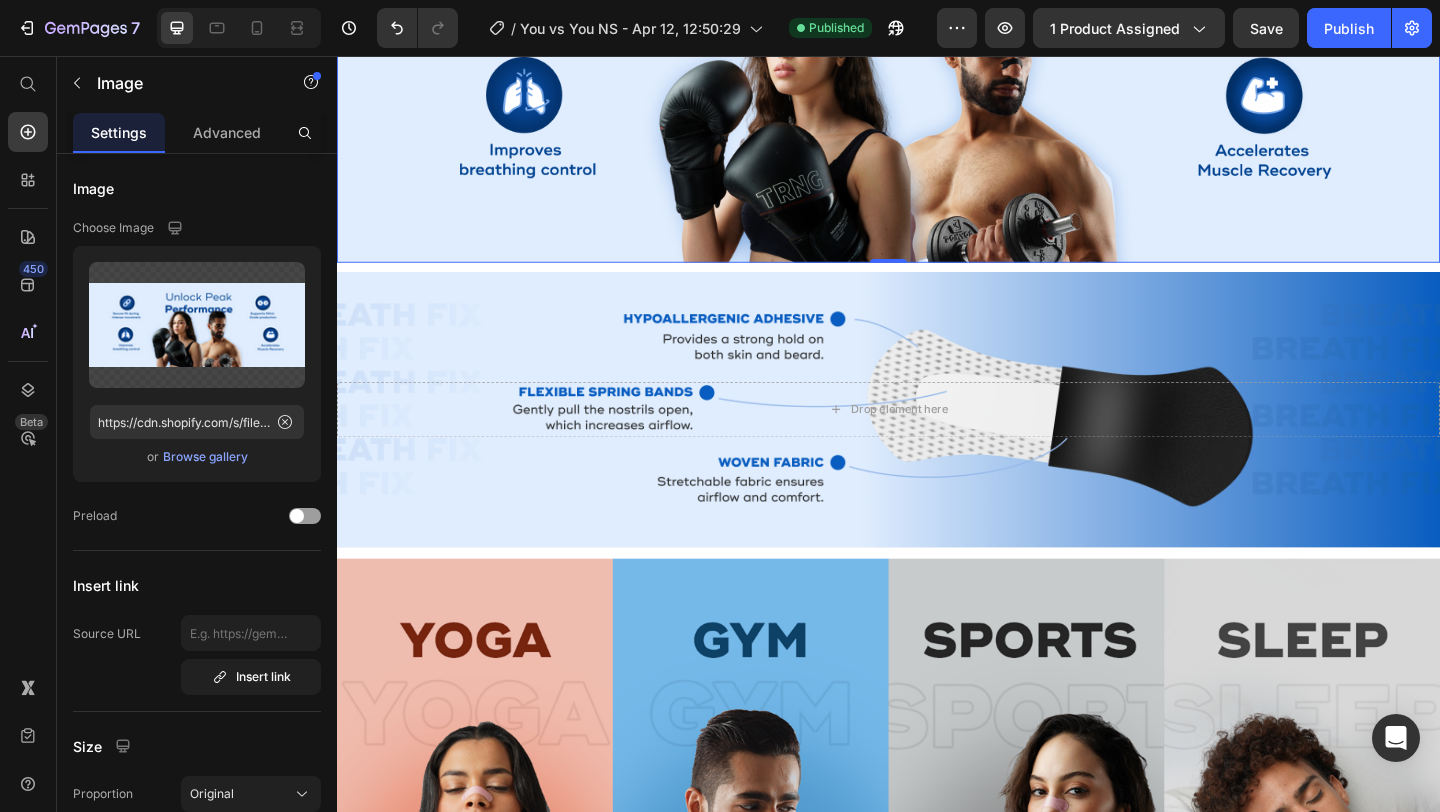 scroll, scrollTop: 1988, scrollLeft: 0, axis: vertical 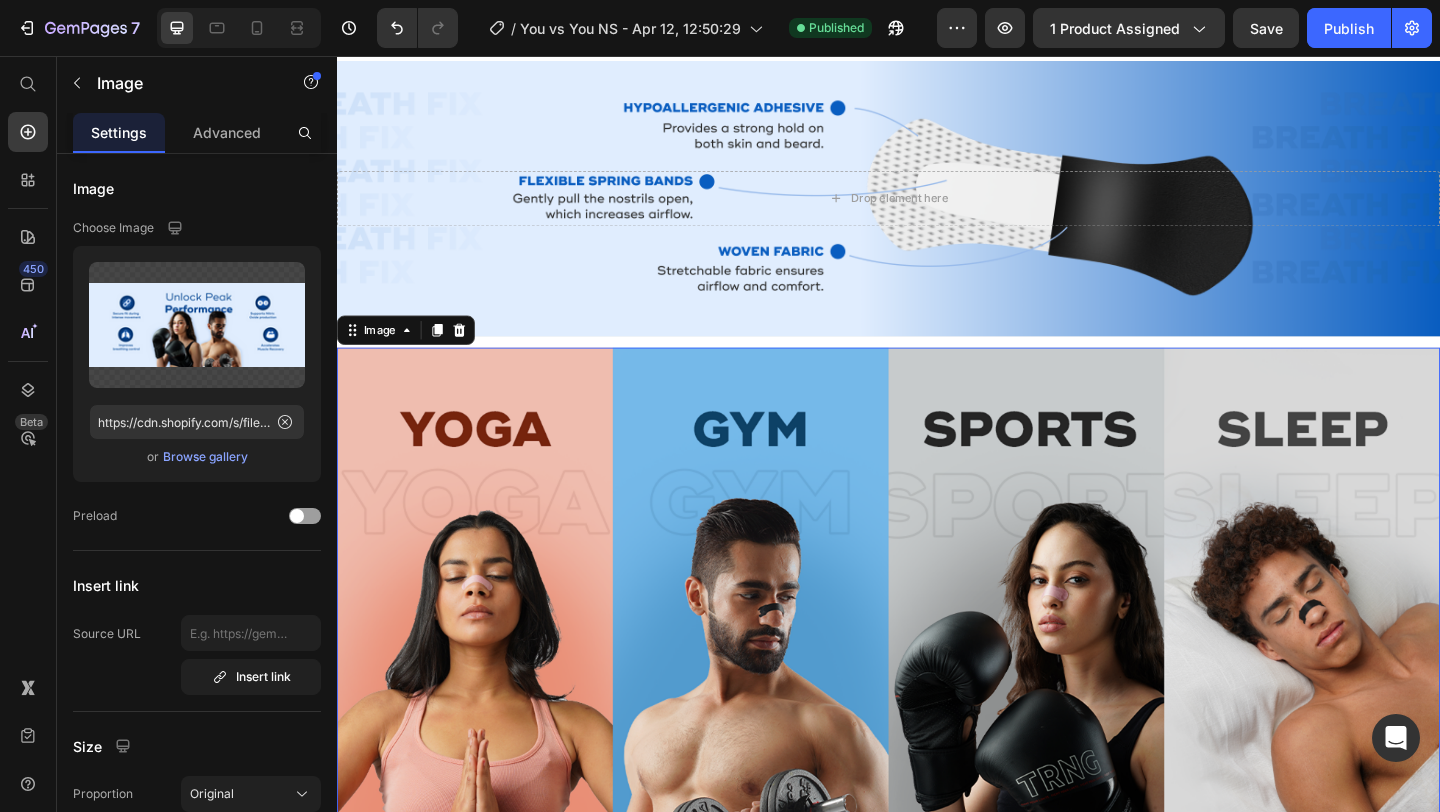 click at bounding box center (937, 673) 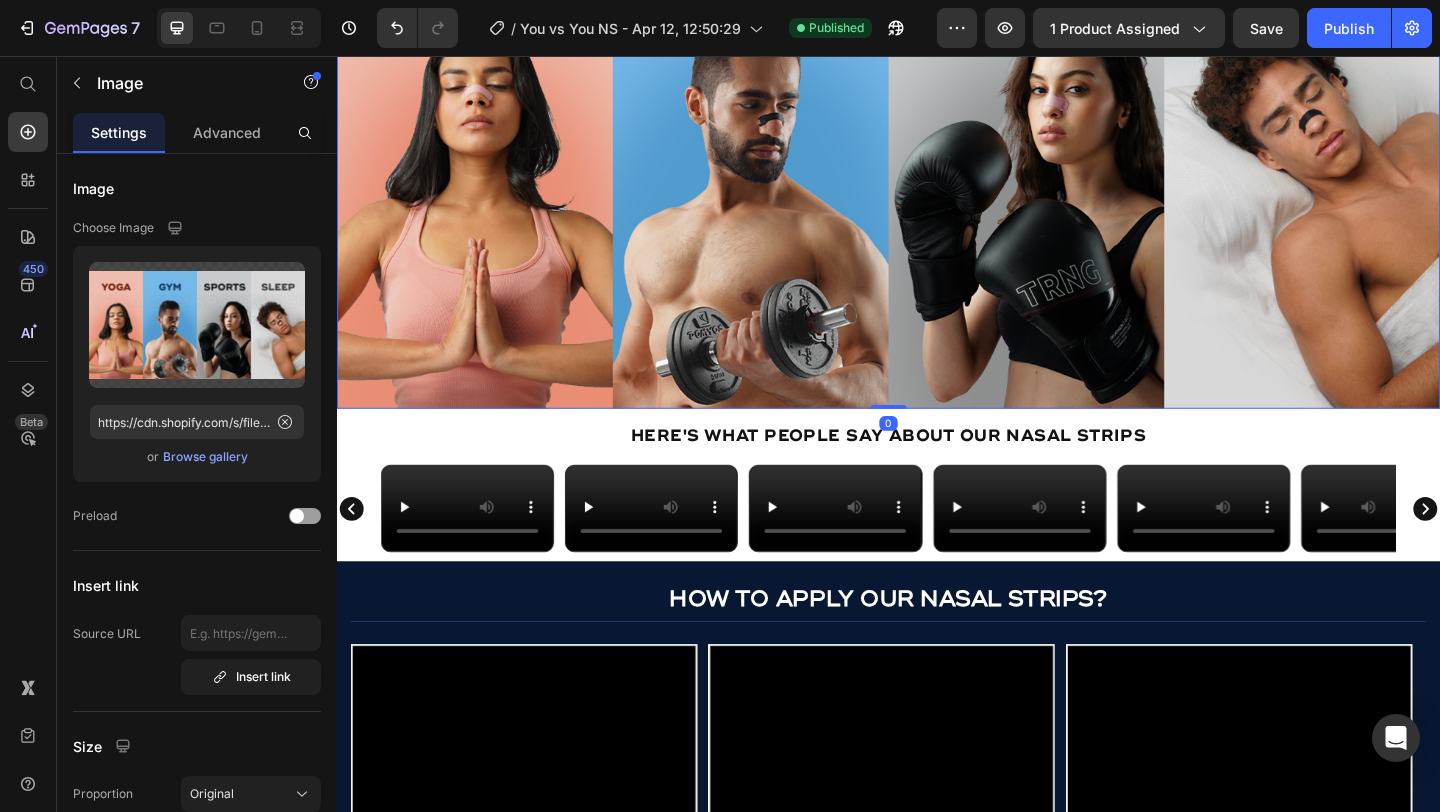 scroll, scrollTop: 2710, scrollLeft: 0, axis: vertical 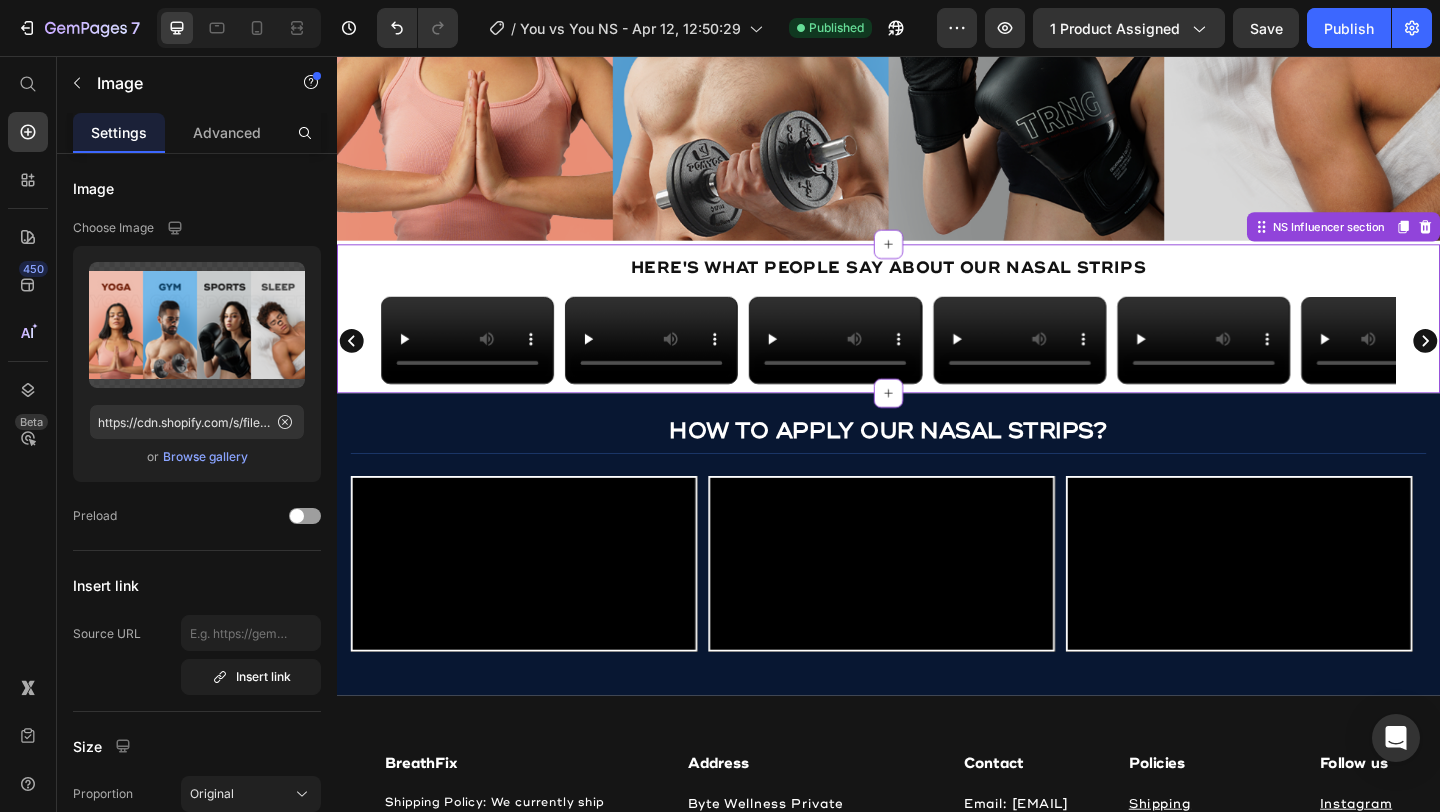 click on "Here's what people say about our Nasal Strips" at bounding box center (937, 286) 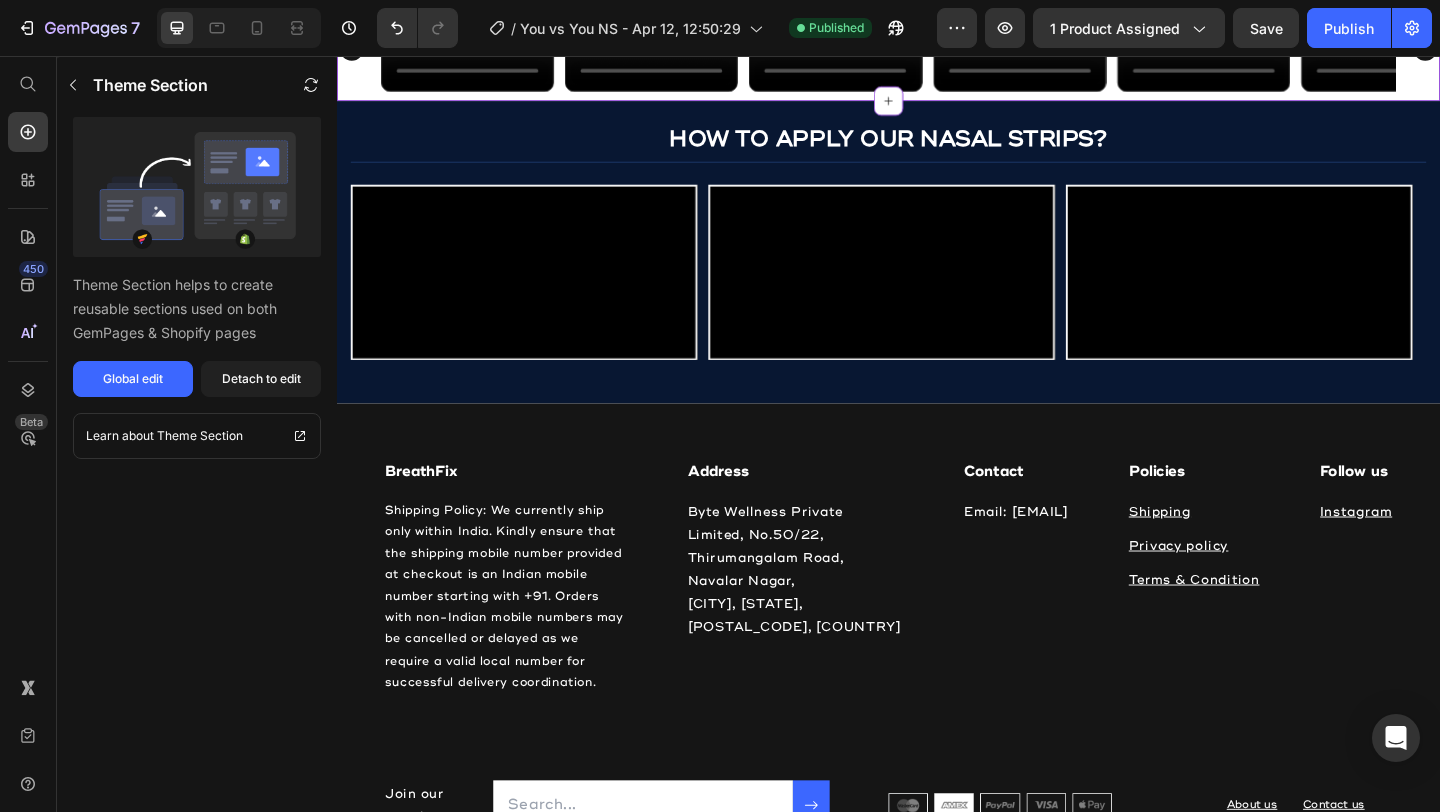 scroll, scrollTop: 3238, scrollLeft: 0, axis: vertical 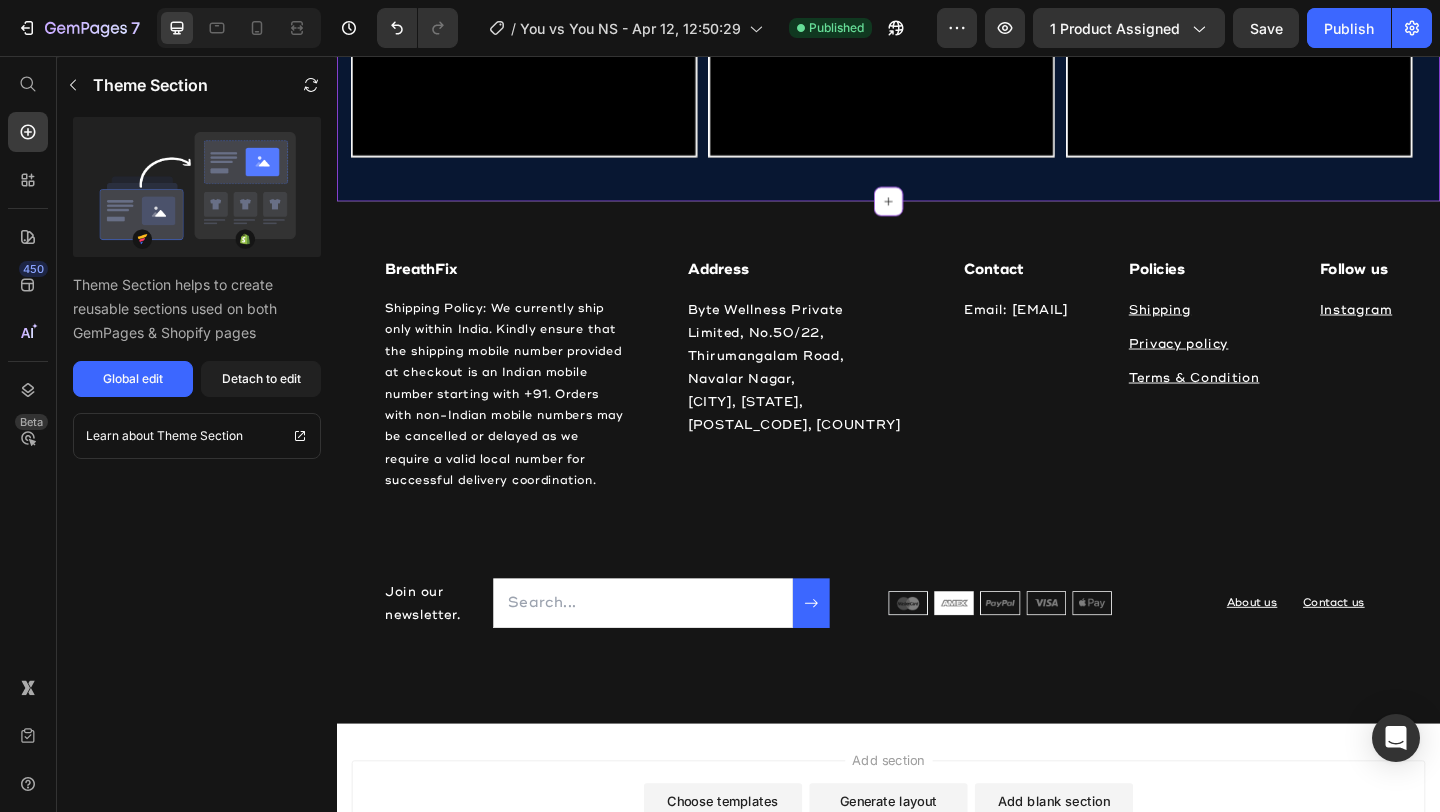 click on "HOW TO APPLY OUR NASAL STRIPS?" at bounding box center [937, -74] 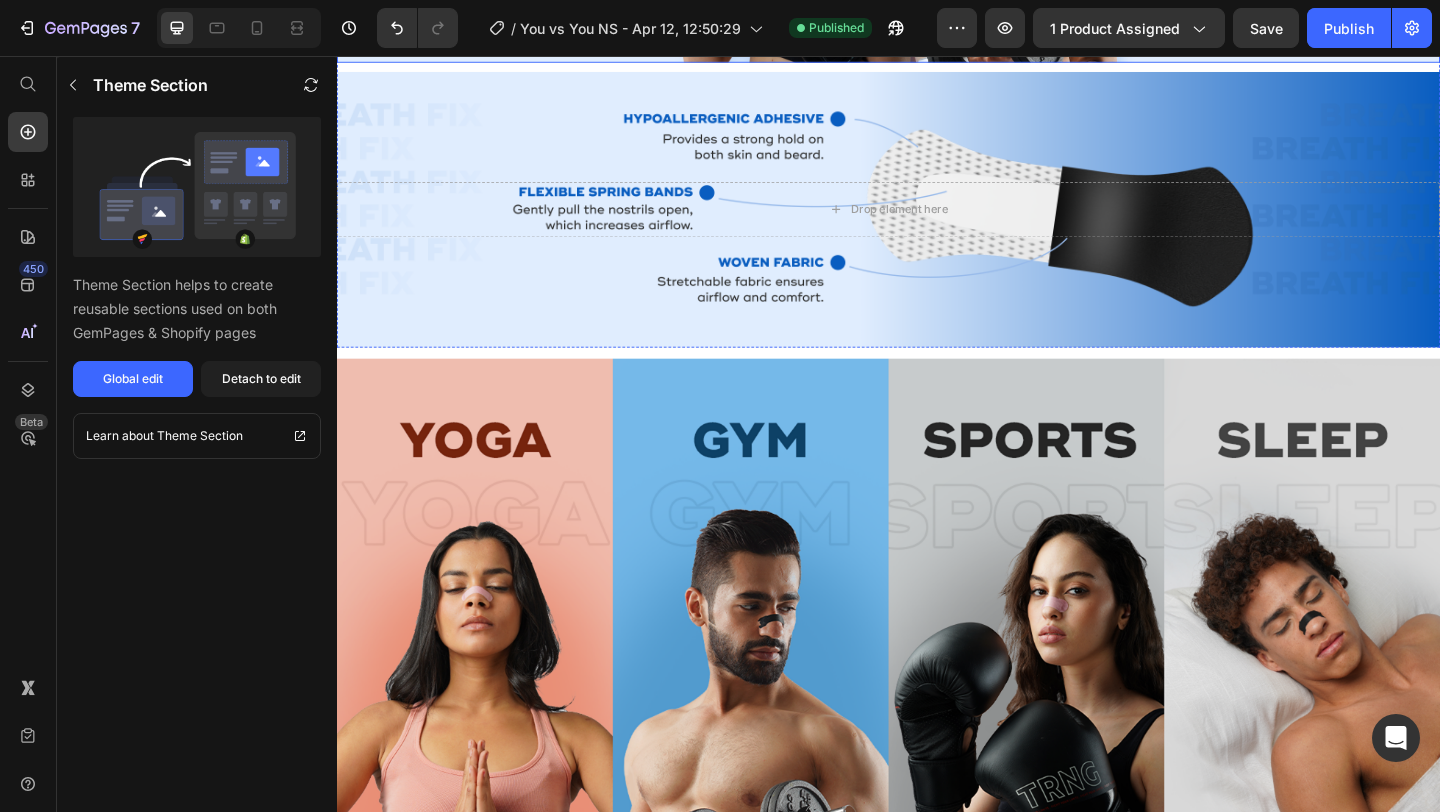 scroll, scrollTop: 1982, scrollLeft: 0, axis: vertical 